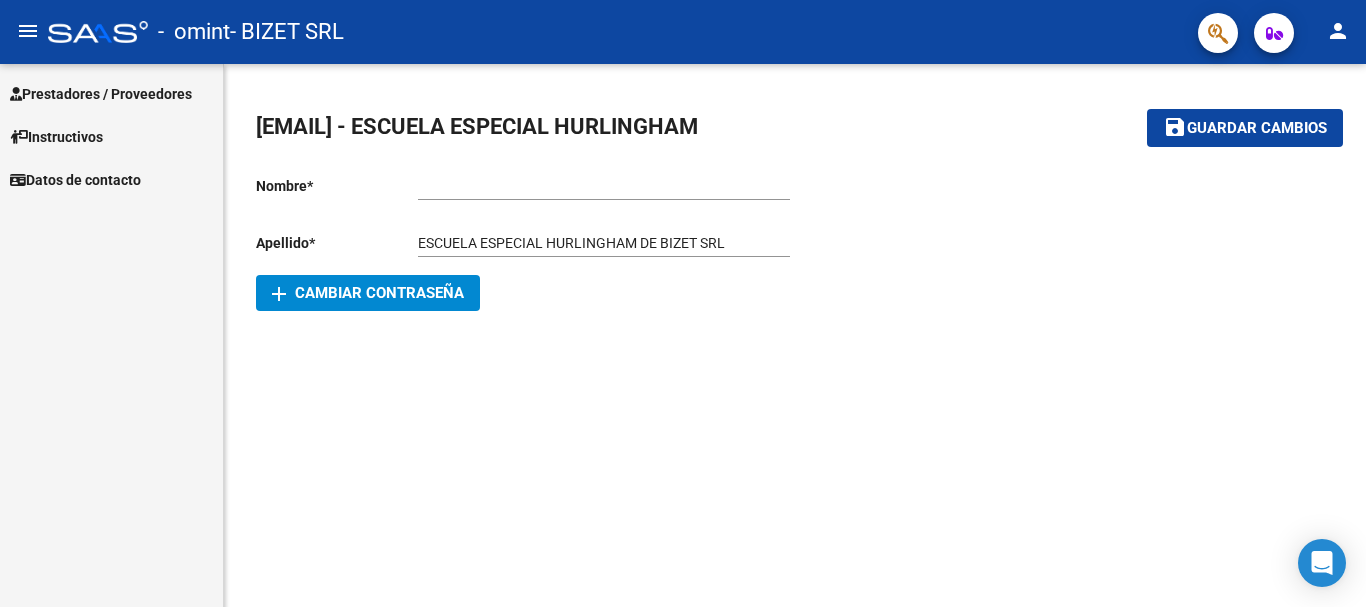 scroll, scrollTop: 0, scrollLeft: 0, axis: both 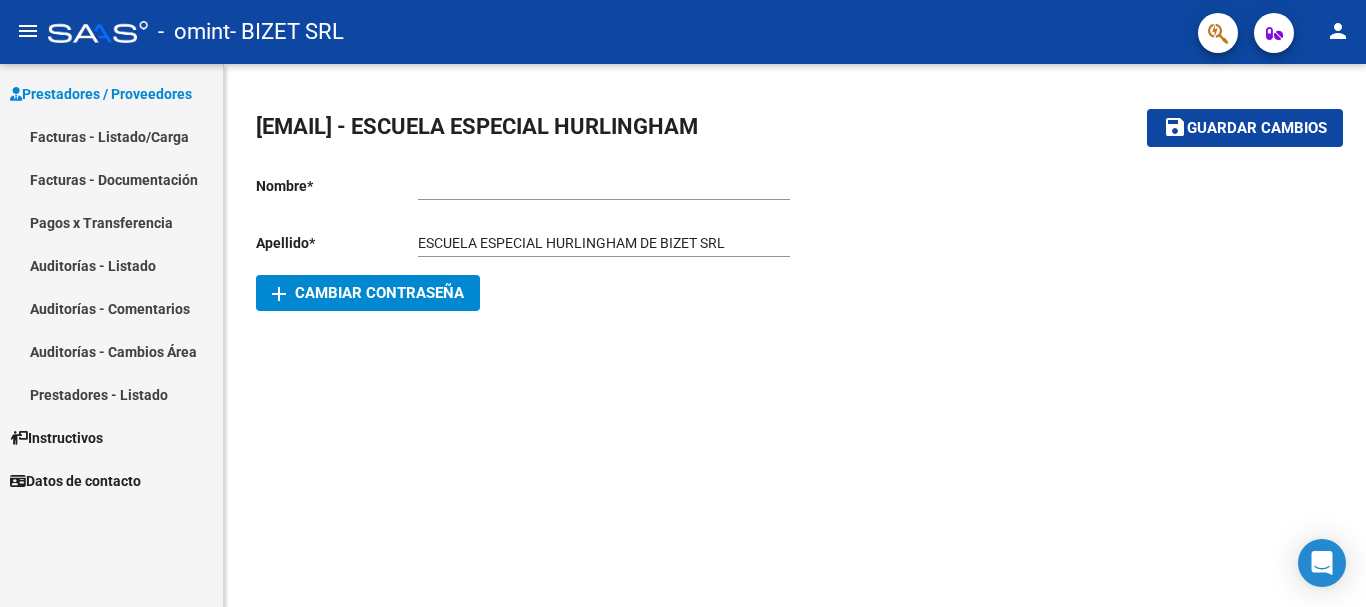 click on "Facturas - Listado/Carga" at bounding box center (111, 136) 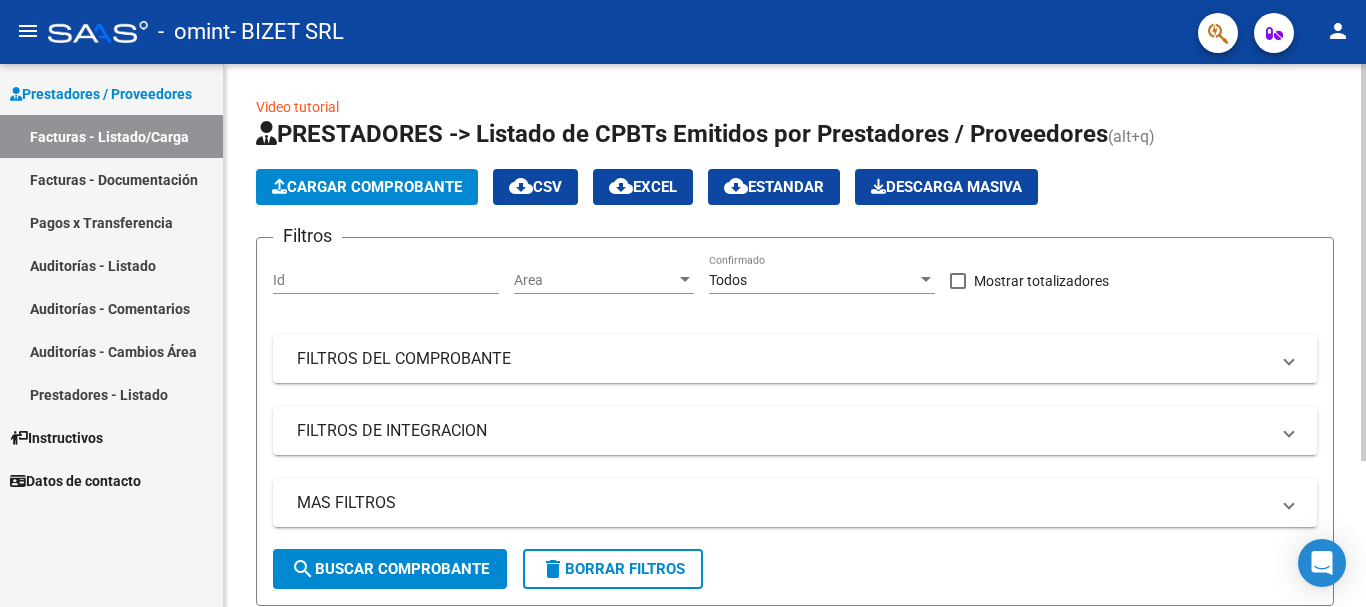 click on "Cargar Comprobante" 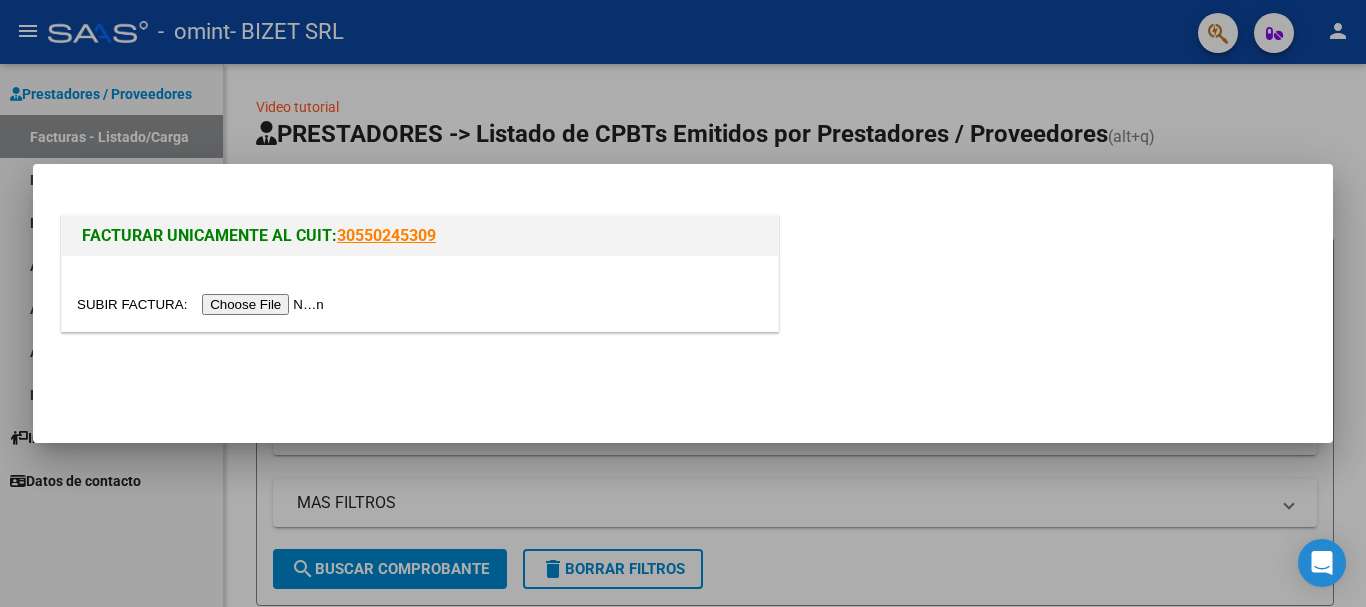 click at bounding box center [203, 304] 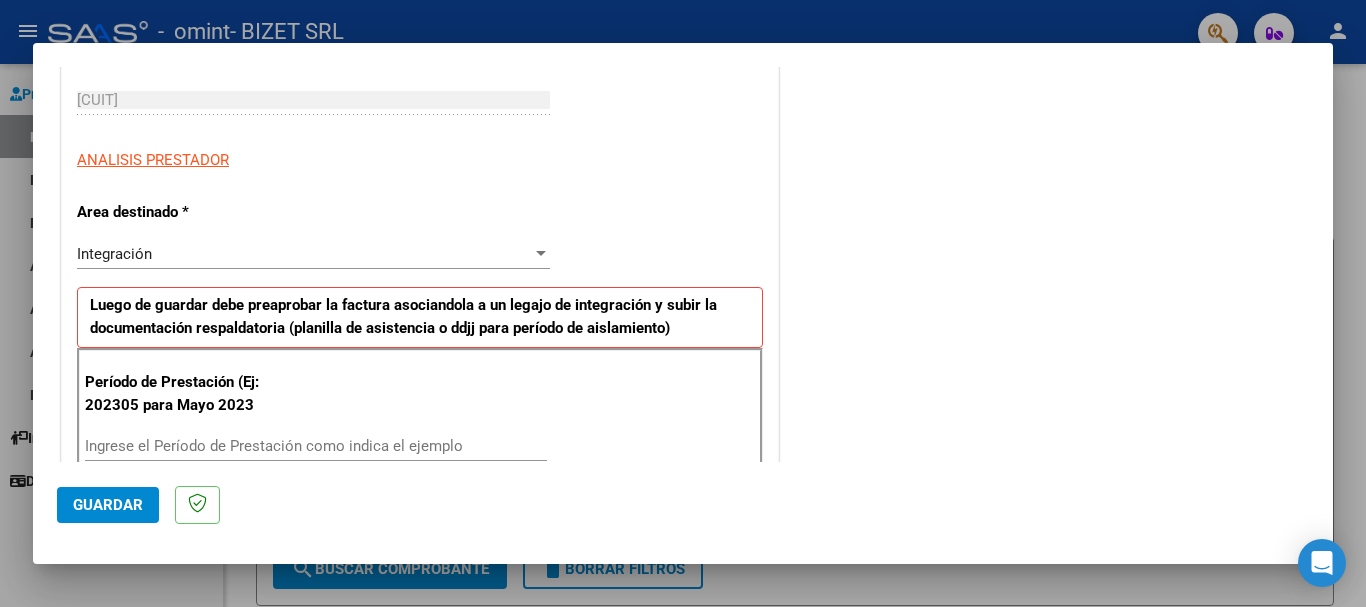scroll, scrollTop: 400, scrollLeft: 0, axis: vertical 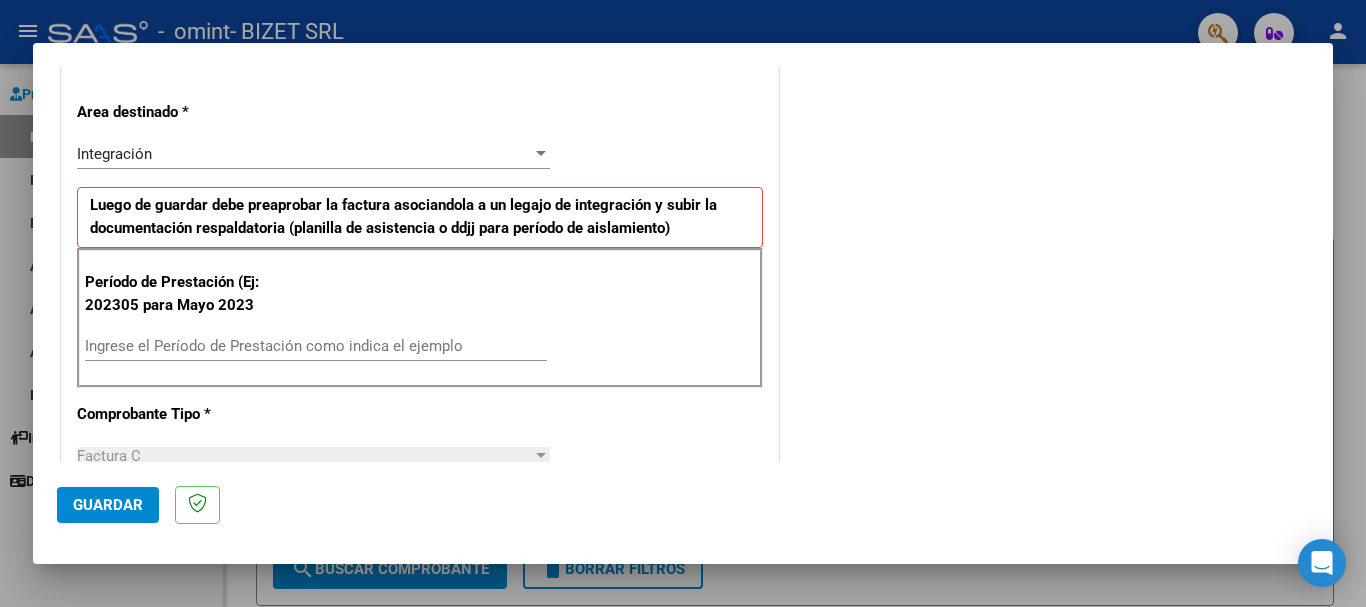 click on "Ingrese el Período de Prestación como indica el ejemplo" at bounding box center [316, 346] 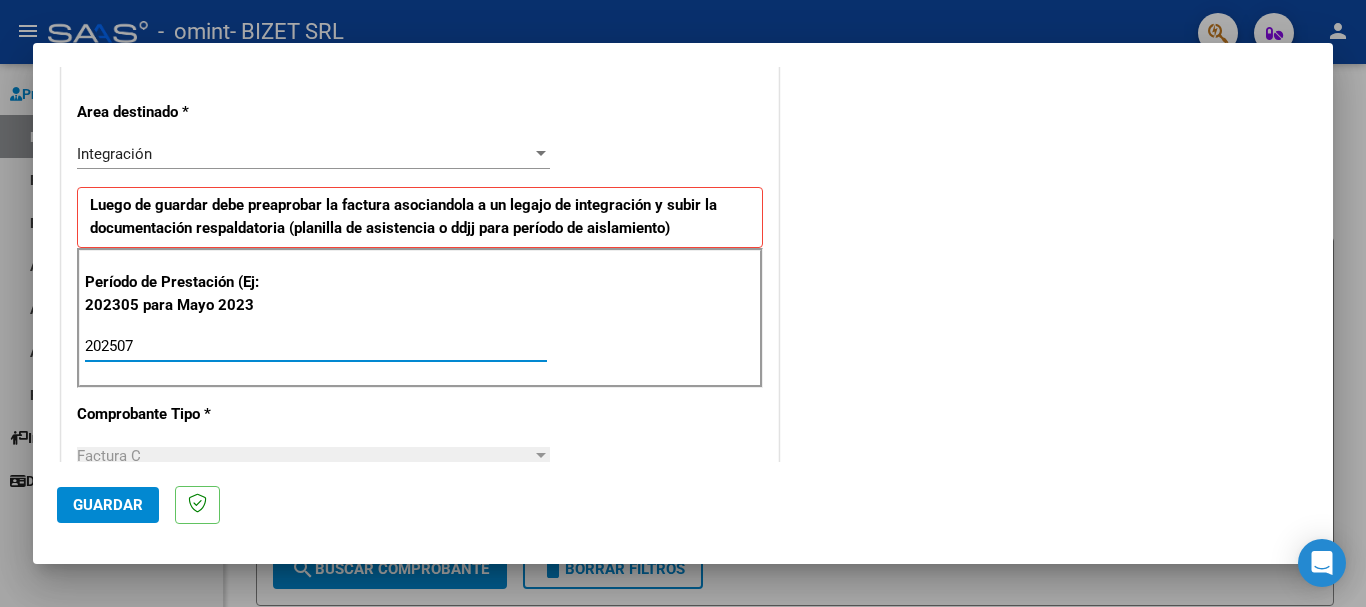 type on "202507" 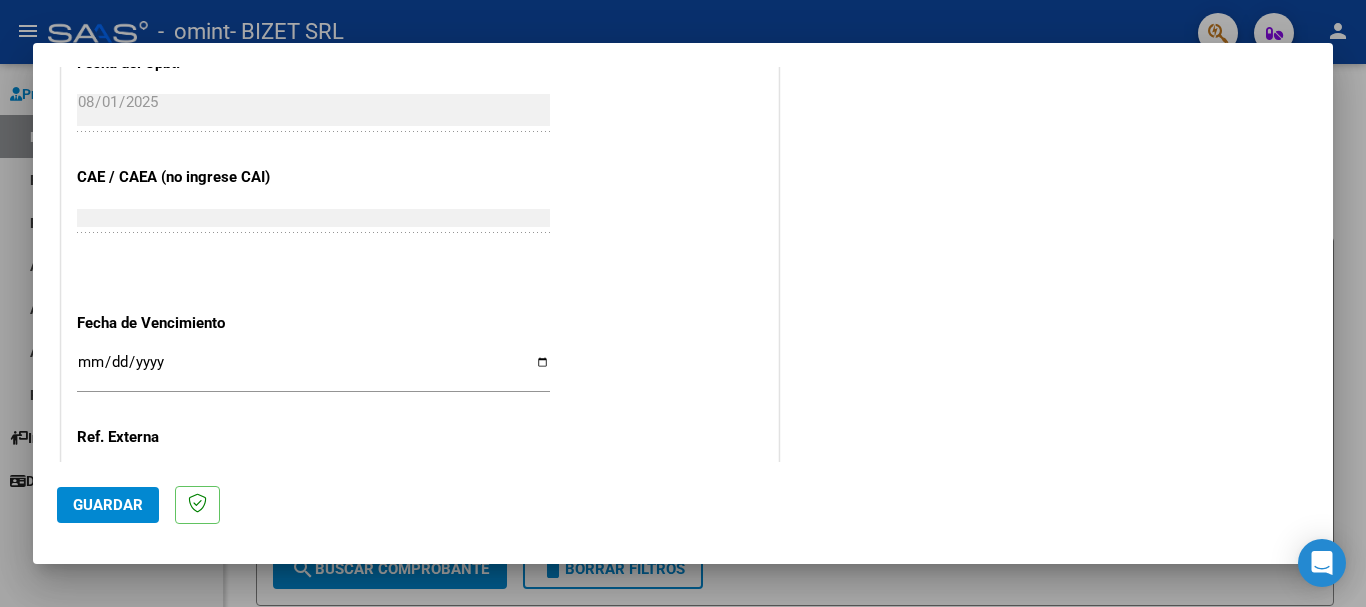 scroll, scrollTop: 1200, scrollLeft: 0, axis: vertical 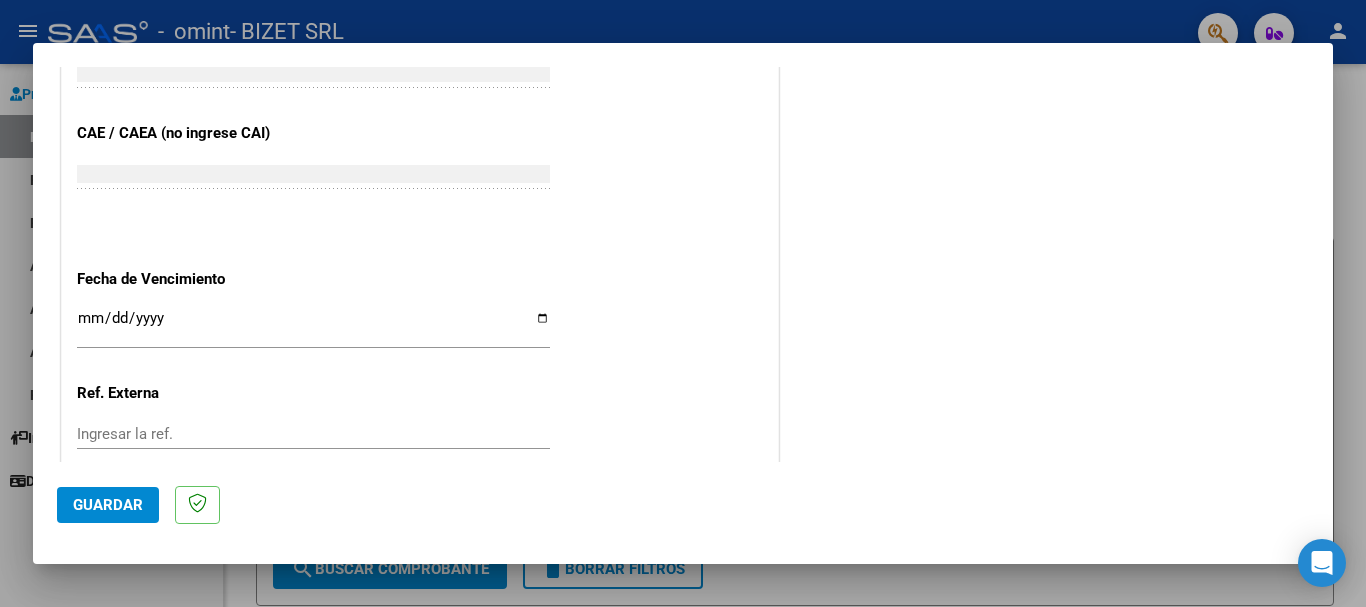 click on "Ingresar la fecha" at bounding box center (313, 326) 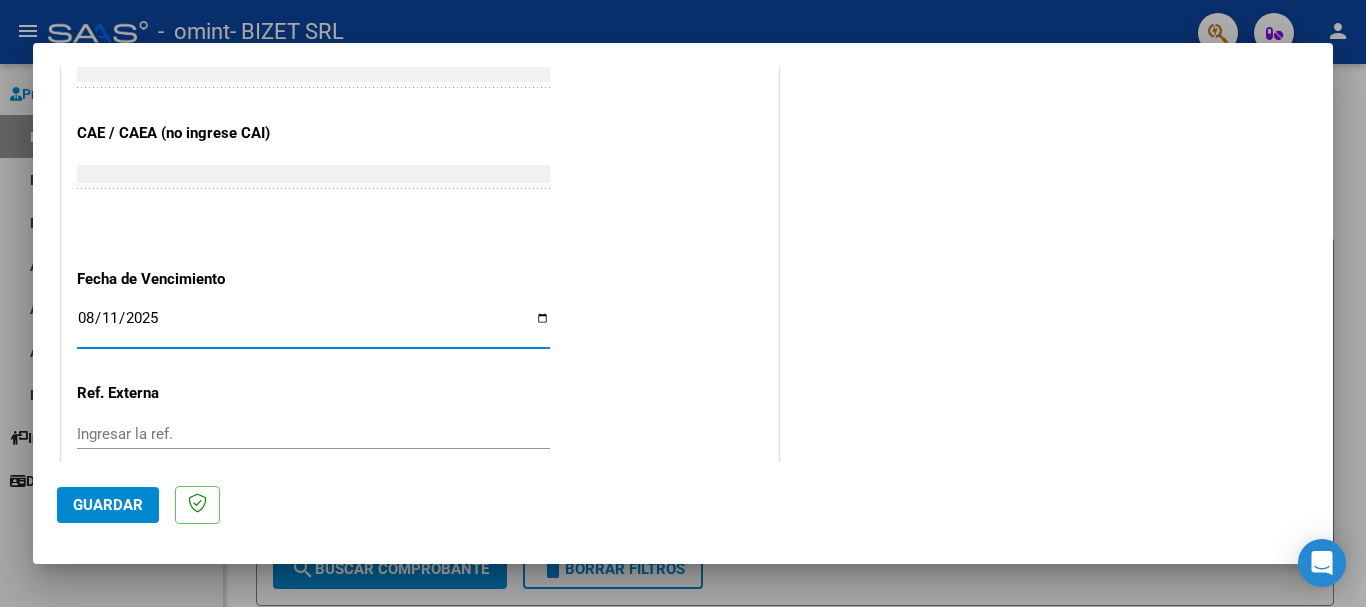 type on "2025-08-11" 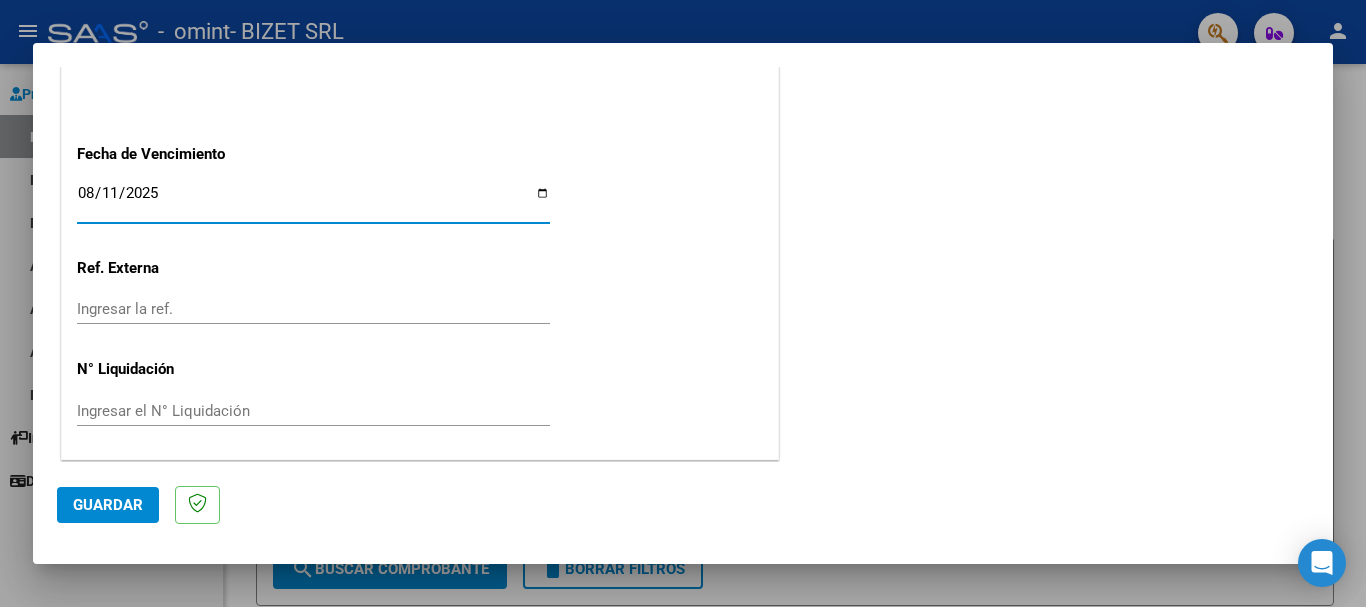 scroll, scrollTop: 1327, scrollLeft: 0, axis: vertical 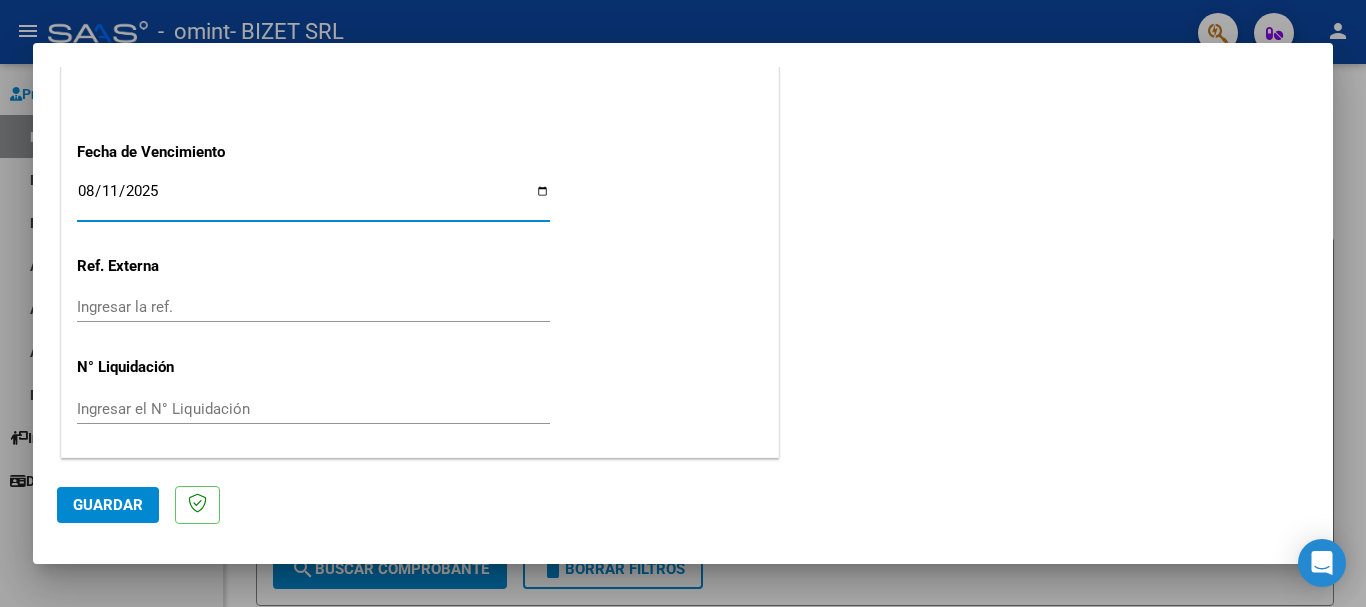 click on "Guardar" 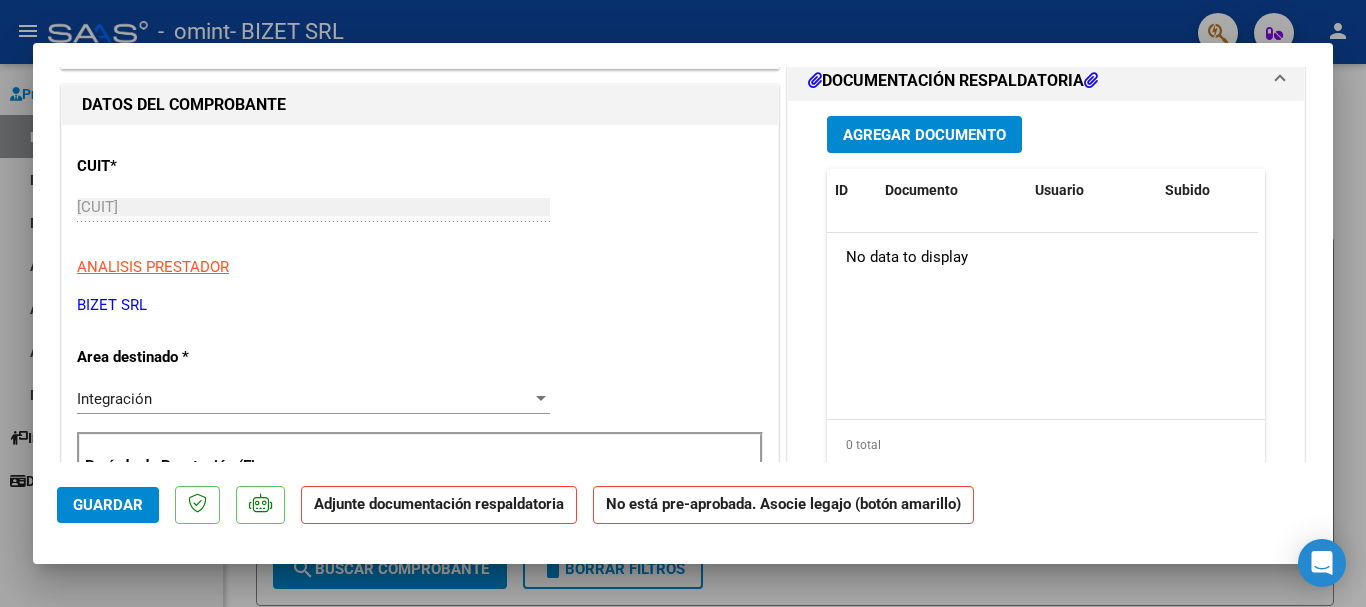 scroll, scrollTop: 0, scrollLeft: 0, axis: both 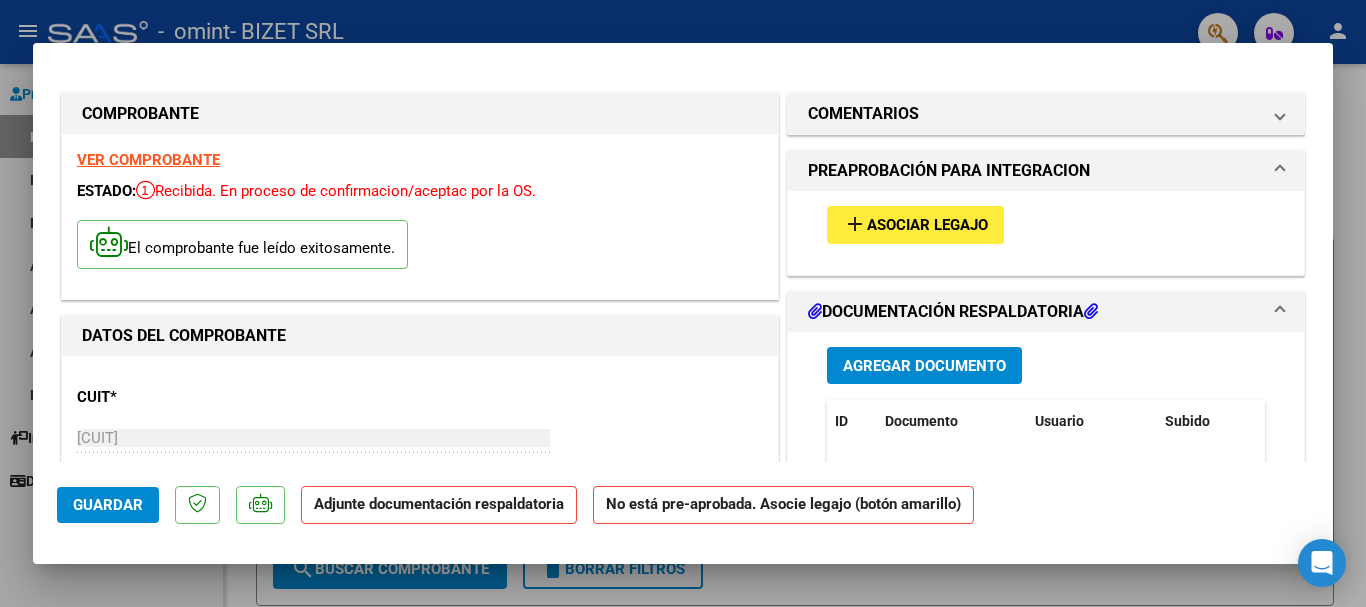 click on "Agregar Documento" at bounding box center (924, 366) 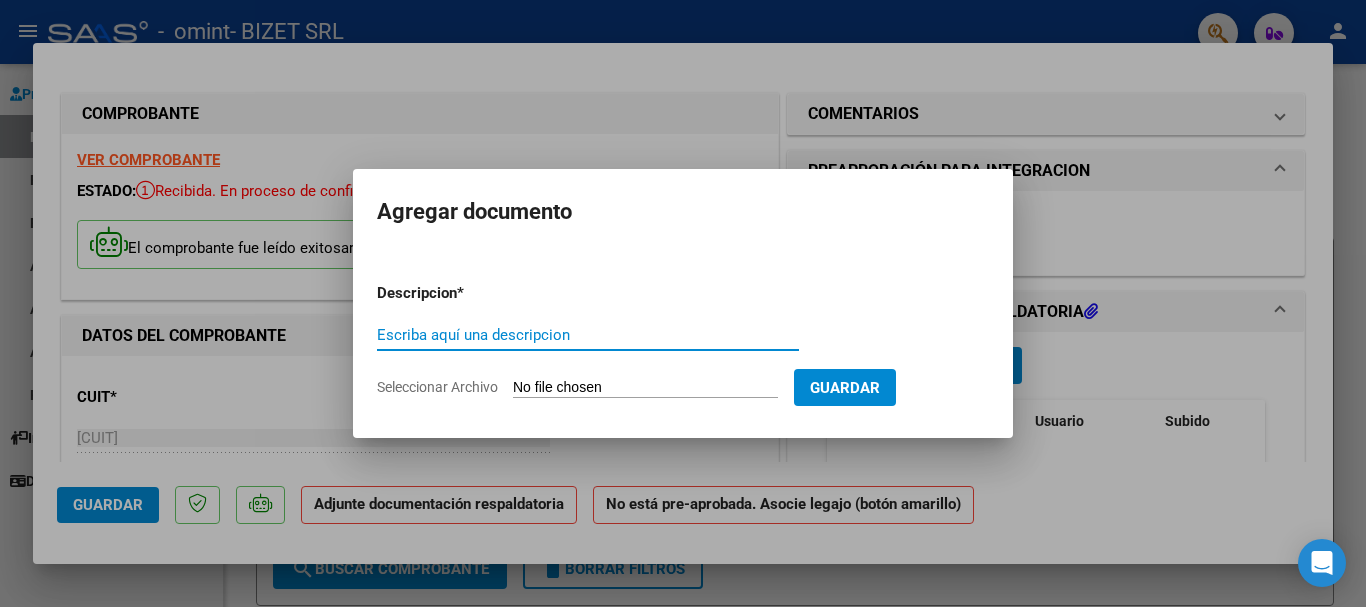 click on "Escriba aquí una descripcion" at bounding box center [588, 335] 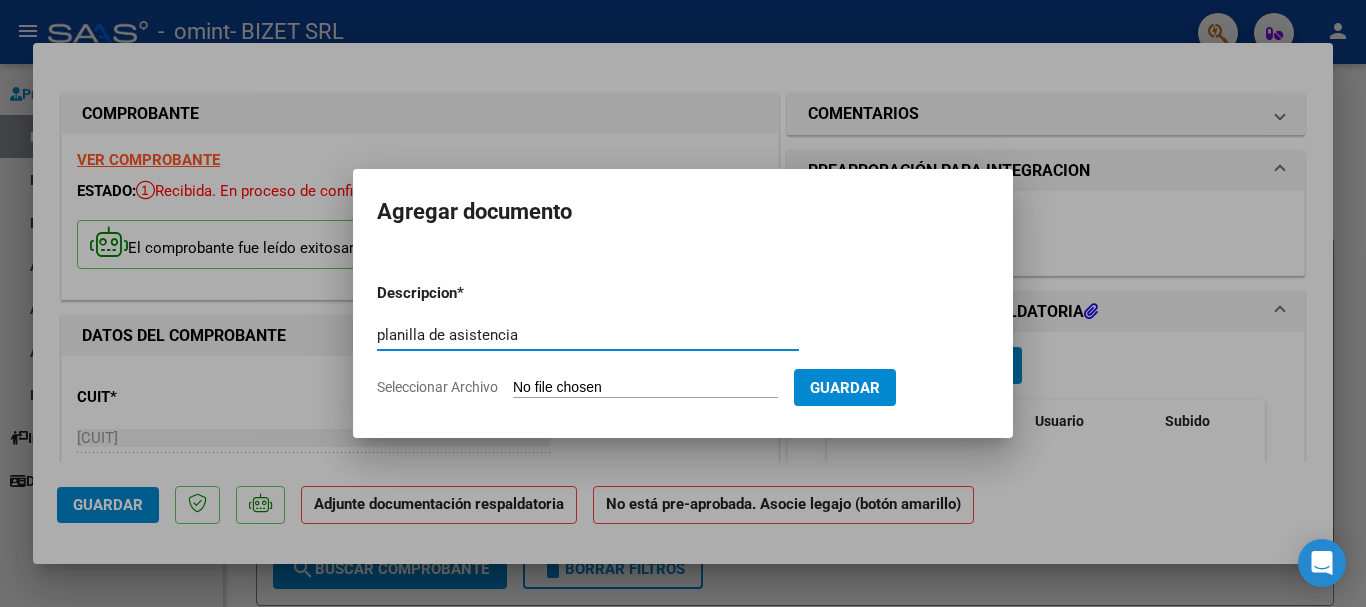 type on "planilla de asistencia" 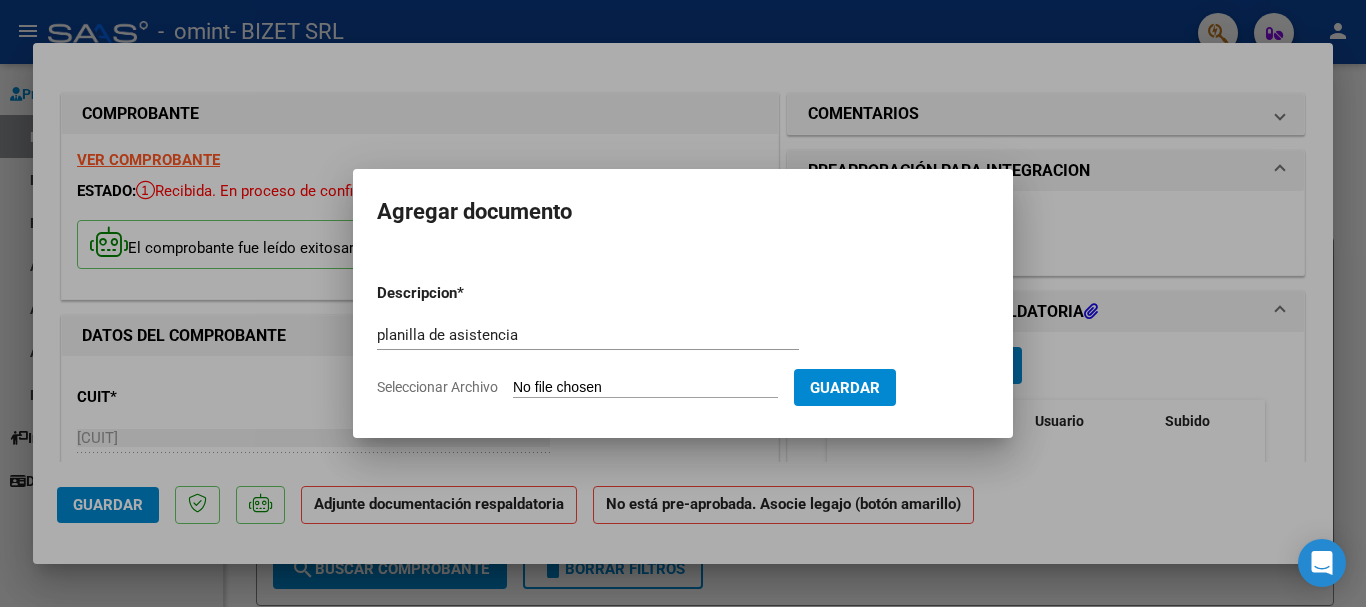 click on "Seleccionar Archivo" at bounding box center (645, 388) 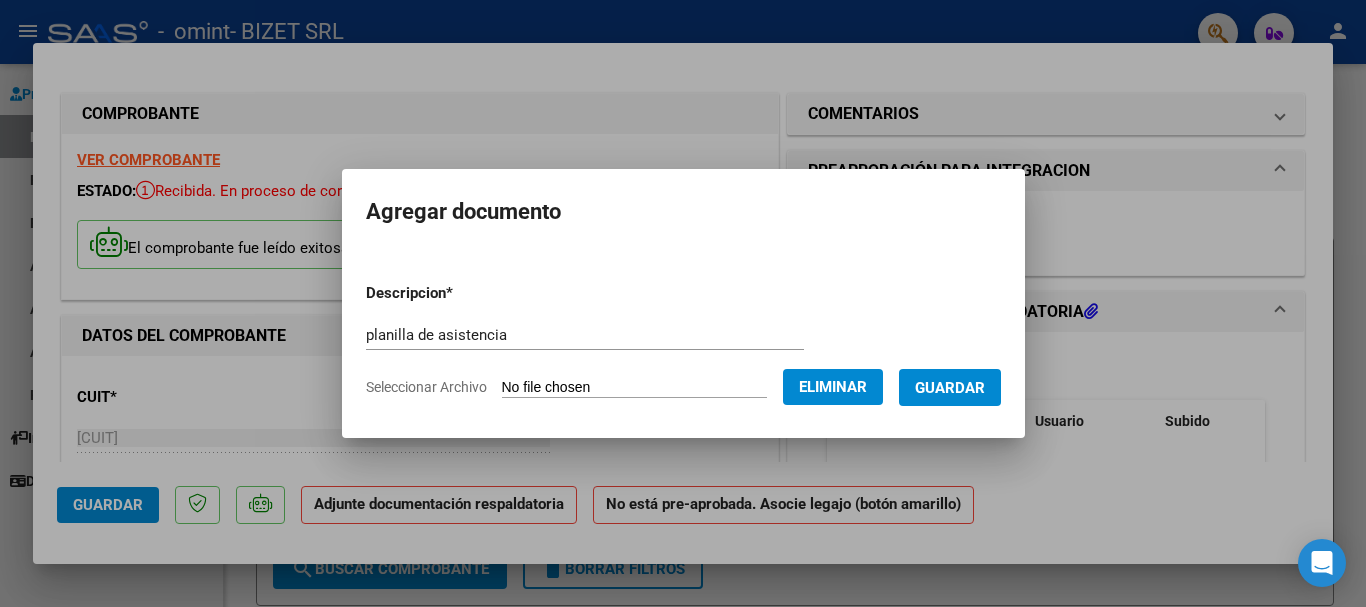 click on "Guardar" at bounding box center (950, 388) 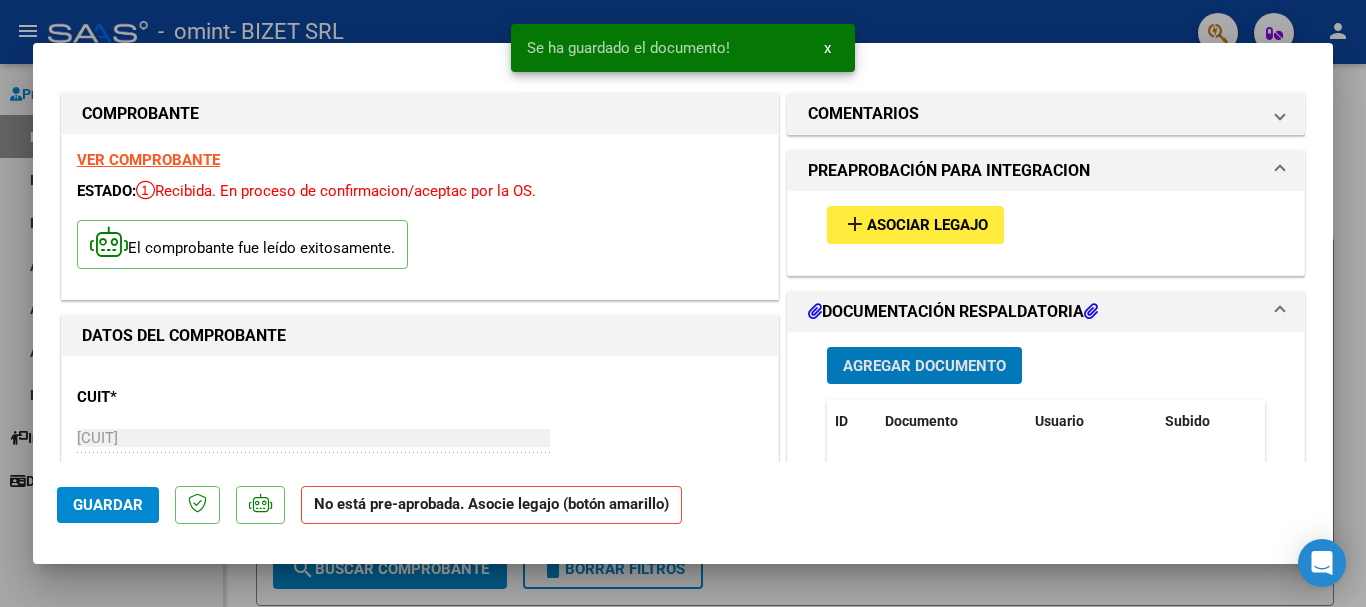 scroll, scrollTop: 100, scrollLeft: 0, axis: vertical 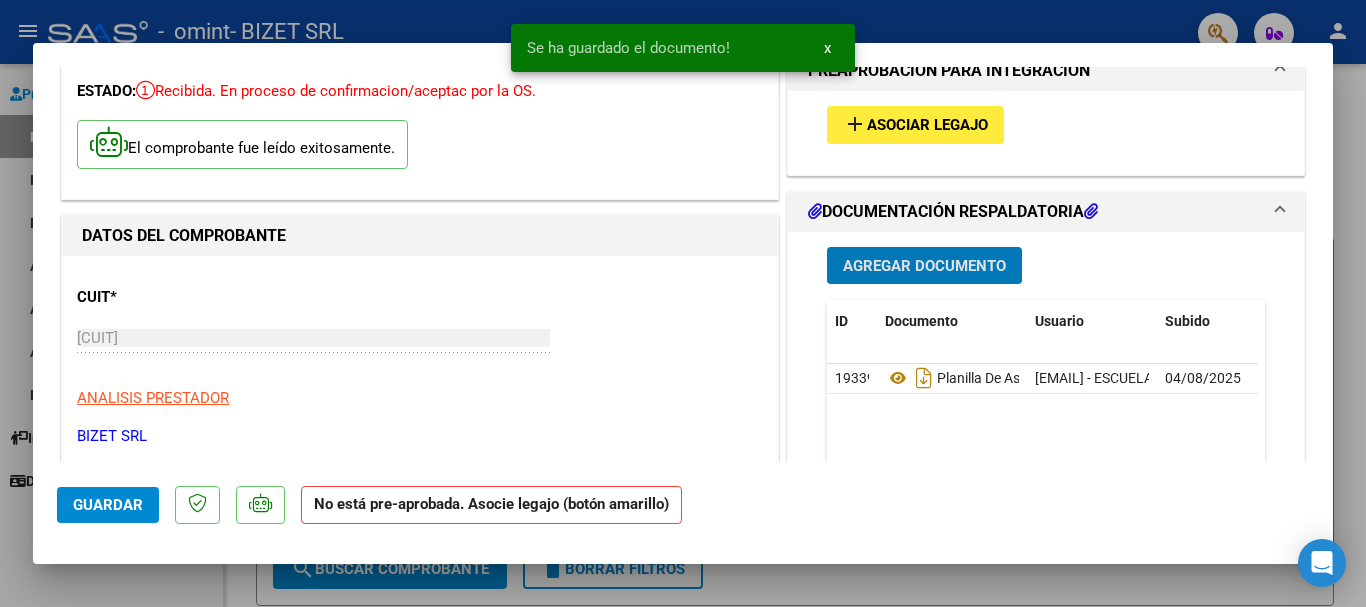 click on "Agregar Documento" at bounding box center [924, 265] 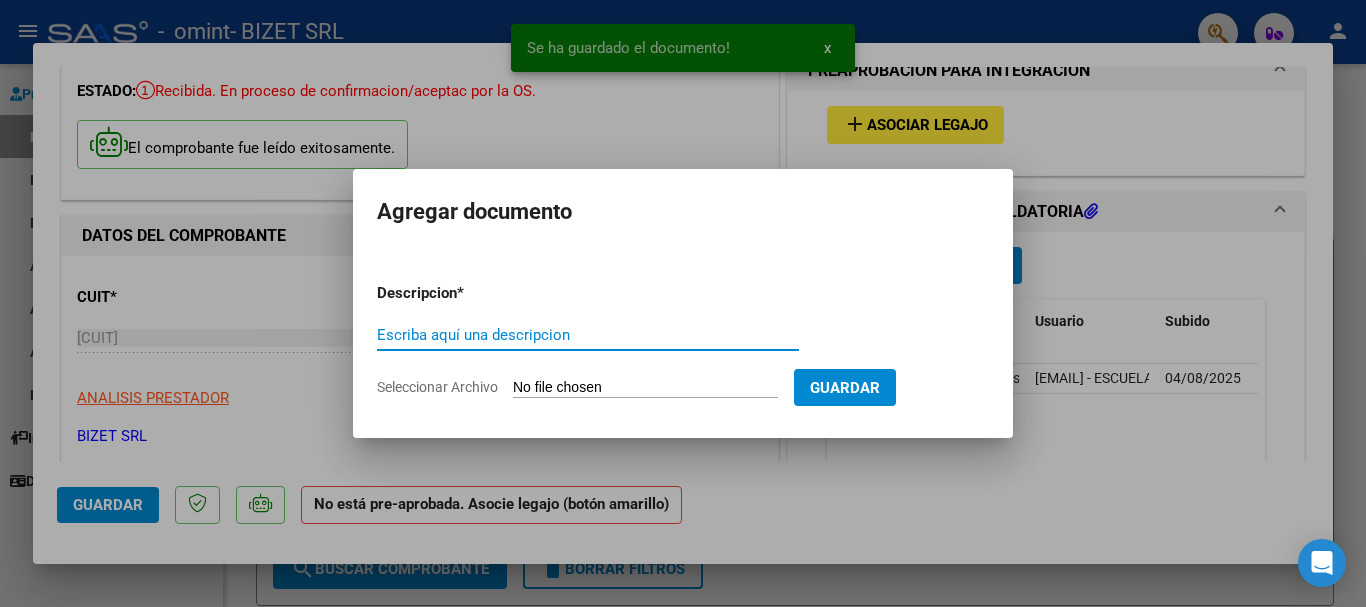 click on "Escriba aquí una descripcion" at bounding box center (588, 335) 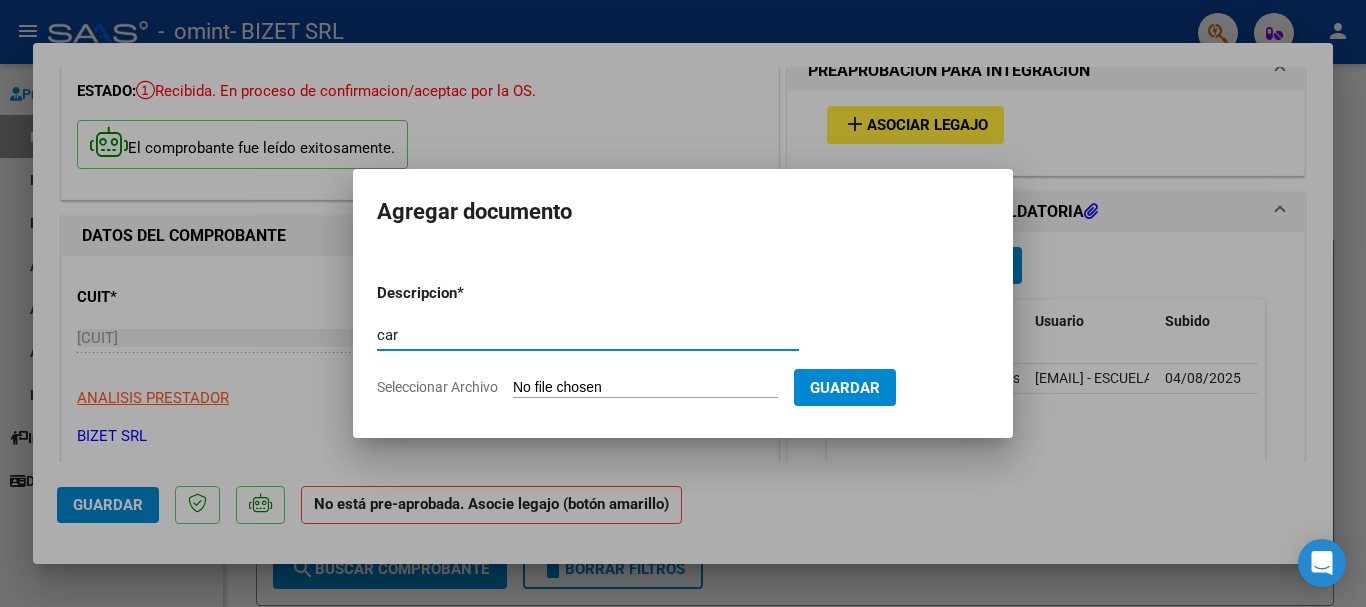 type on "car" 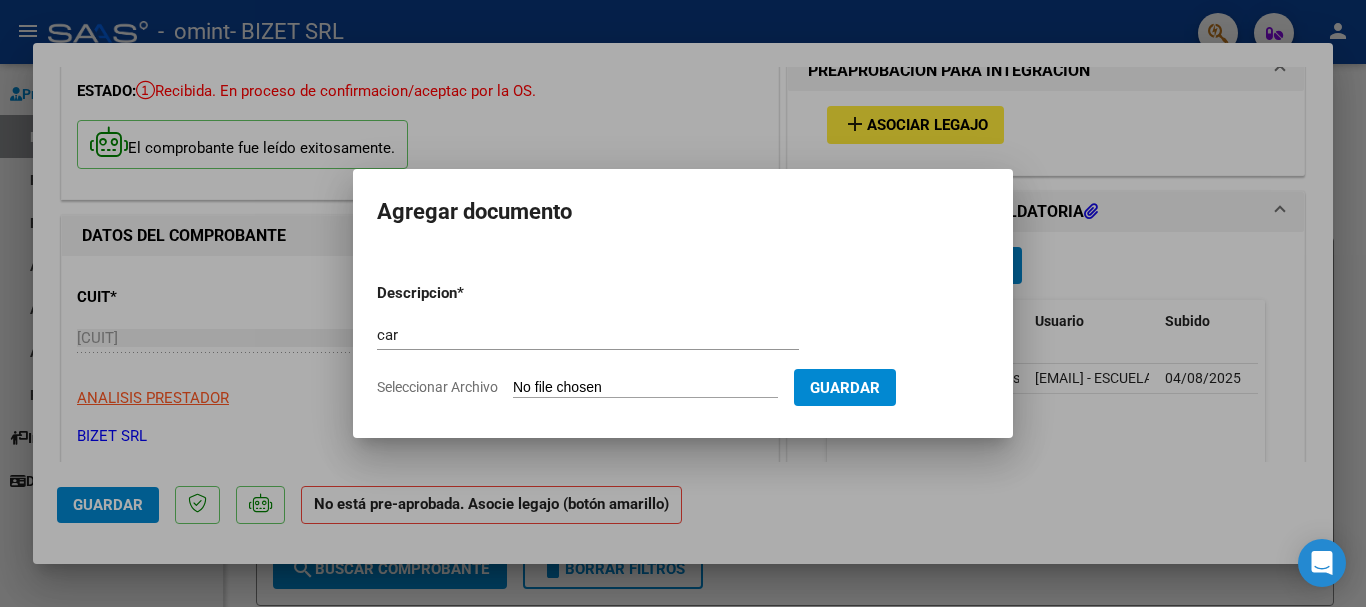 click on "Seleccionar Archivo" at bounding box center [645, 388] 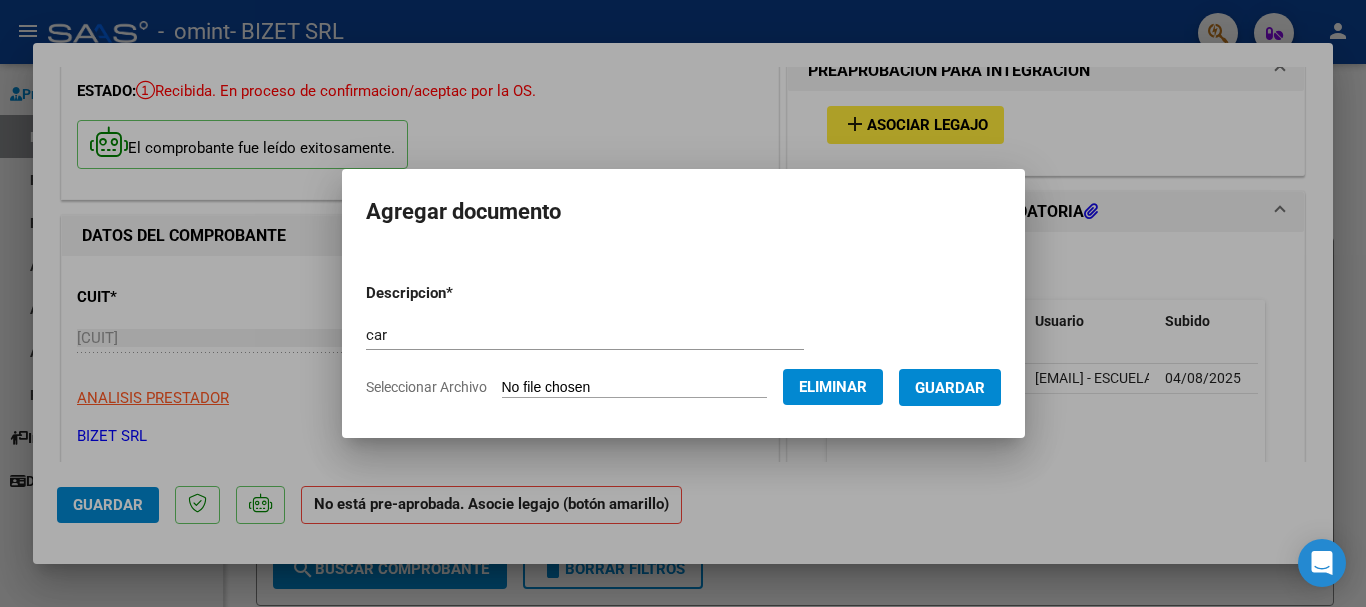 click on "Guardar" at bounding box center (950, 388) 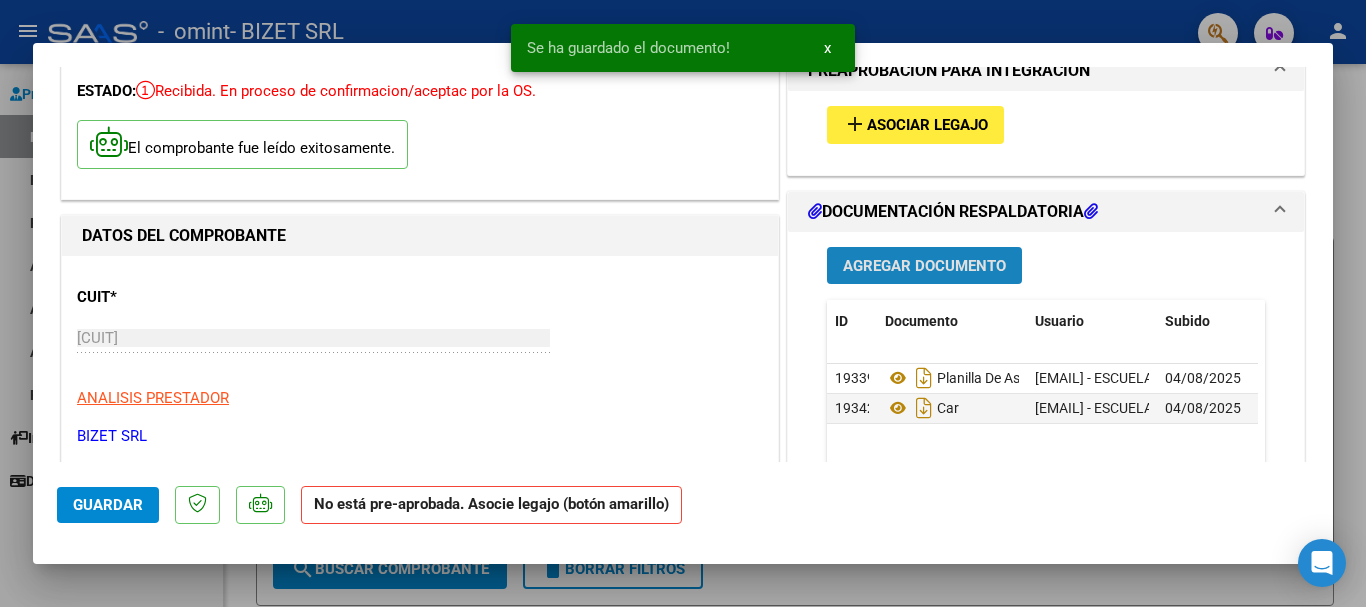 click on "Agregar Documento" at bounding box center (924, 266) 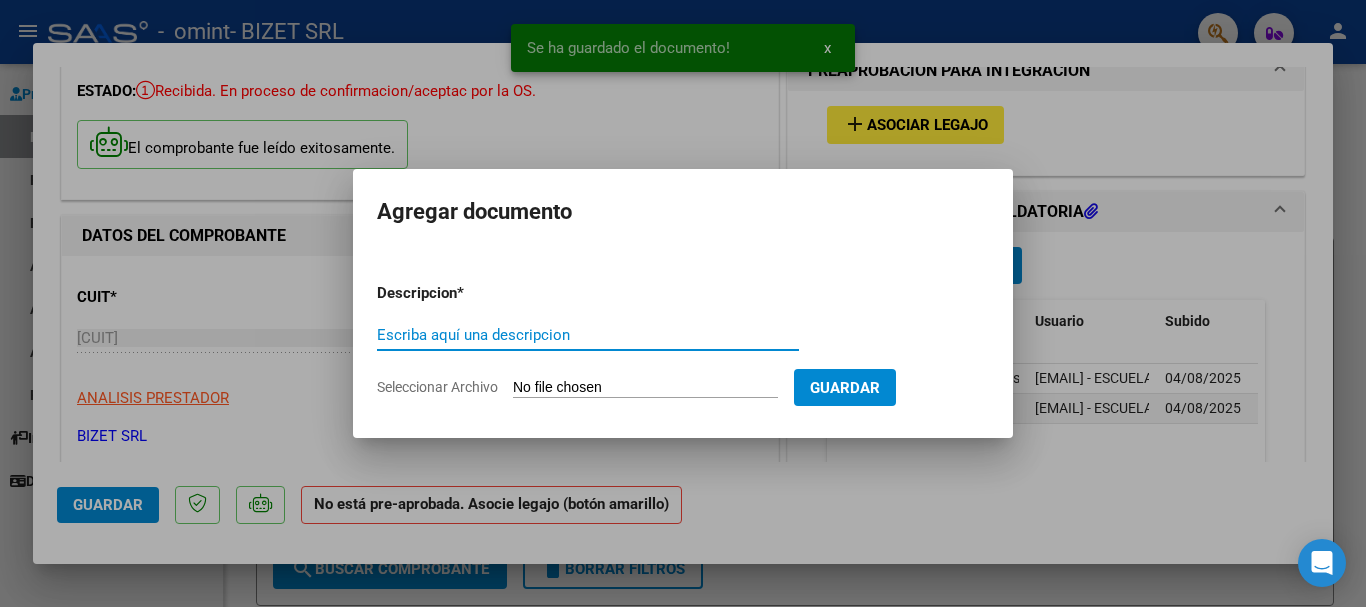click on "Escriba aquí una descripcion" at bounding box center [588, 335] 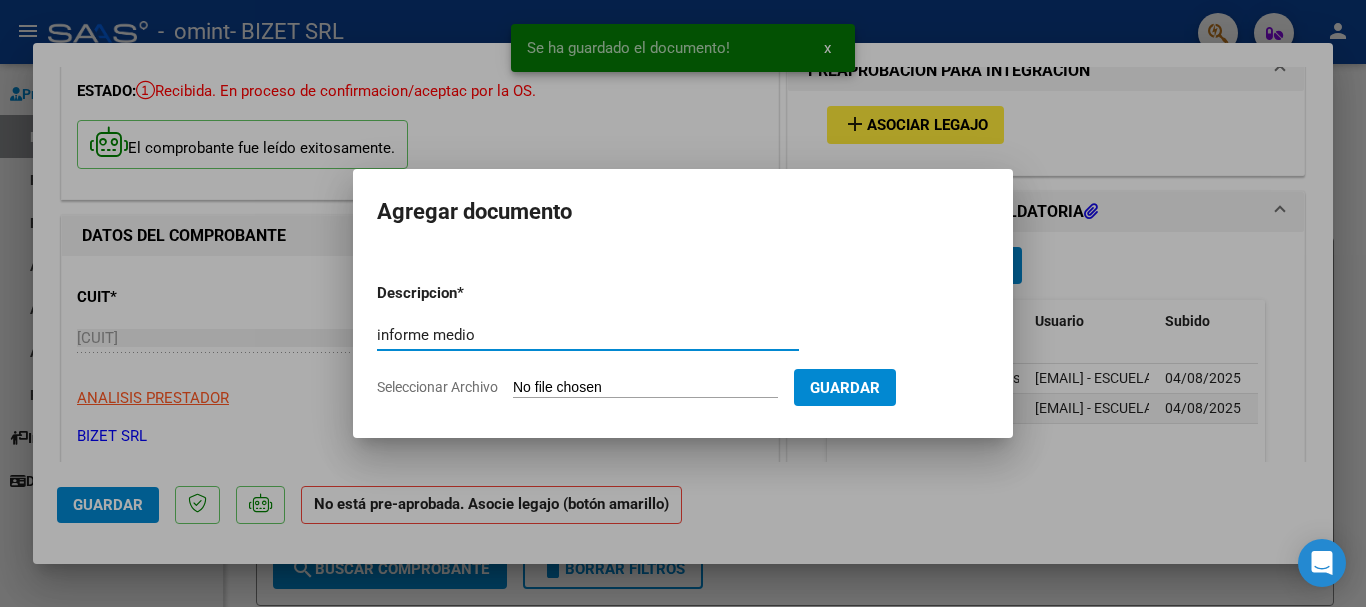 type on "informe medio" 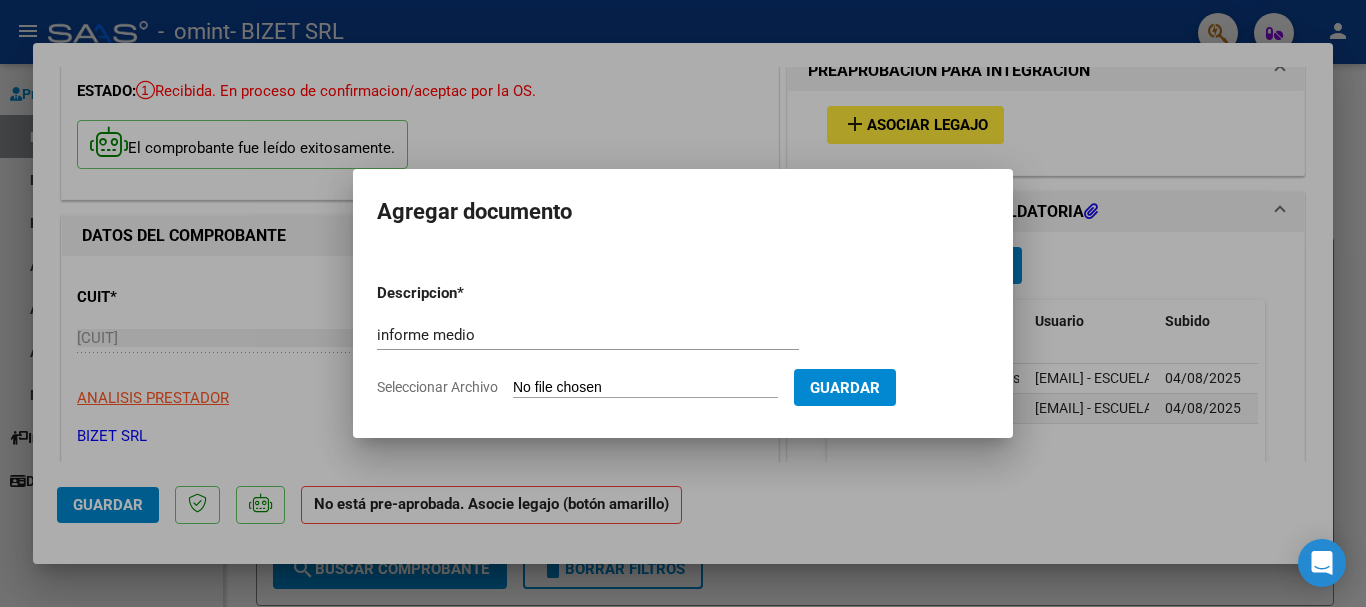 click on "Seleccionar Archivo" at bounding box center [645, 388] 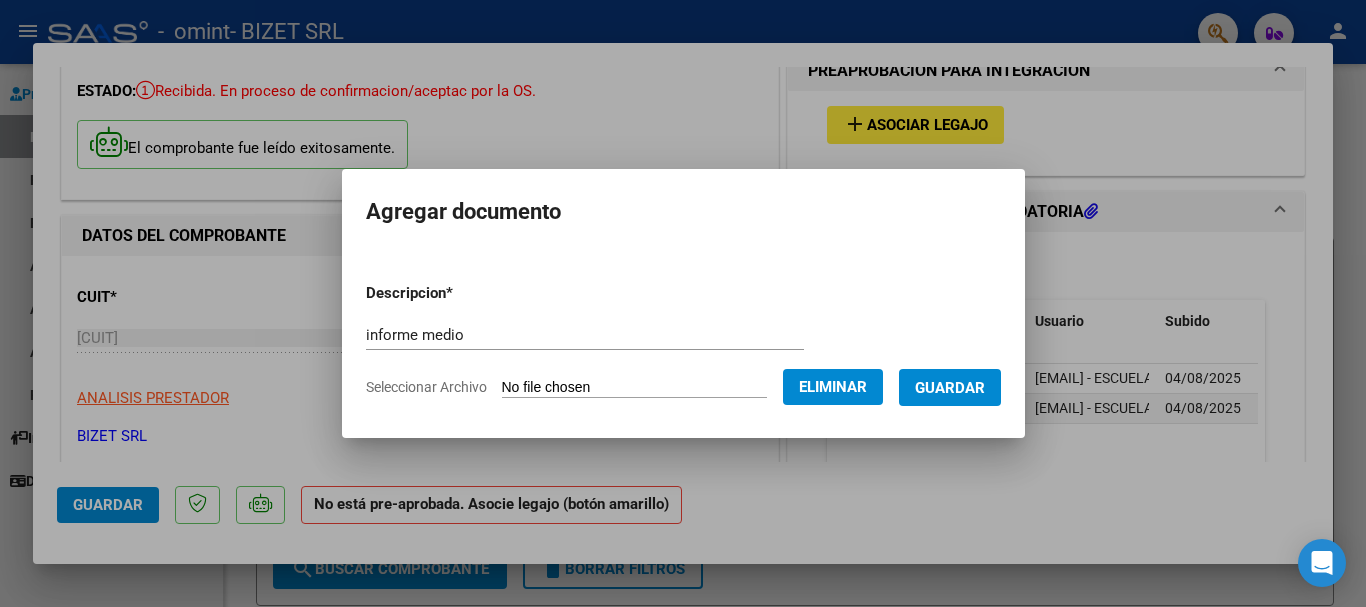 click on "Guardar" at bounding box center [950, 388] 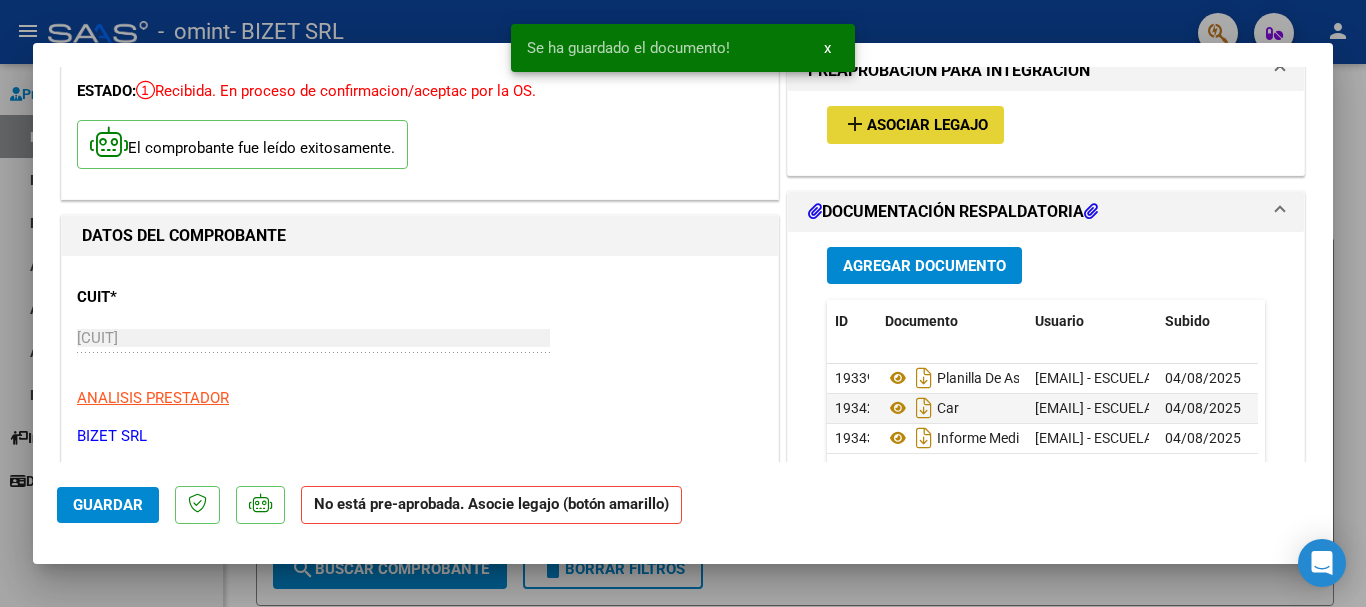 click on "Asociar Legajo" at bounding box center (927, 126) 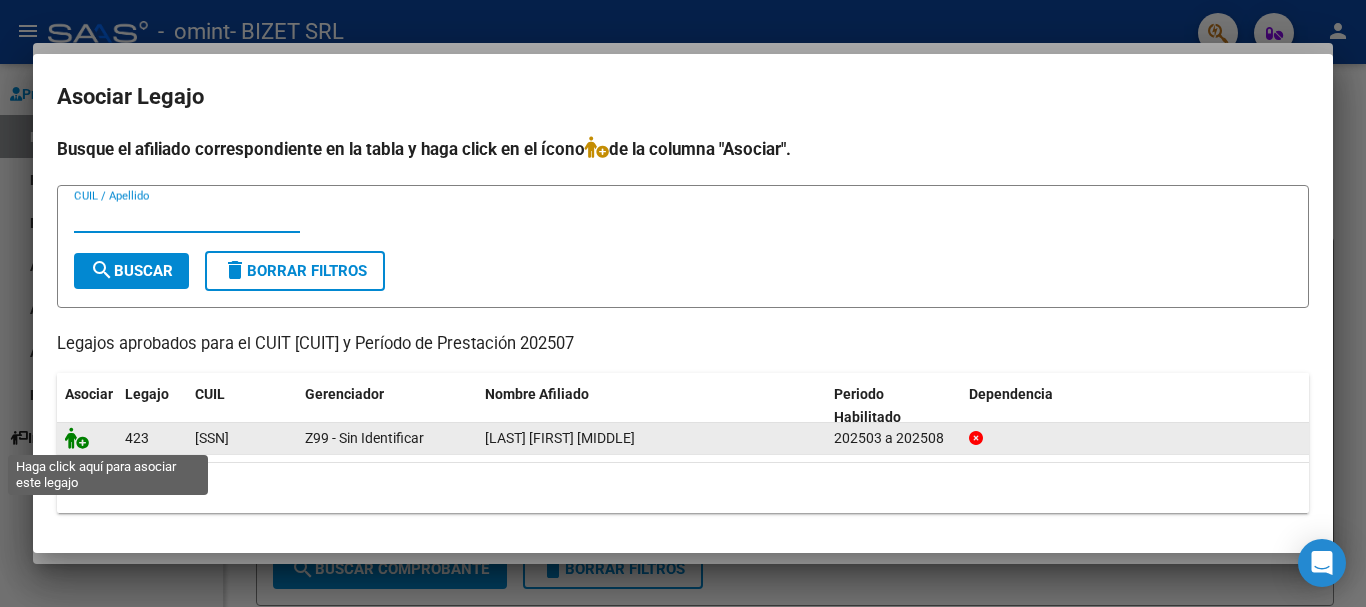 click 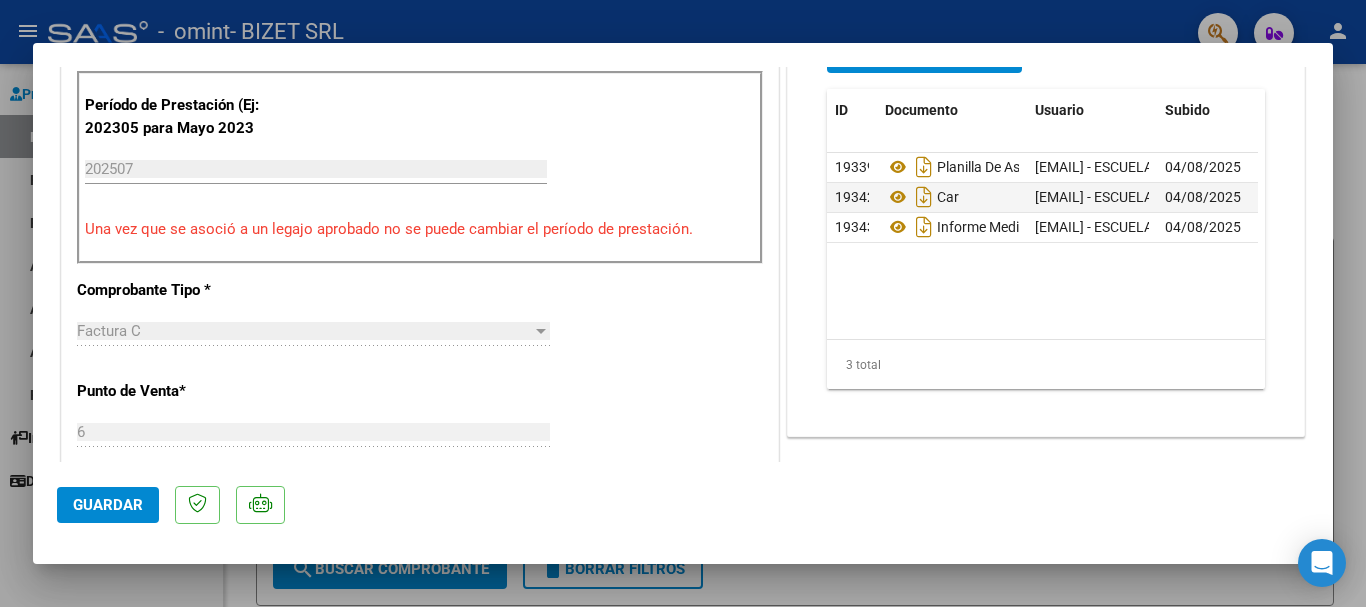 scroll, scrollTop: 600, scrollLeft: 0, axis: vertical 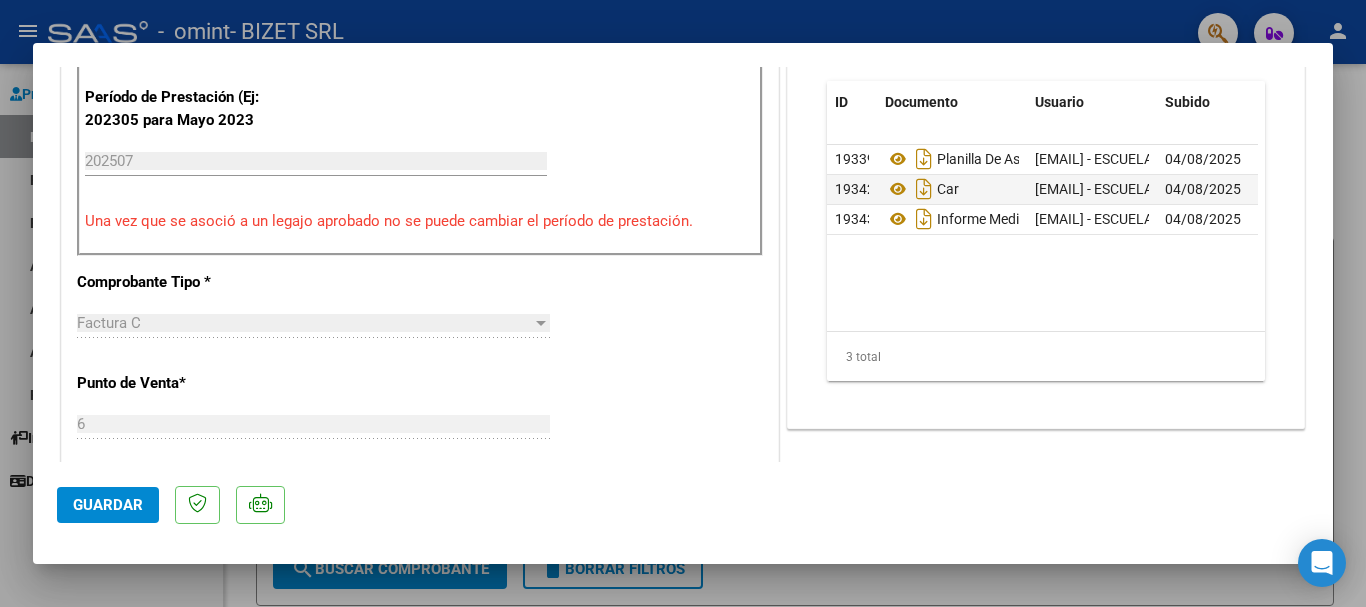 click on "Guardar" 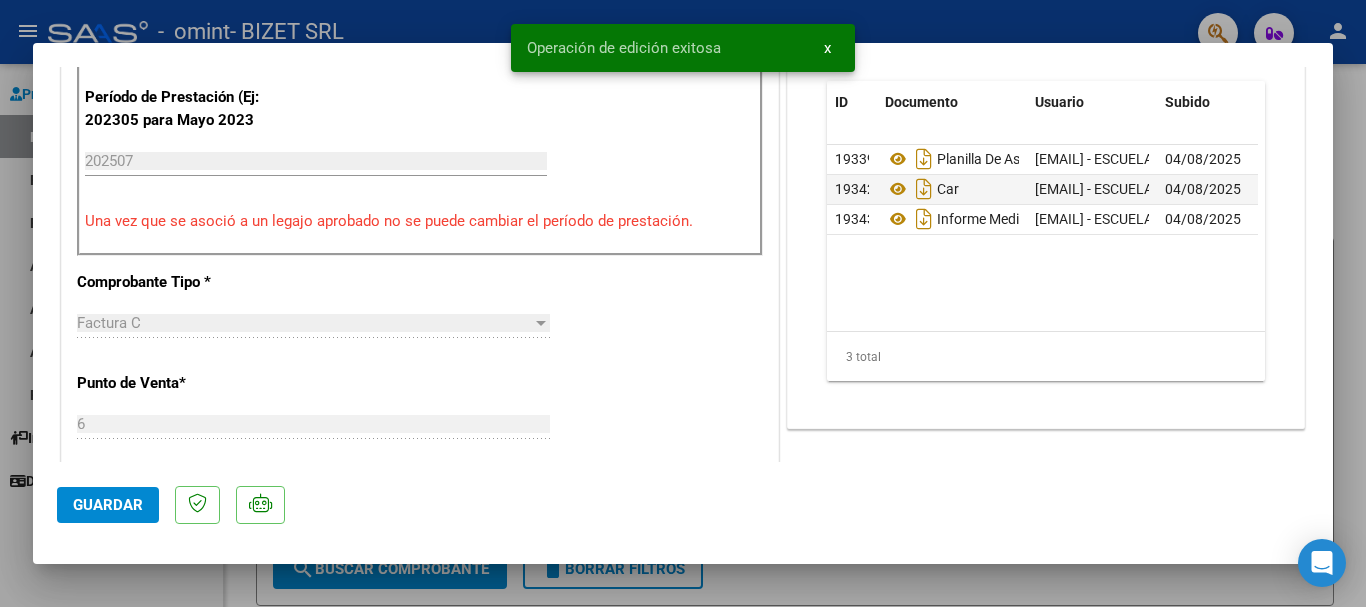 click at bounding box center (683, 303) 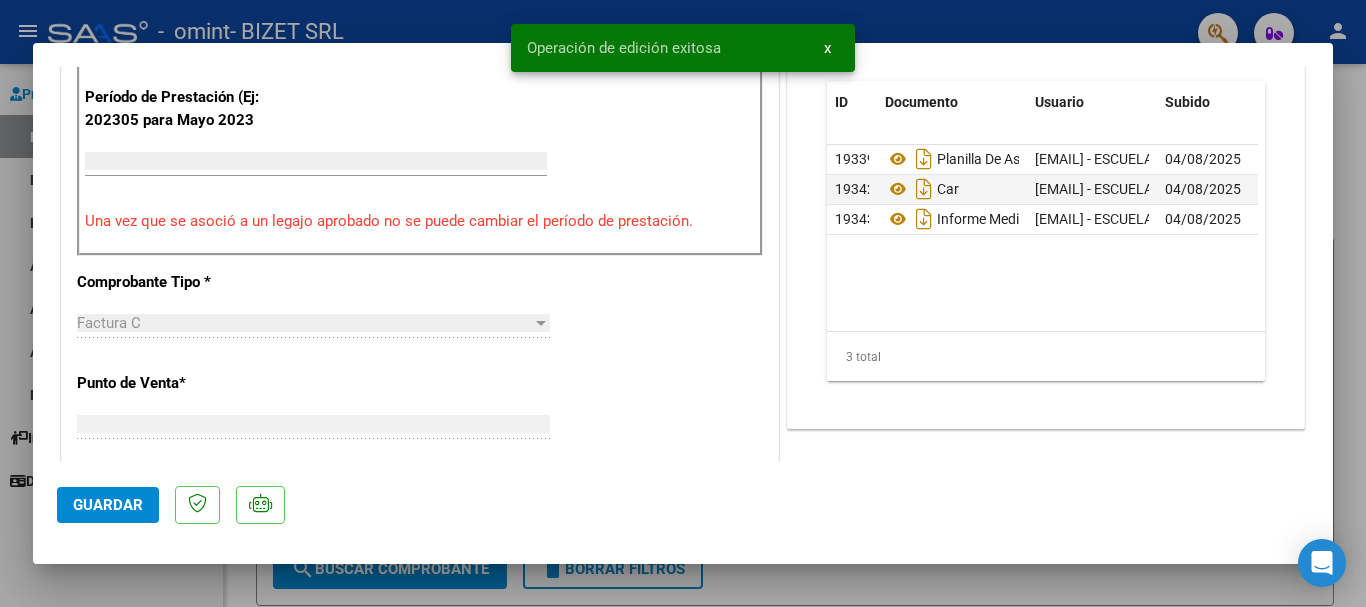 scroll, scrollTop: 0, scrollLeft: 0, axis: both 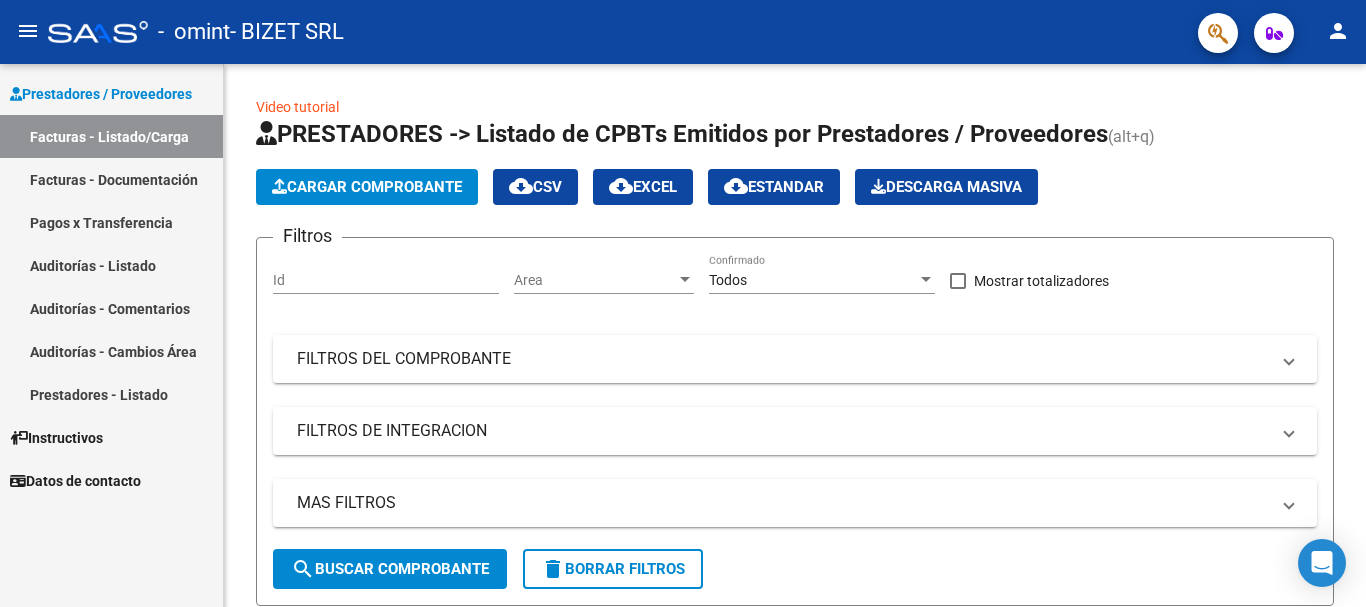 drag, startPoint x: 750, startPoint y: 10, endPoint x: 105, endPoint y: 129, distance: 655.8857 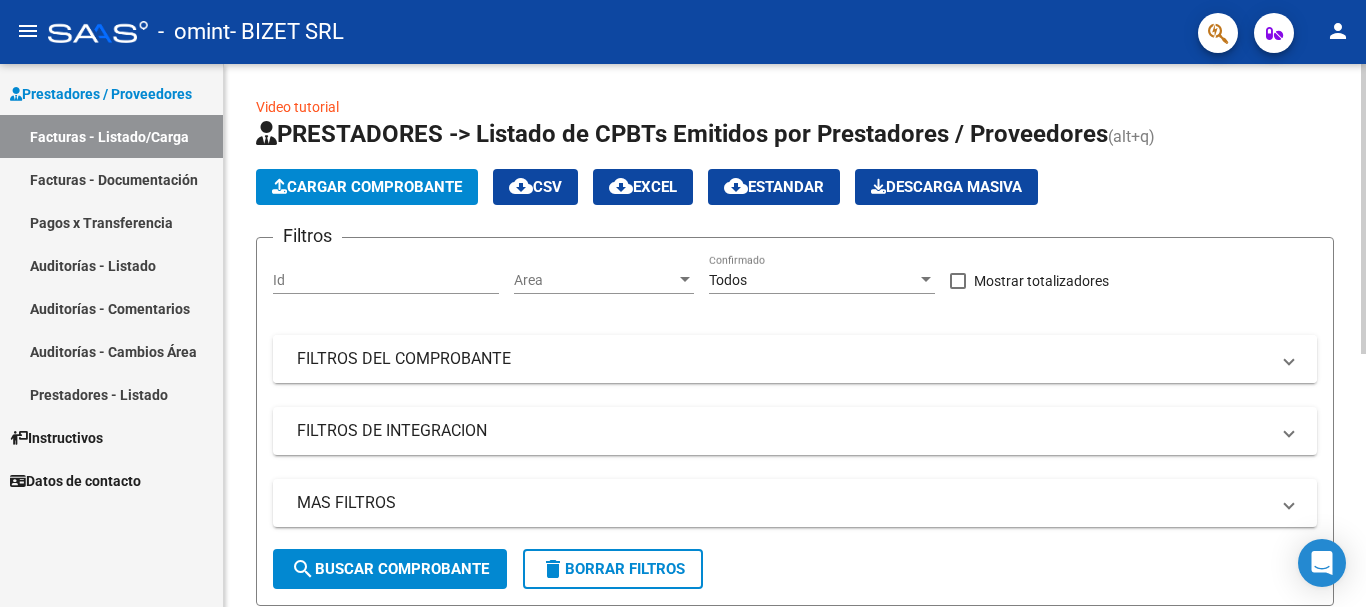 scroll, scrollTop: 300, scrollLeft: 0, axis: vertical 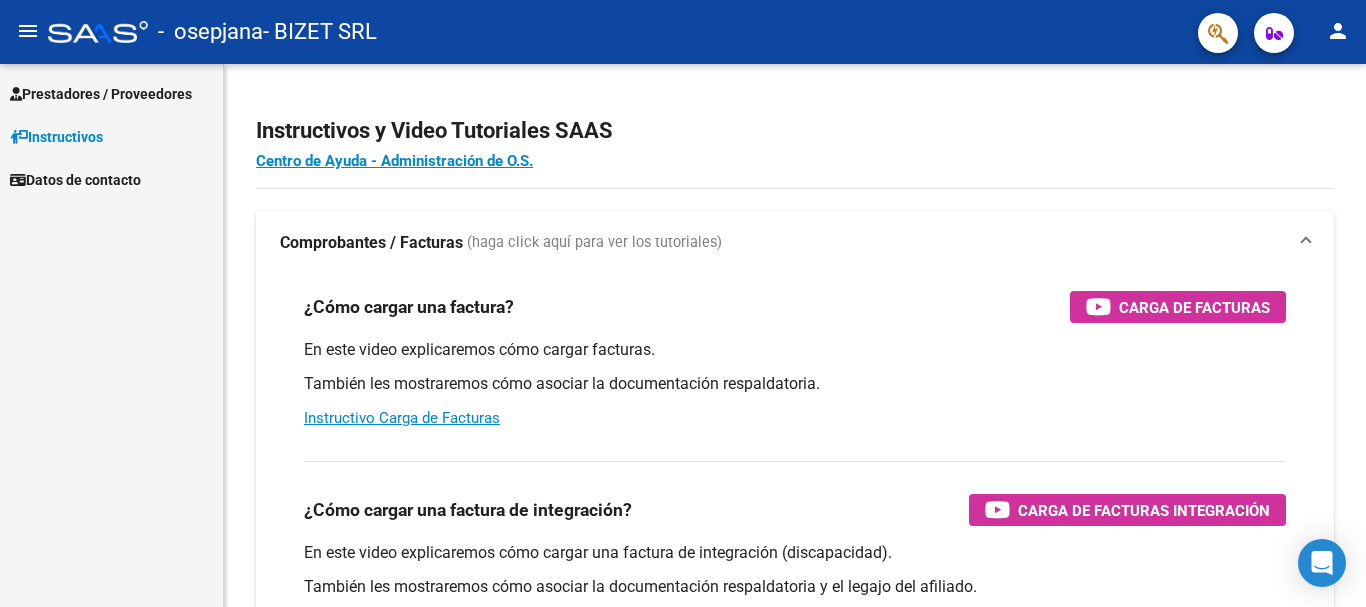 click on "Prestadores / Proveedores" at bounding box center [101, 94] 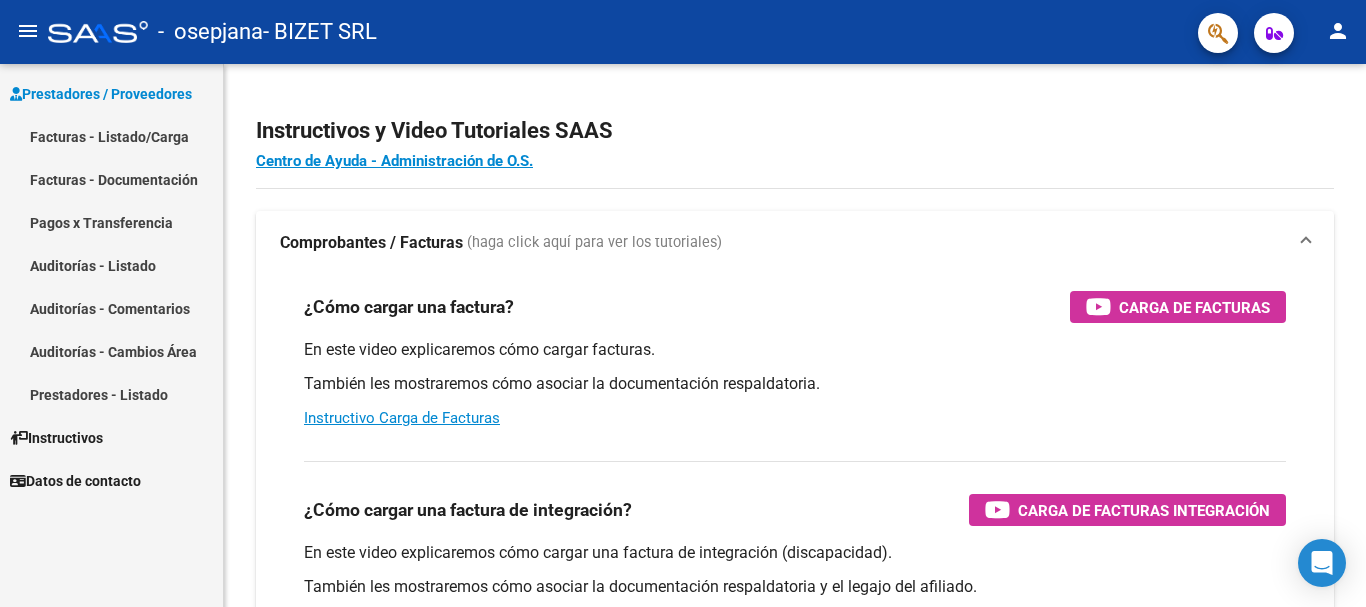 click on "Facturas - Listado/Carga" at bounding box center (111, 136) 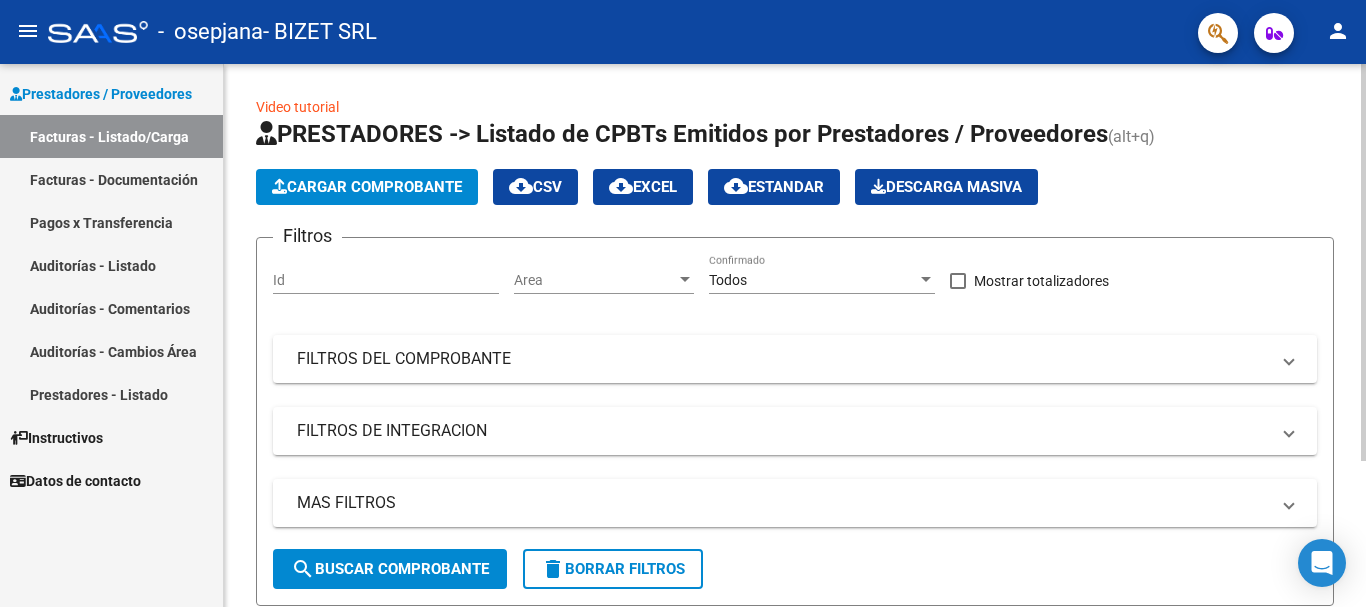 click on "Cargar Comprobante" 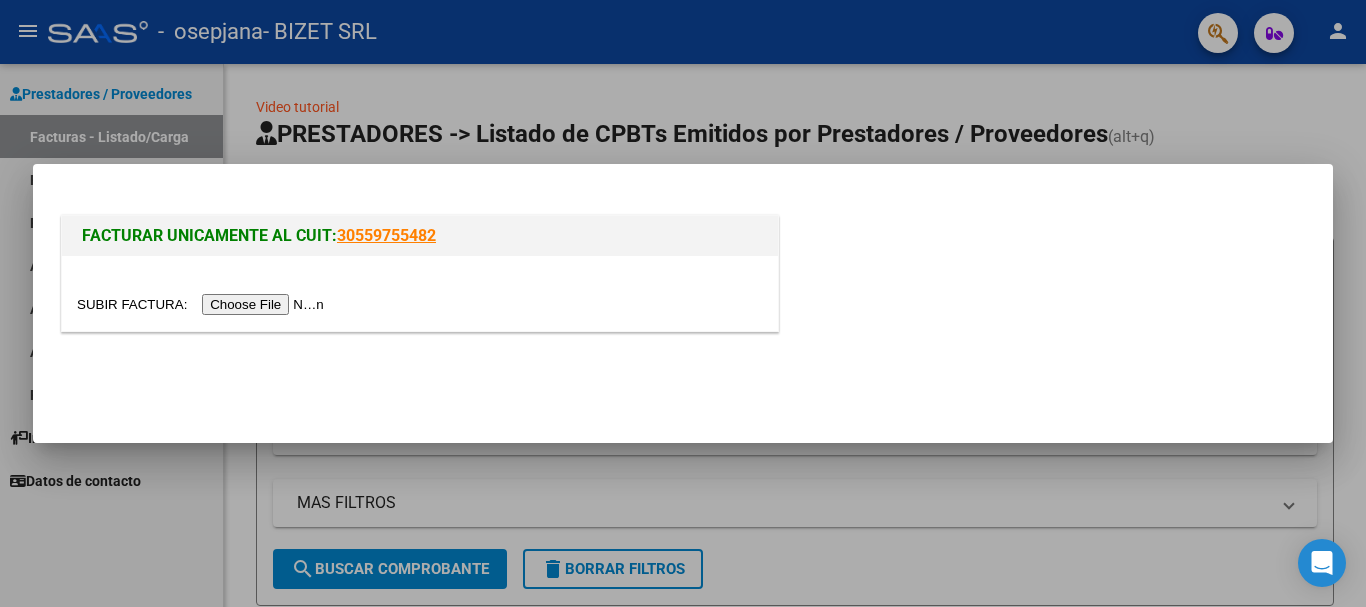 click at bounding box center (203, 304) 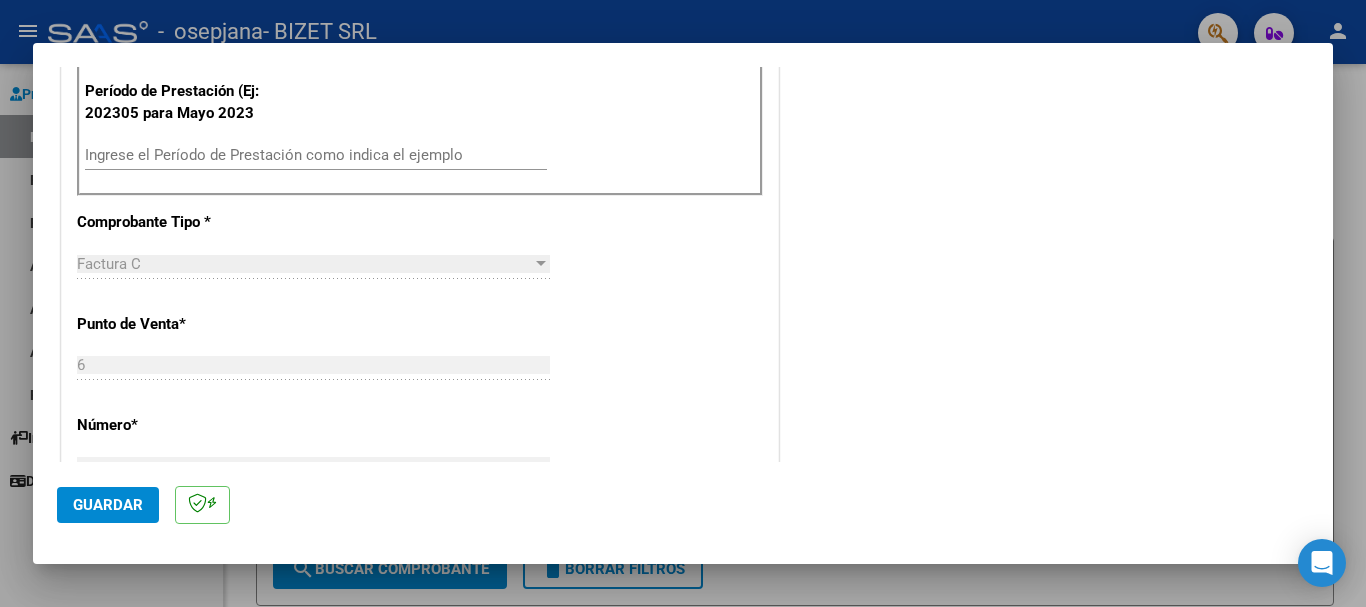 scroll, scrollTop: 700, scrollLeft: 0, axis: vertical 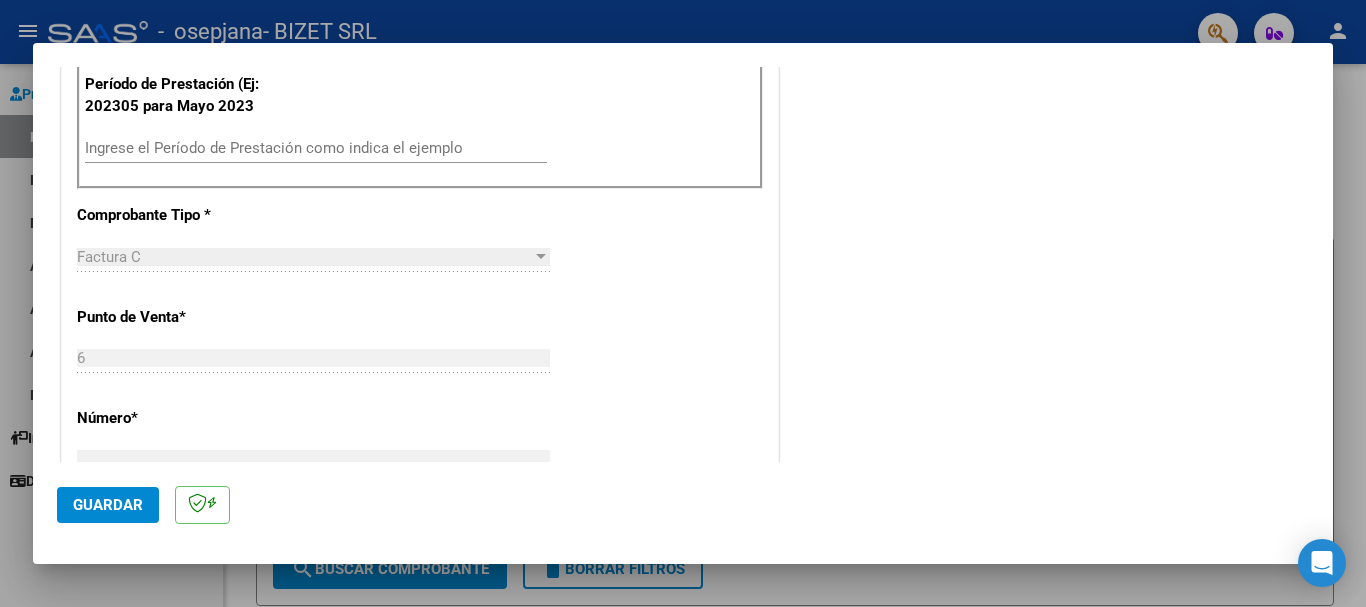 click on "Ingrese el Período de Prestación como indica el ejemplo" at bounding box center (316, 148) 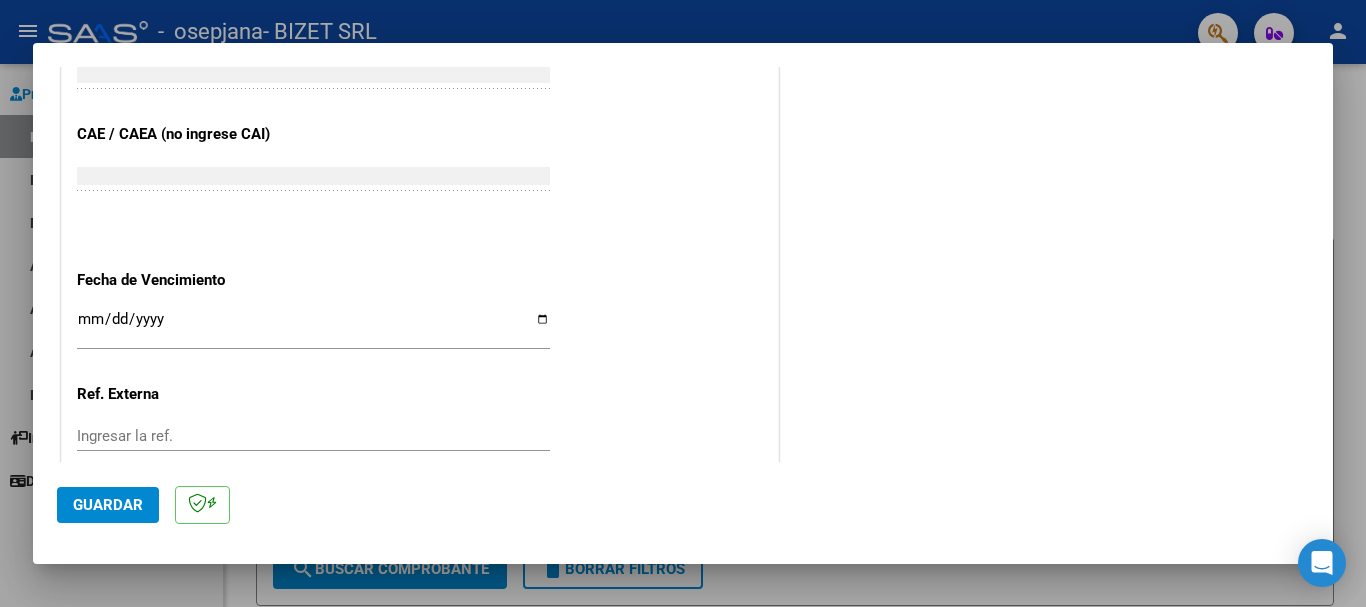 scroll, scrollTop: 1429, scrollLeft: 0, axis: vertical 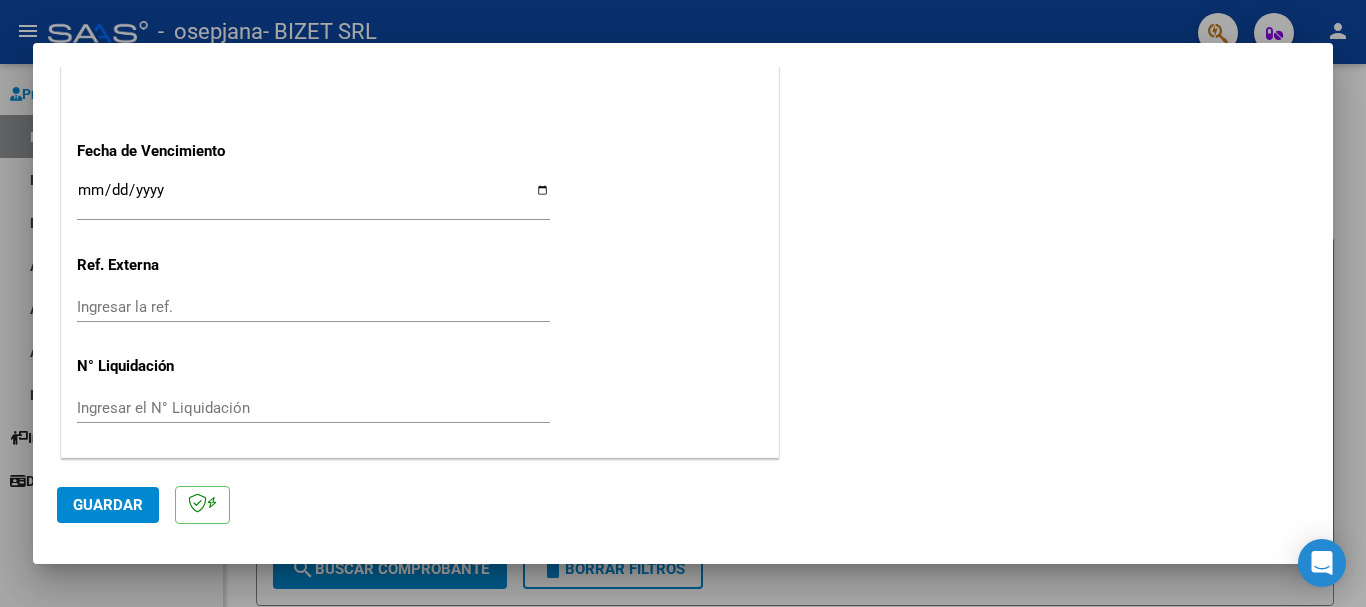 type on "202507" 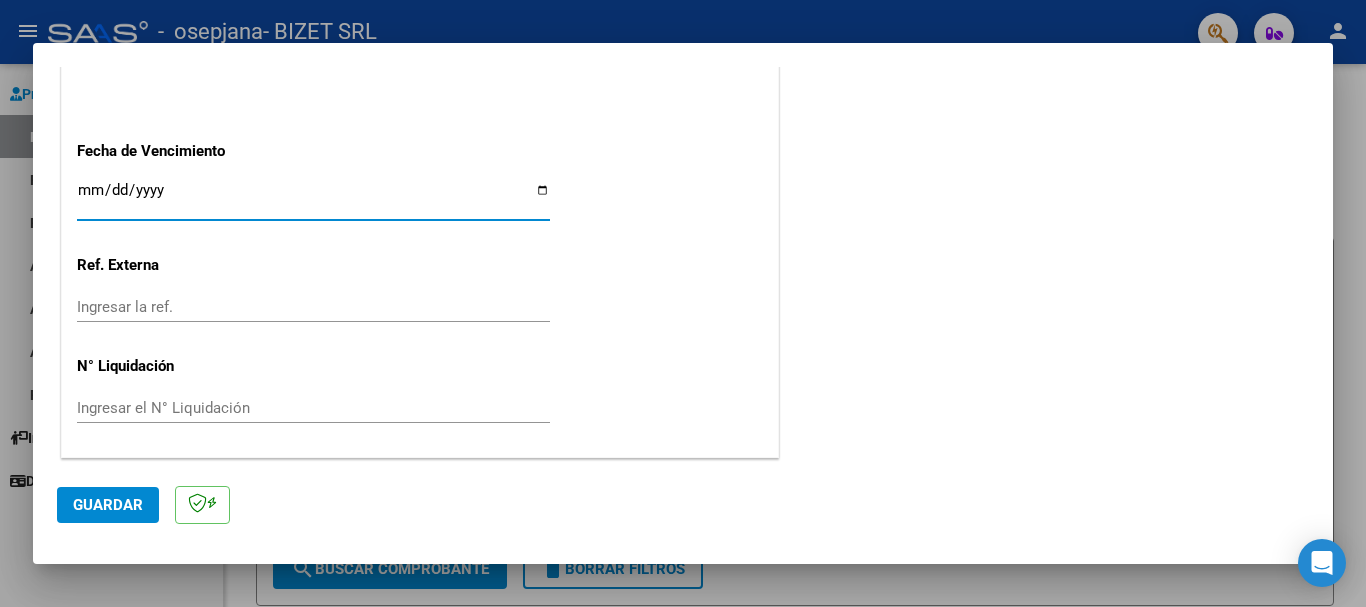 click on "Ingresar la fecha" at bounding box center (313, 198) 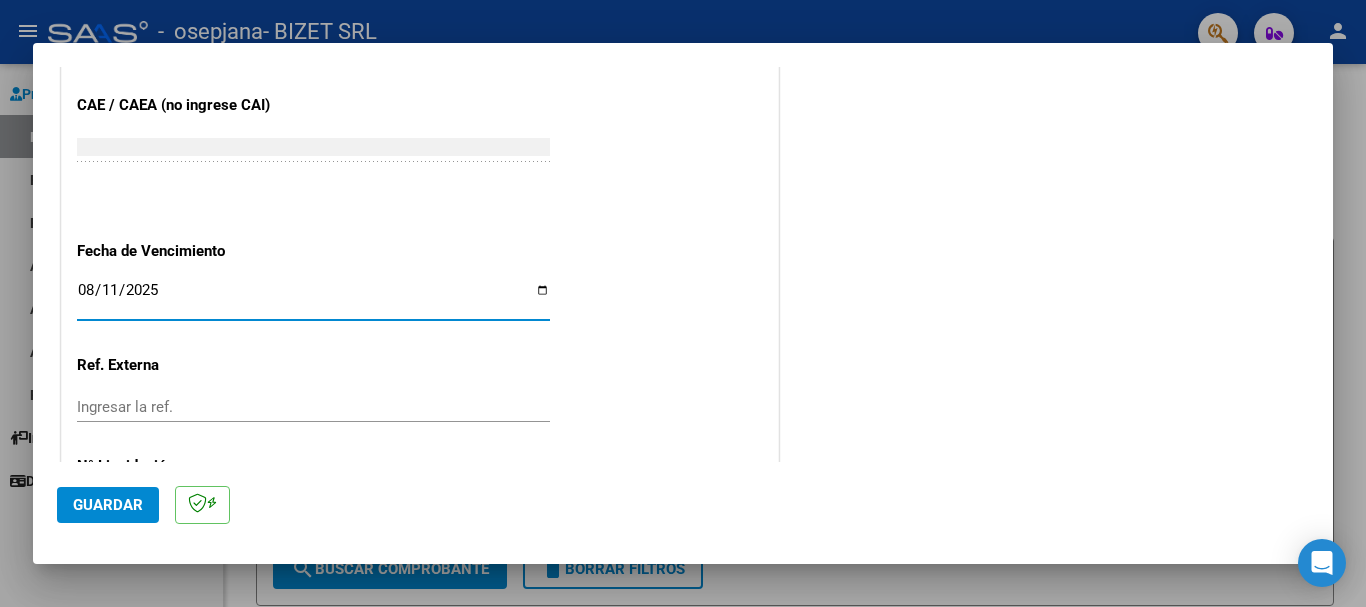 scroll, scrollTop: 1429, scrollLeft: 0, axis: vertical 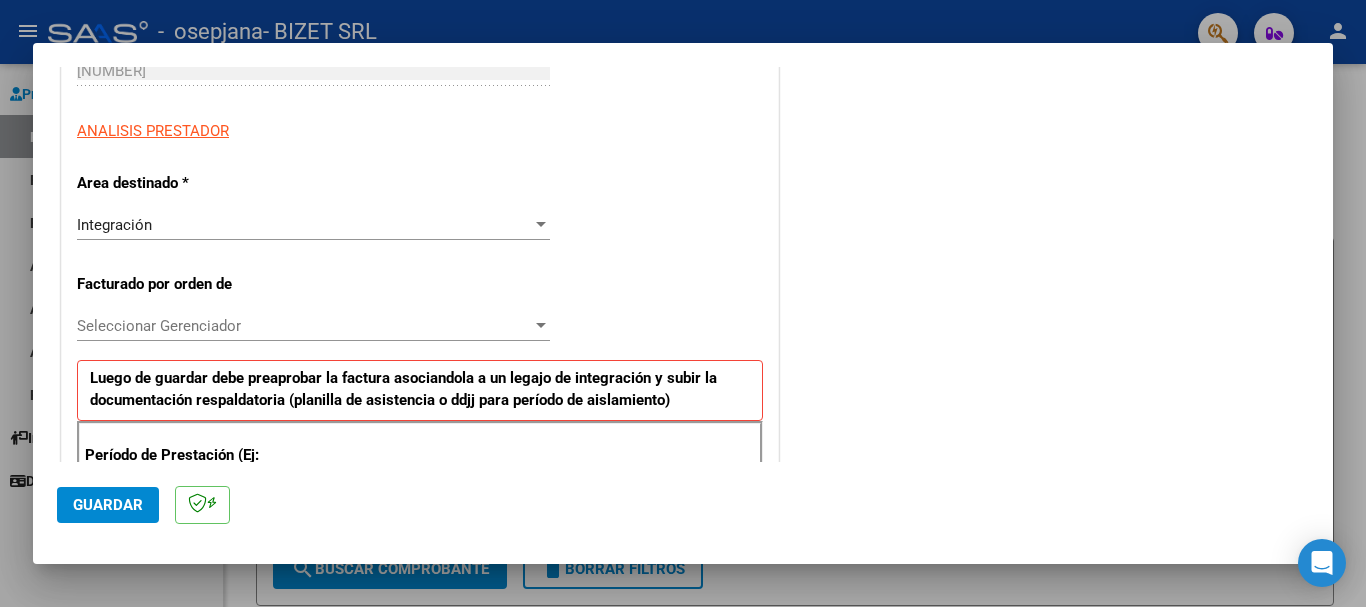 click on "Guardar" 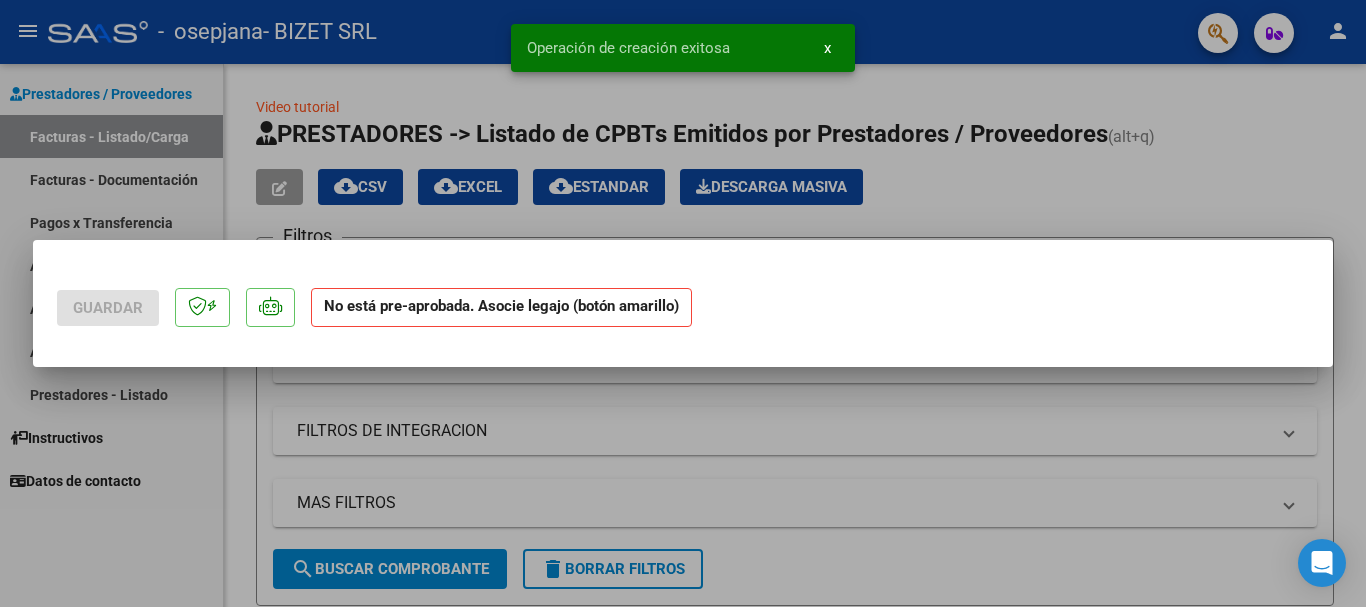 scroll, scrollTop: 0, scrollLeft: 0, axis: both 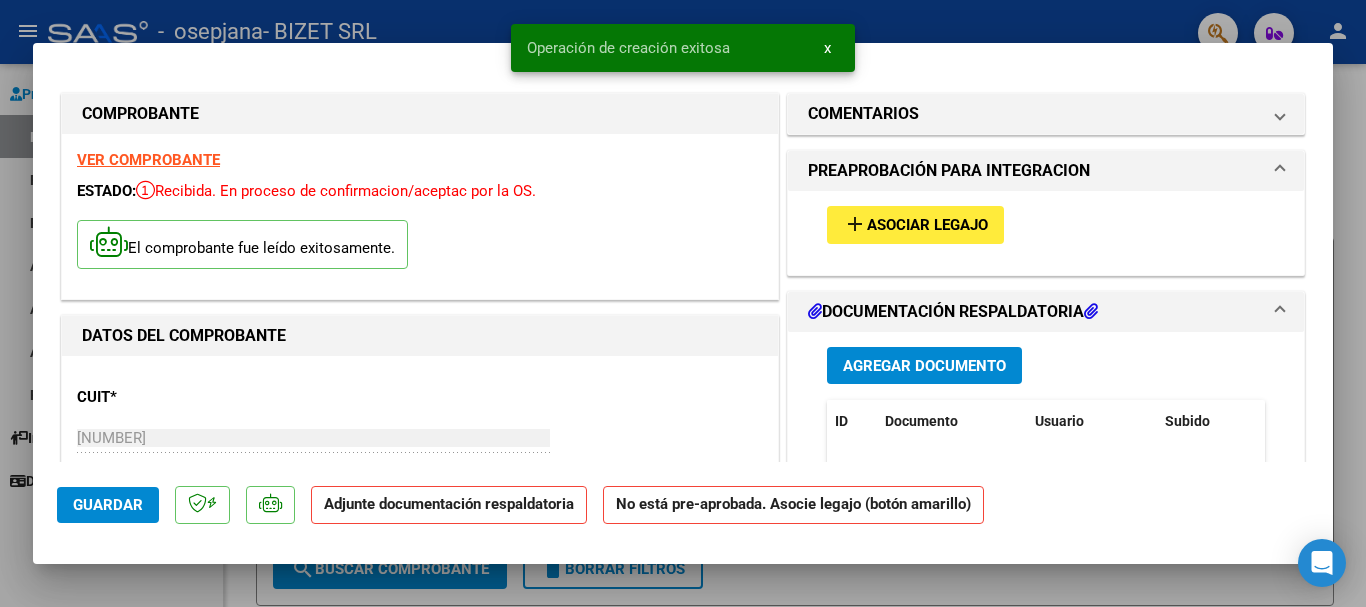 click on "Agregar Documento" at bounding box center (924, 366) 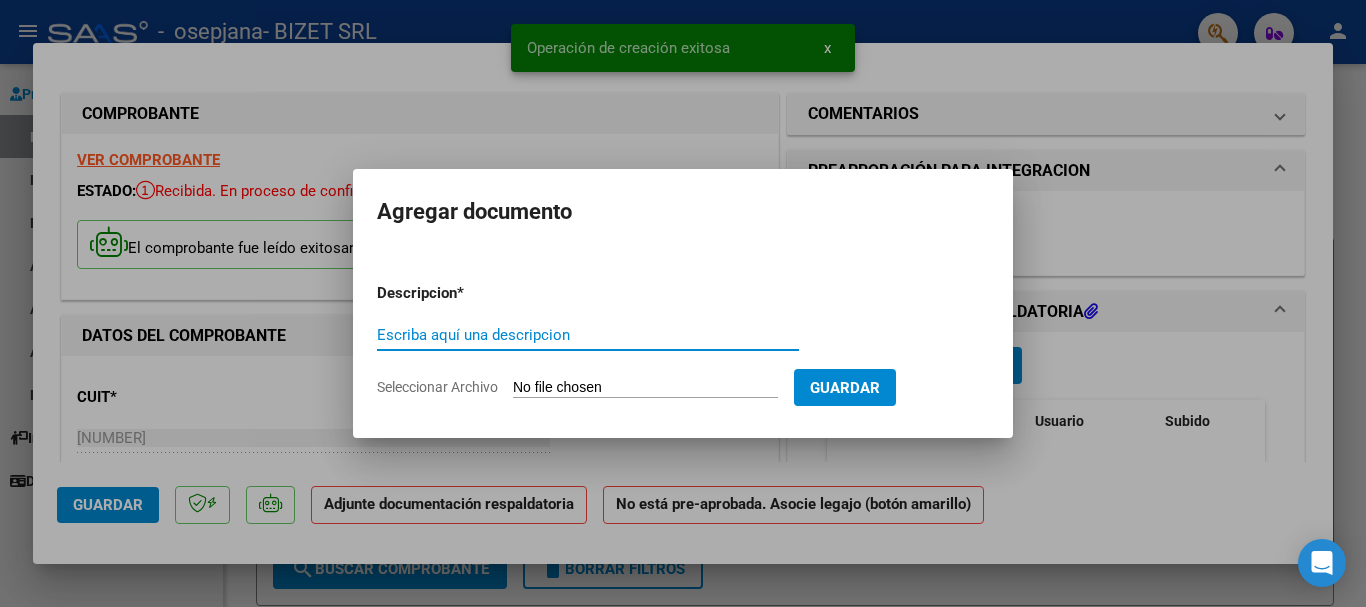 click on "Escriba aquí una descripcion" at bounding box center (588, 335) 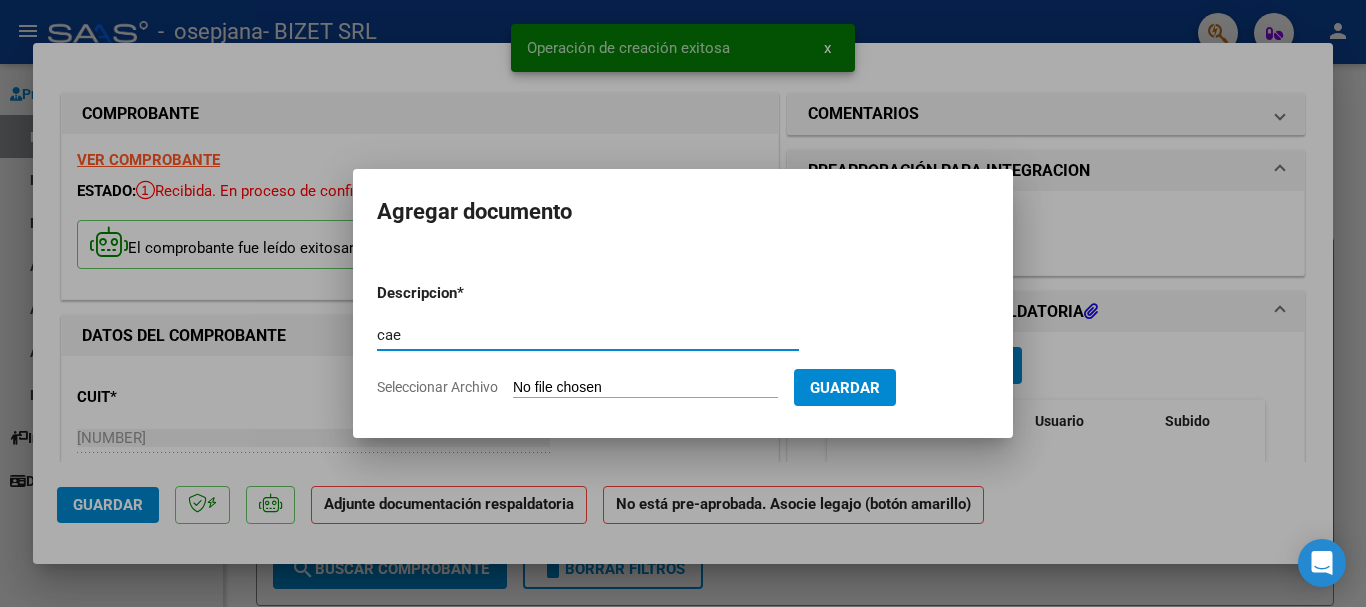 type on "cae" 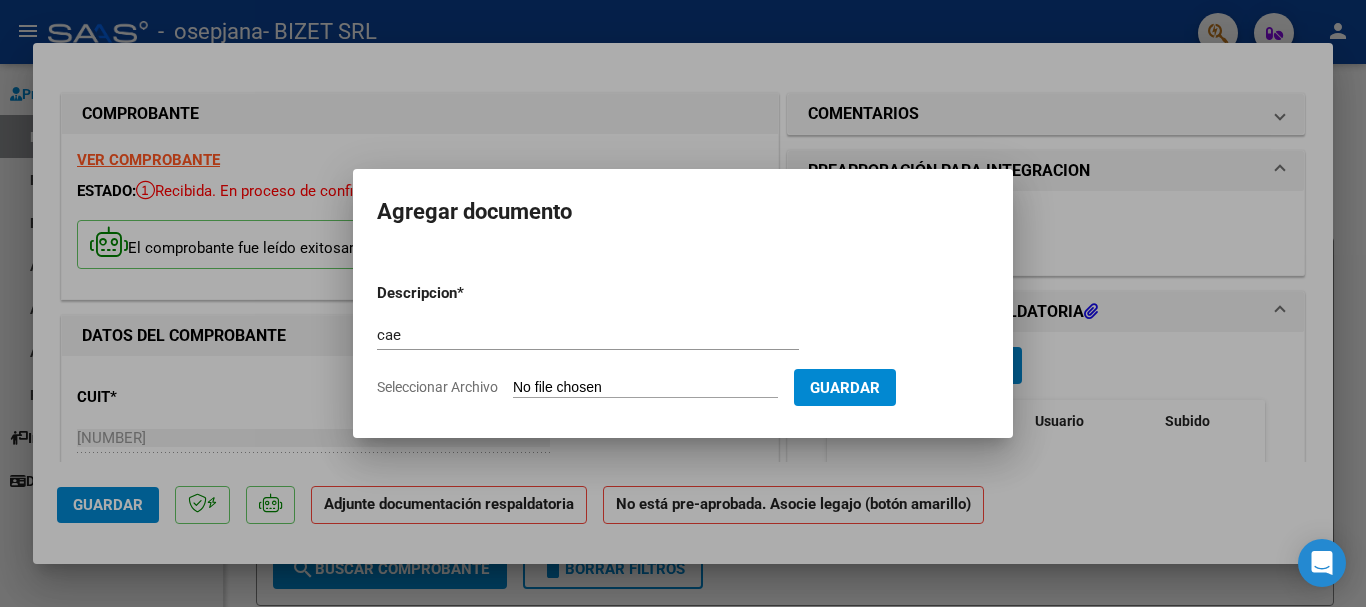 type on "C:\fakepath\C Cañete.pdf" 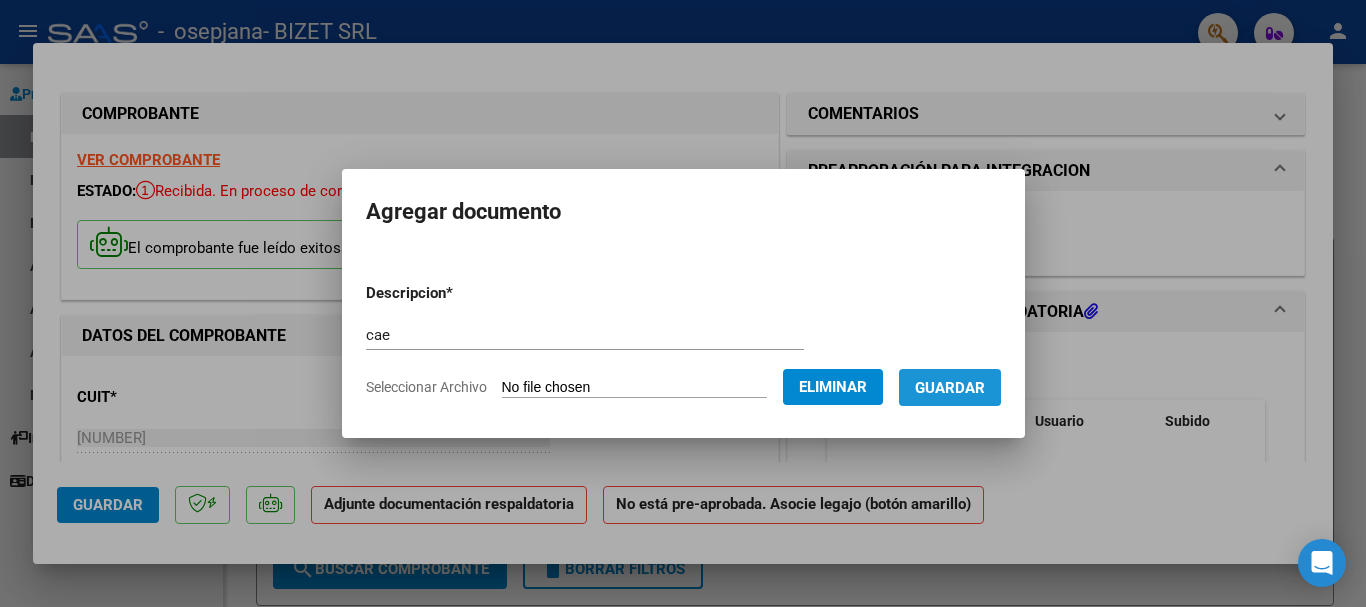 click on "Guardar" at bounding box center (950, 388) 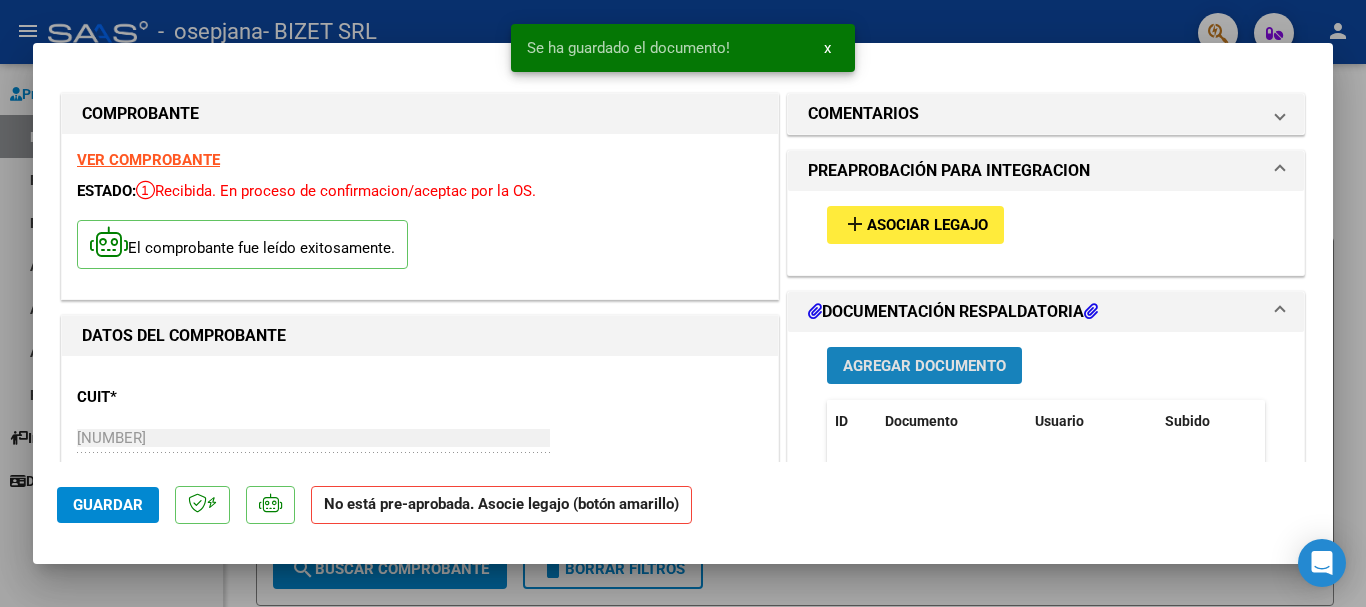 click on "Agregar Documento" at bounding box center (924, 366) 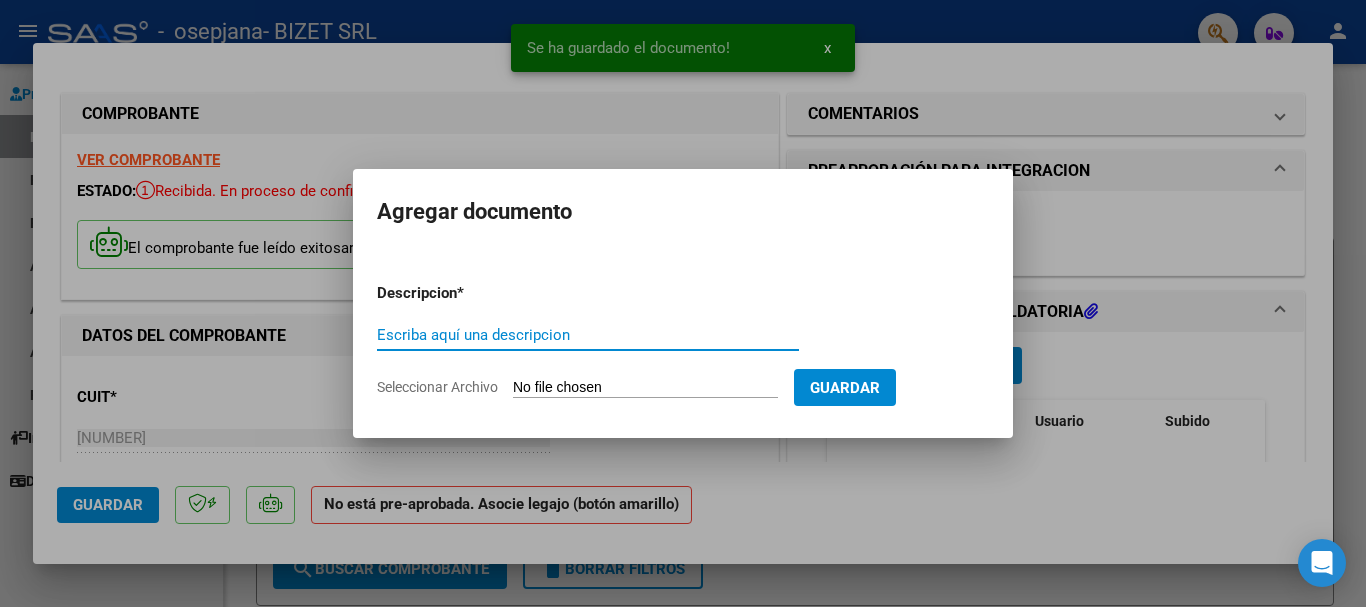 click on "Escriba aquí una descripcion" at bounding box center (588, 335) 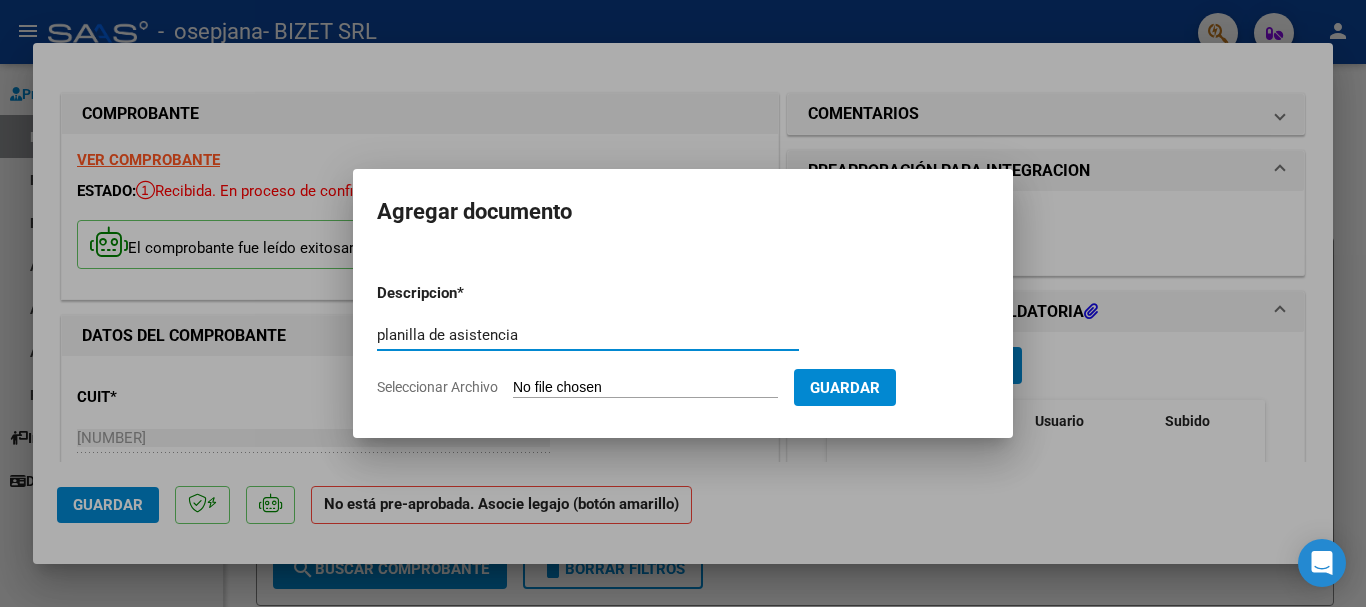 type on "planilla de asistencia" 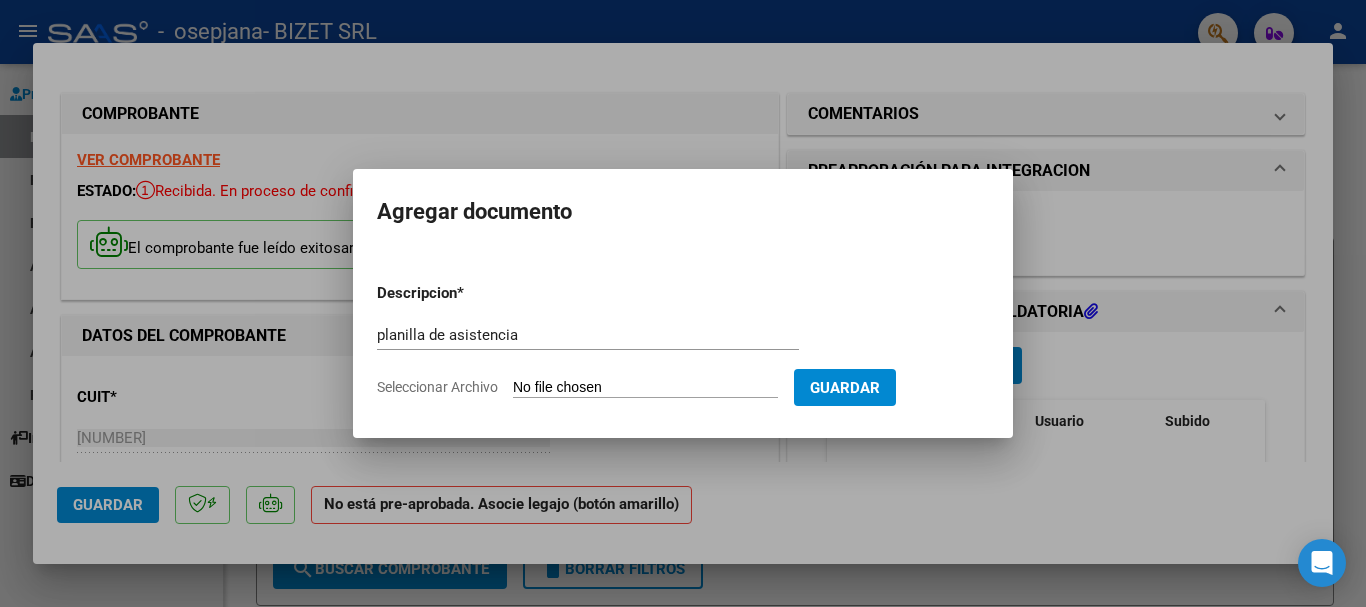 click on "Seleccionar Archivo" at bounding box center [645, 388] 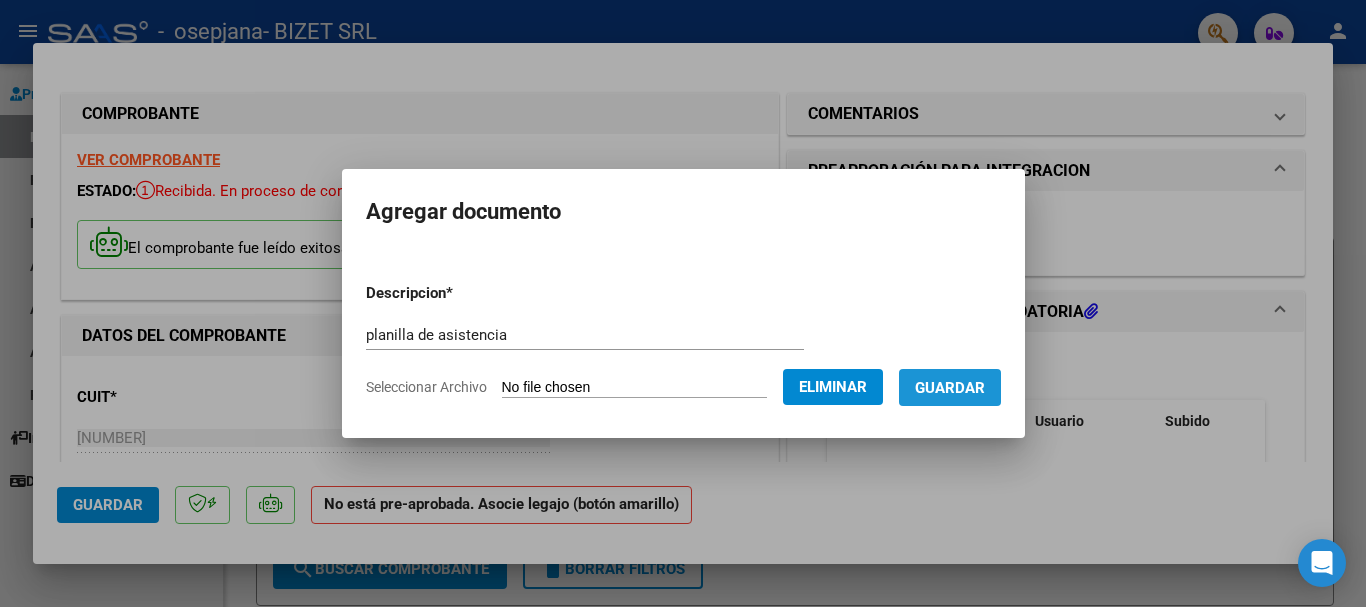 click on "Guardar" at bounding box center [950, 387] 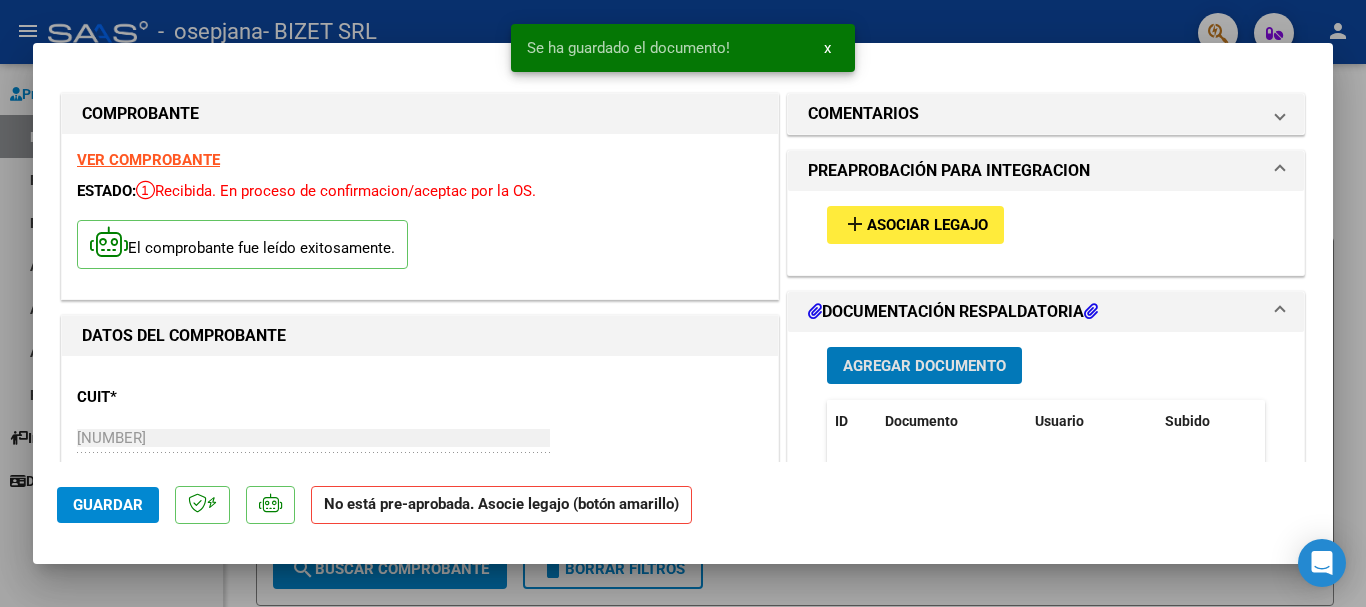 click on "Agregar Documento" at bounding box center (924, 366) 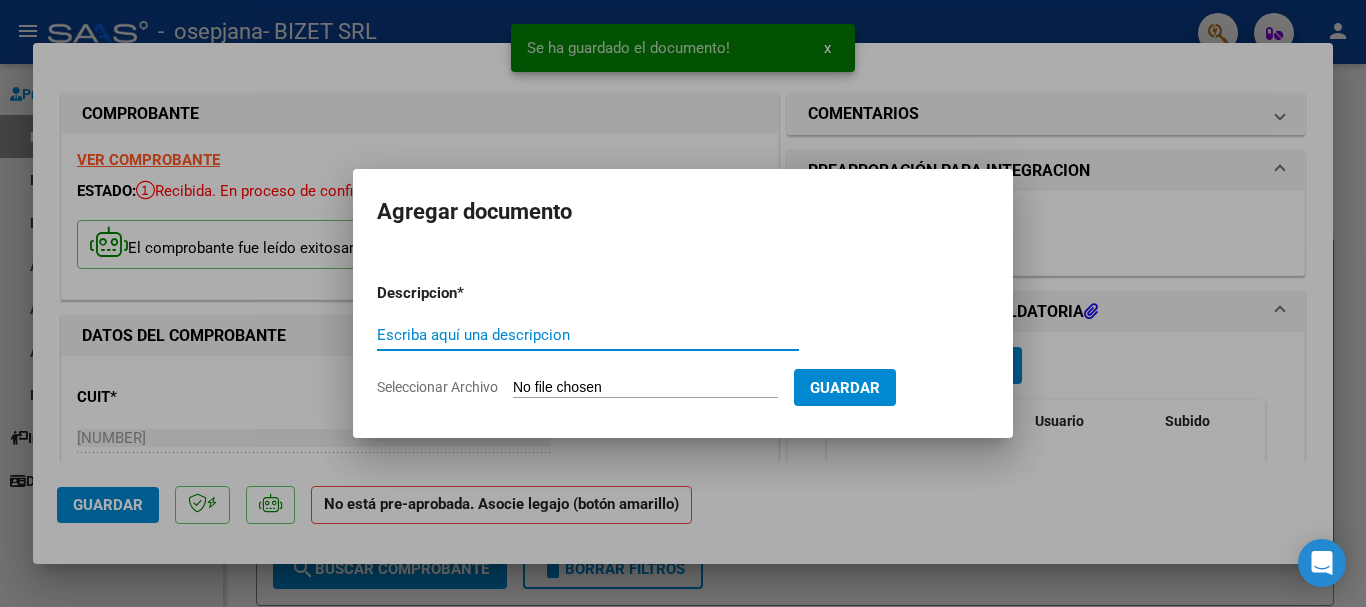 click on "Escriba aquí una descripcion" at bounding box center [588, 335] 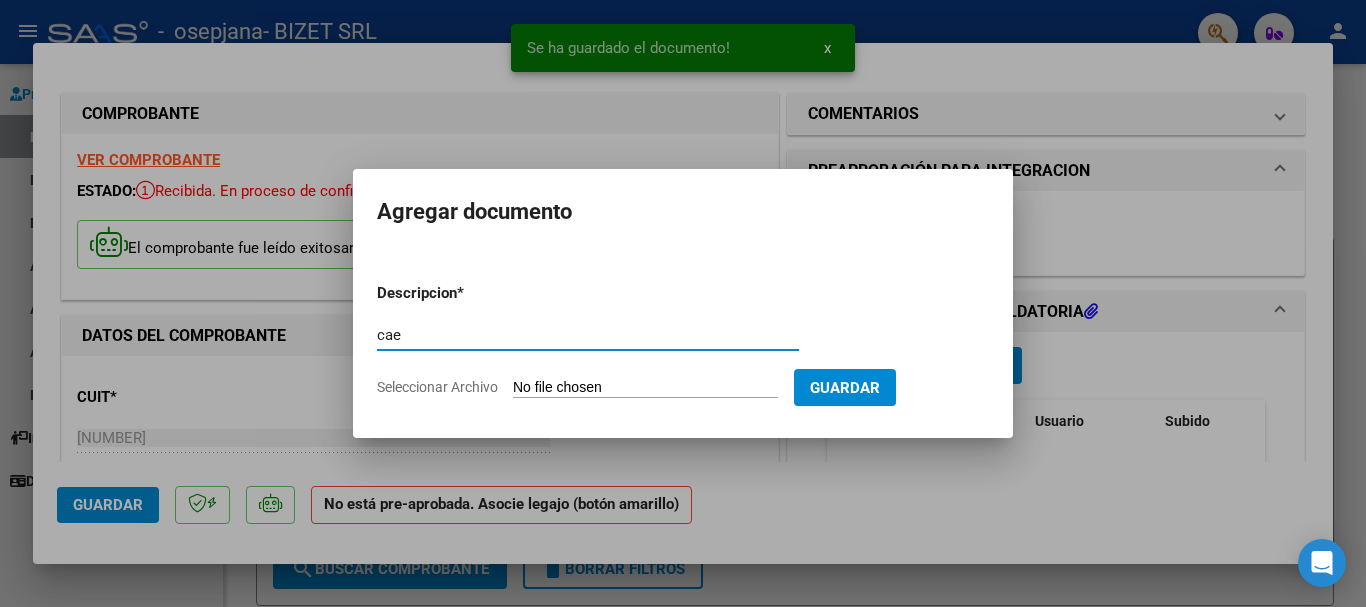 type on "cae" 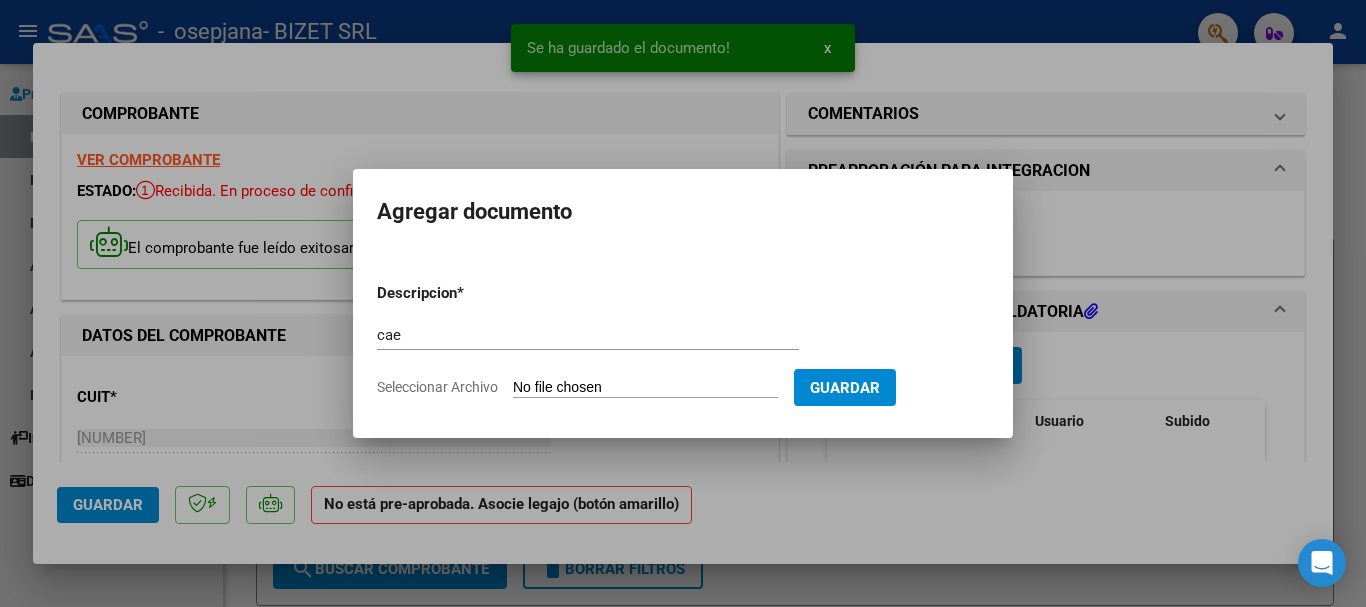click on "Seleccionar Archivo" at bounding box center [645, 388] 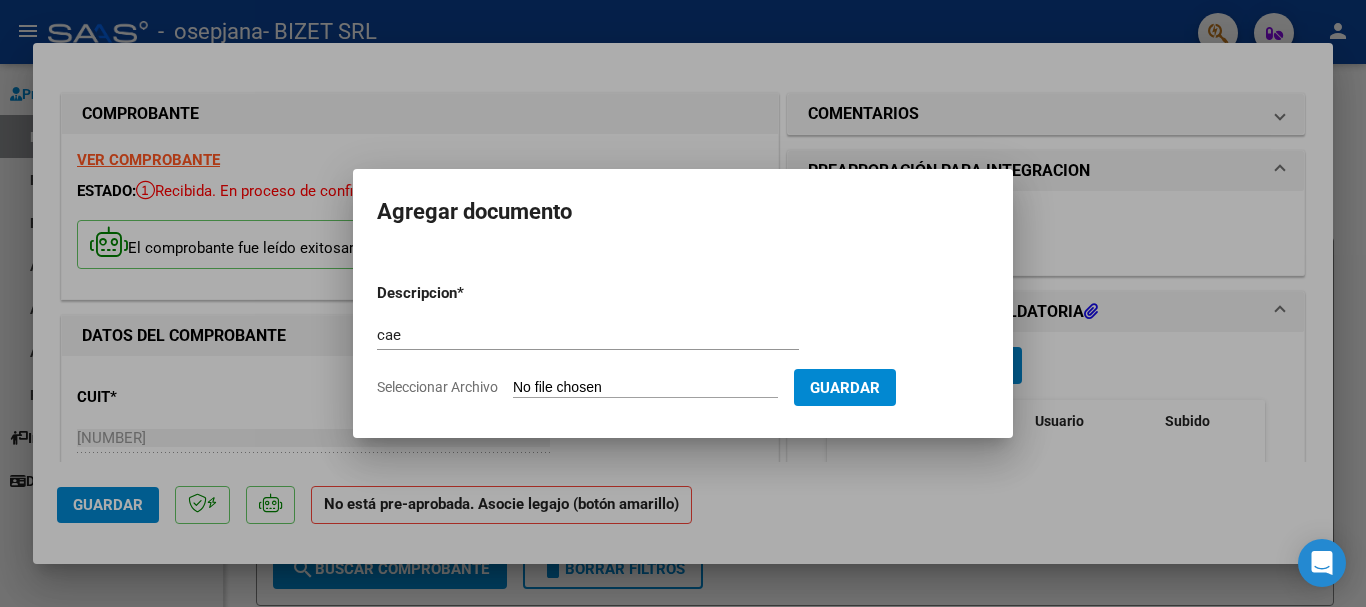 type on "C:\fakepath\Constatación de Comprobantes _ AFIP.pdf" 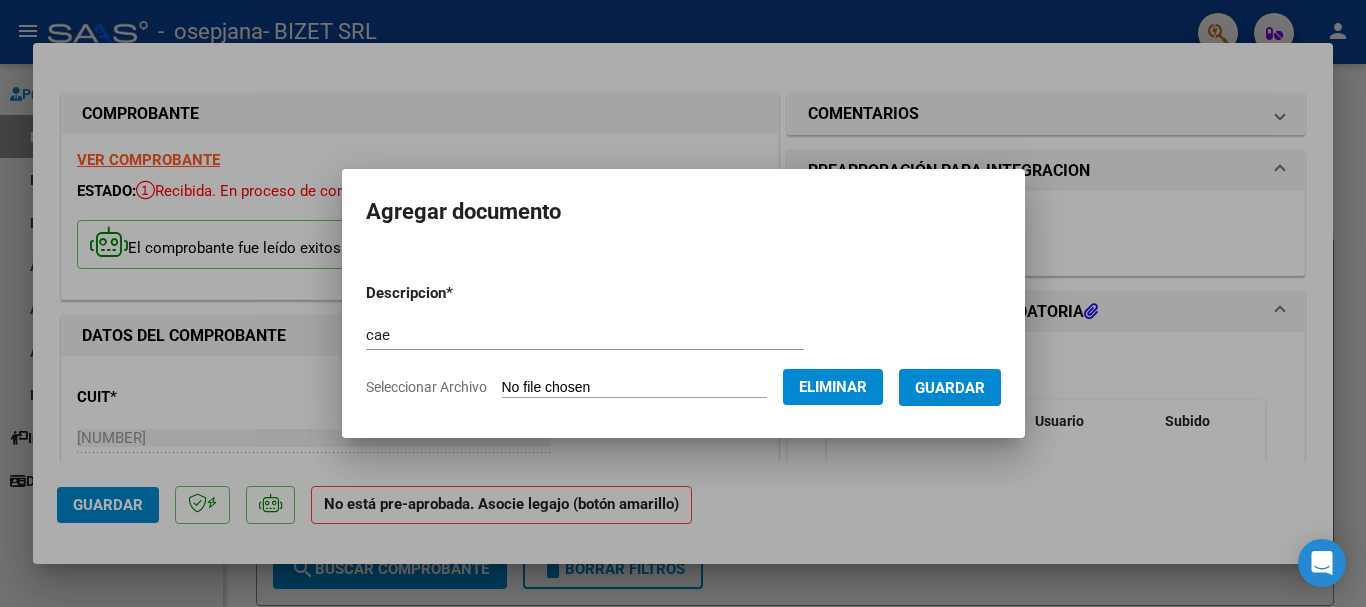 click on "Guardar" at bounding box center [950, 388] 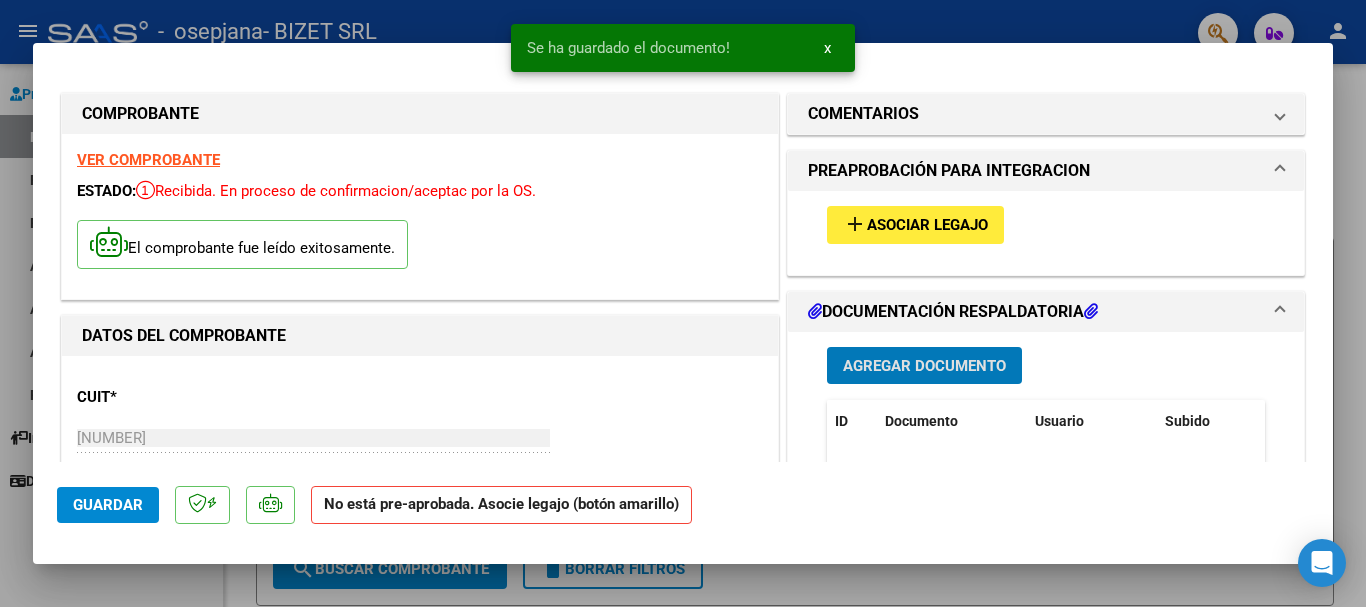 click on "Agregar Documento" at bounding box center (924, 366) 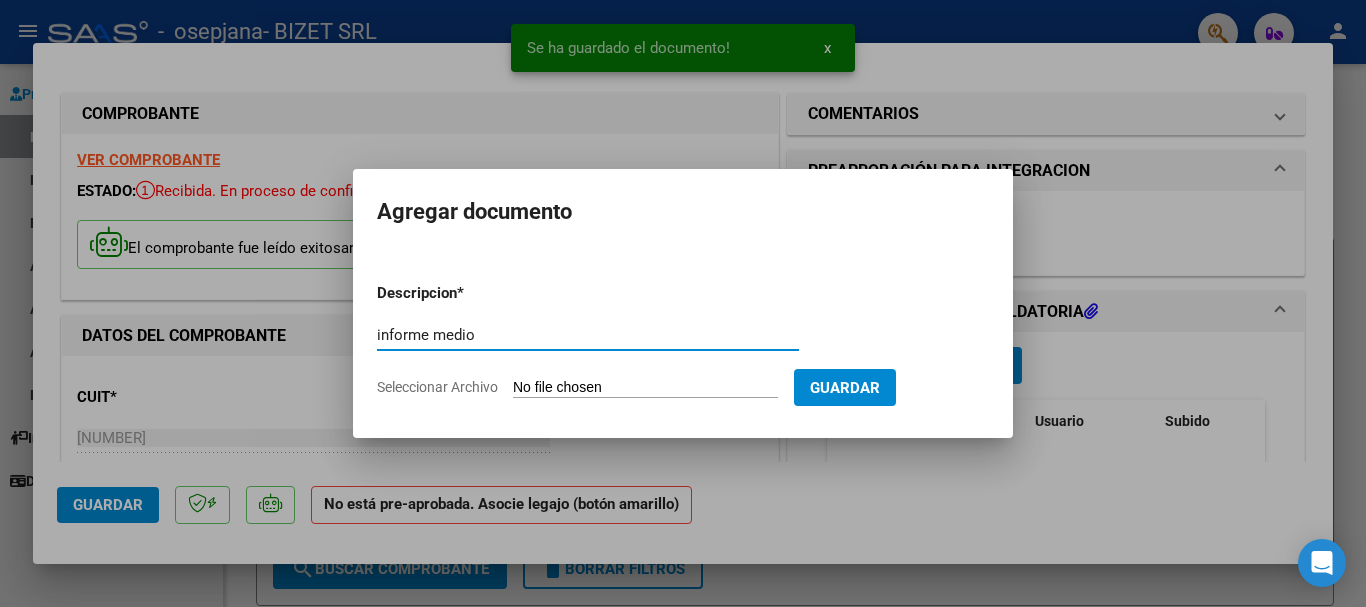 type on "informe medio" 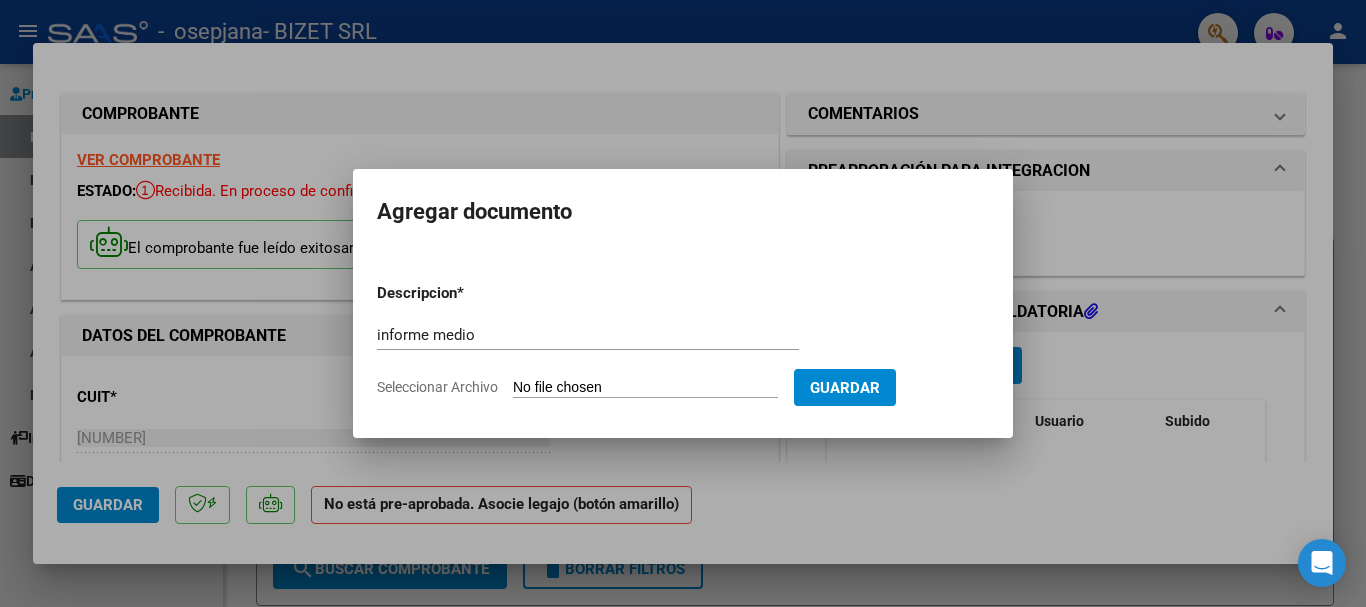 type on "C:\fakepath\CAÑETE BYRON  25.docx" 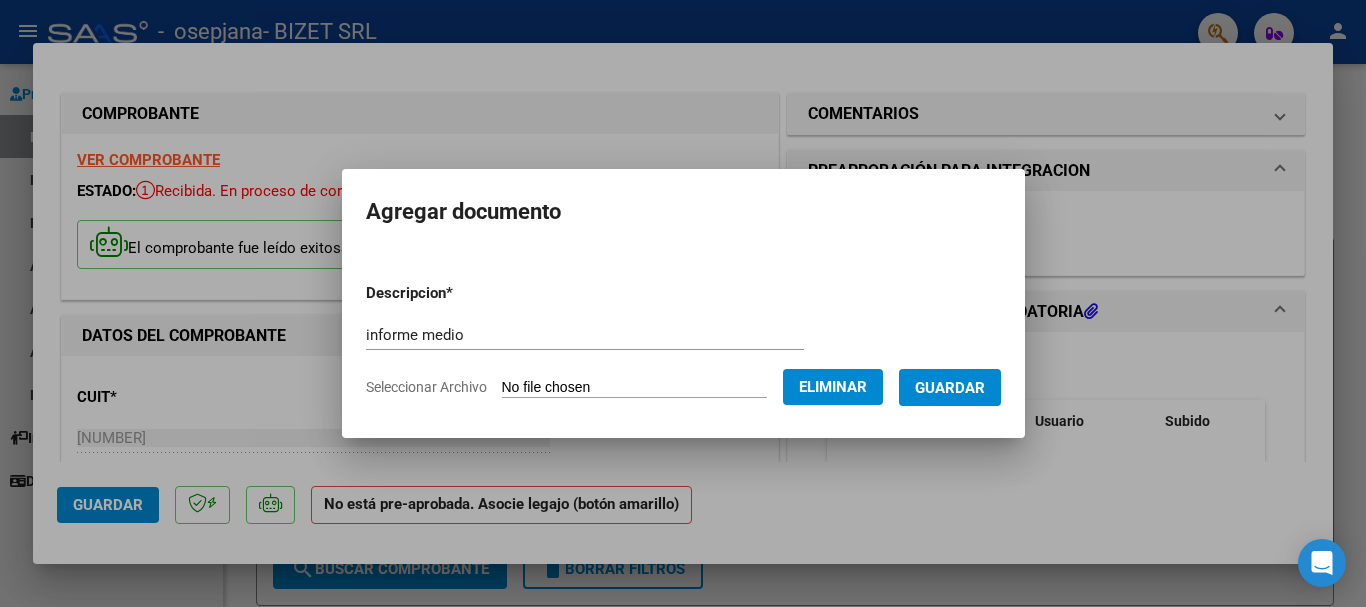click on "Guardar" at bounding box center [950, 388] 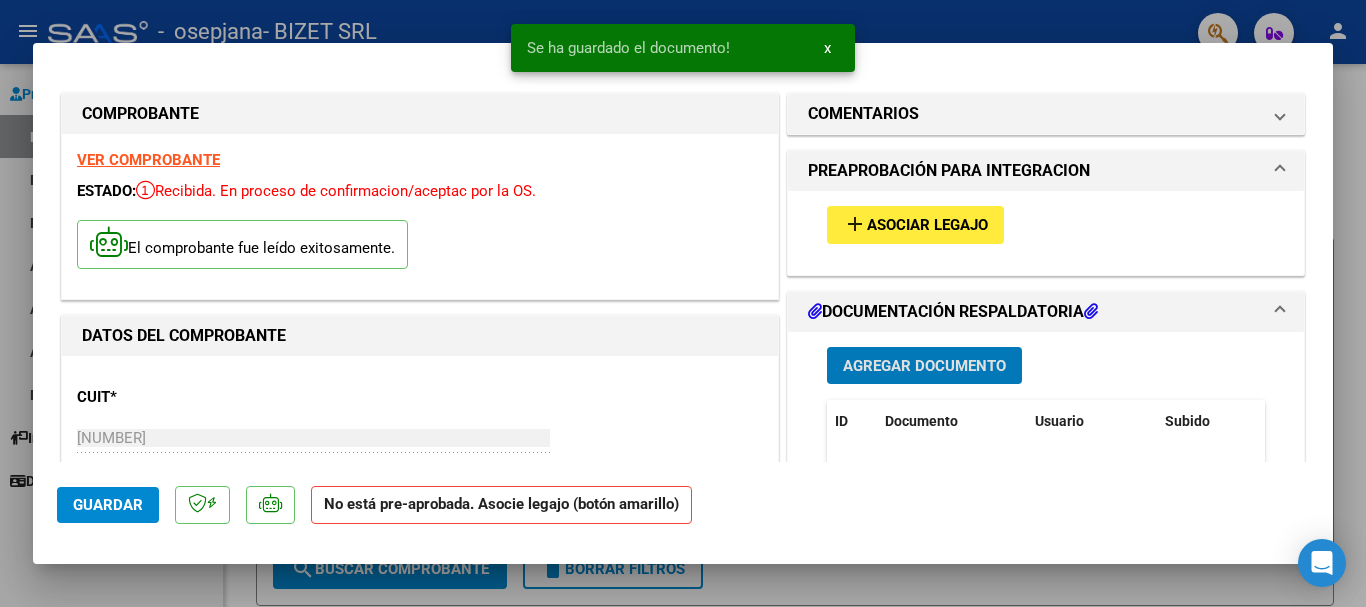 click on "Asociar Legajo" at bounding box center [927, 226] 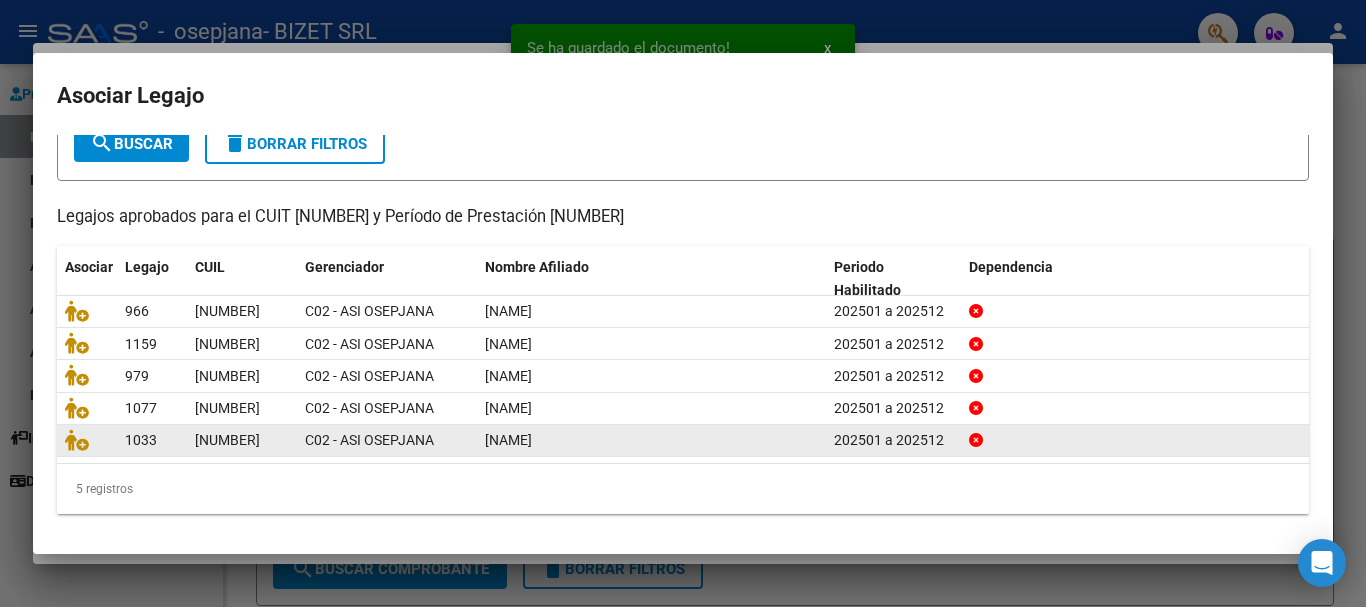 scroll, scrollTop: 131, scrollLeft: 0, axis: vertical 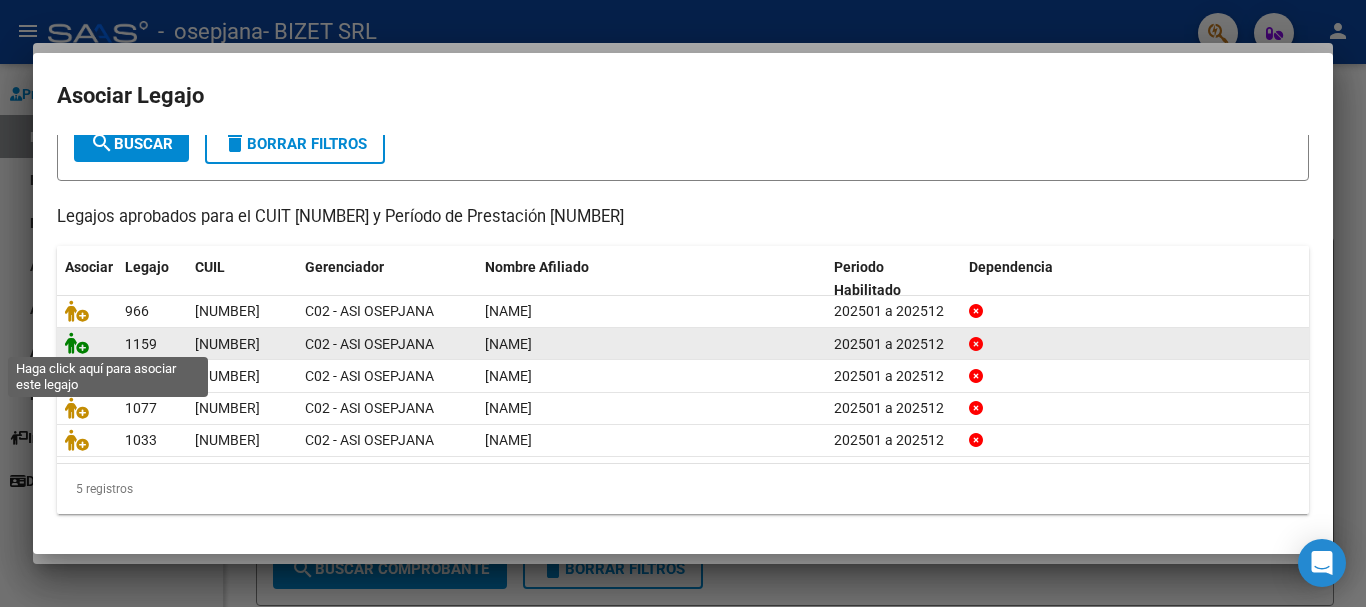 click 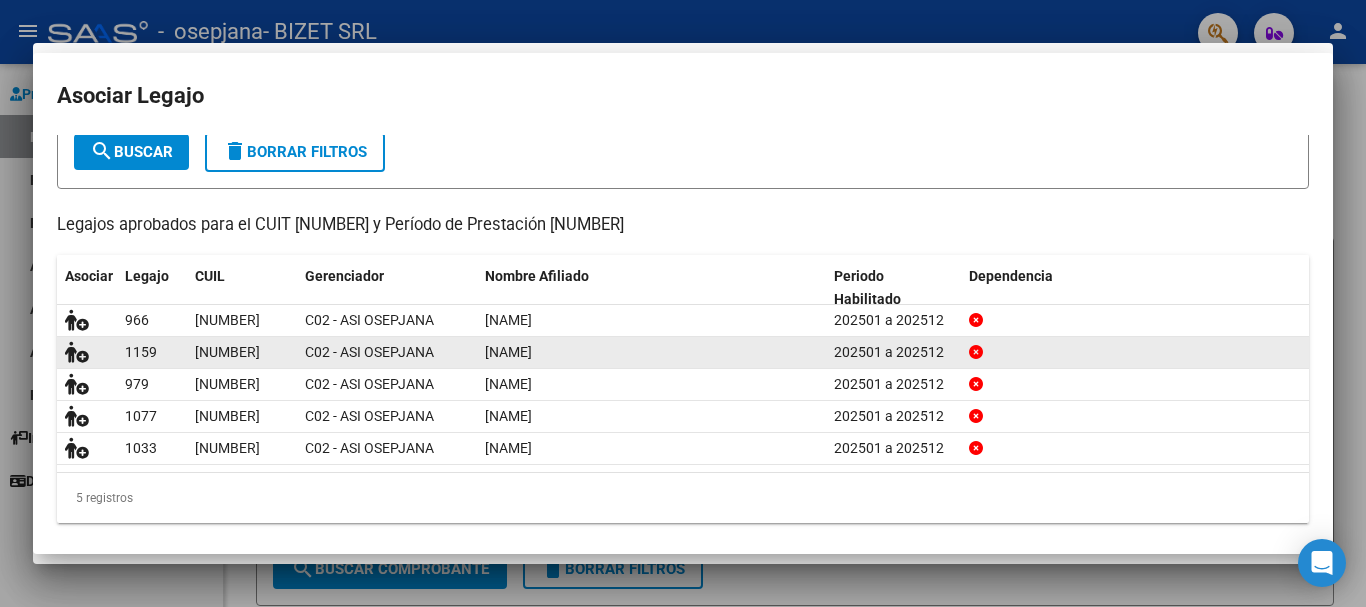 scroll, scrollTop: 0, scrollLeft: 0, axis: both 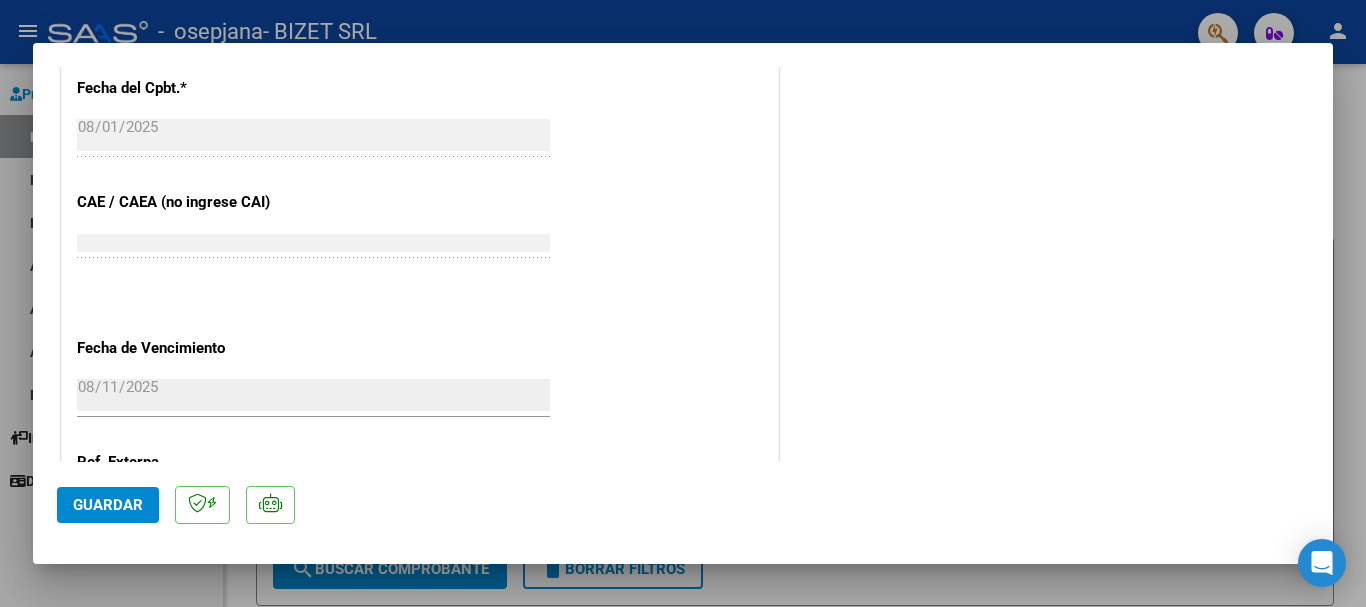 click on "Guardar" 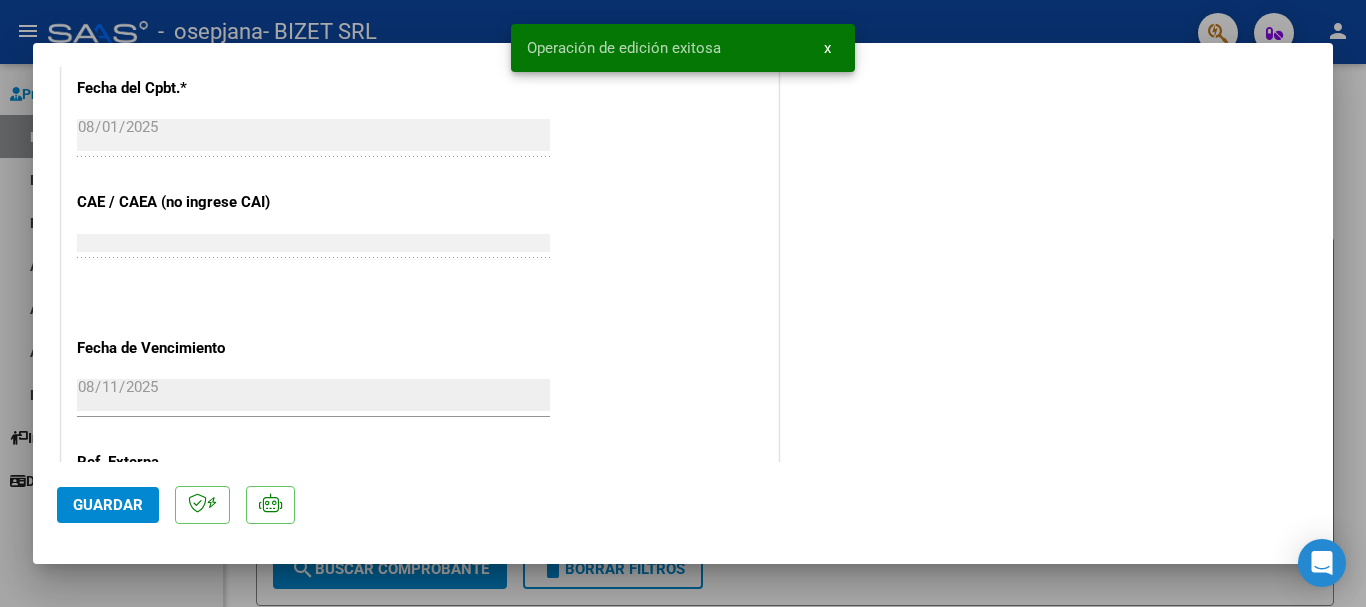 click at bounding box center (683, 303) 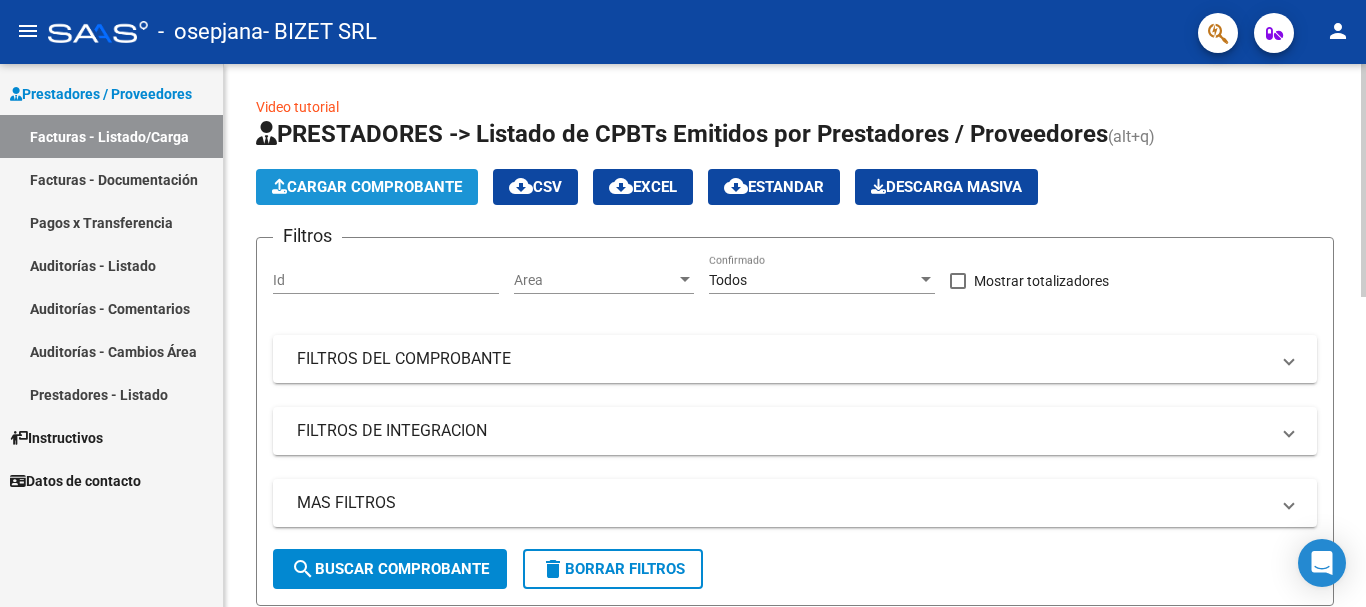 click on "Cargar Comprobante" 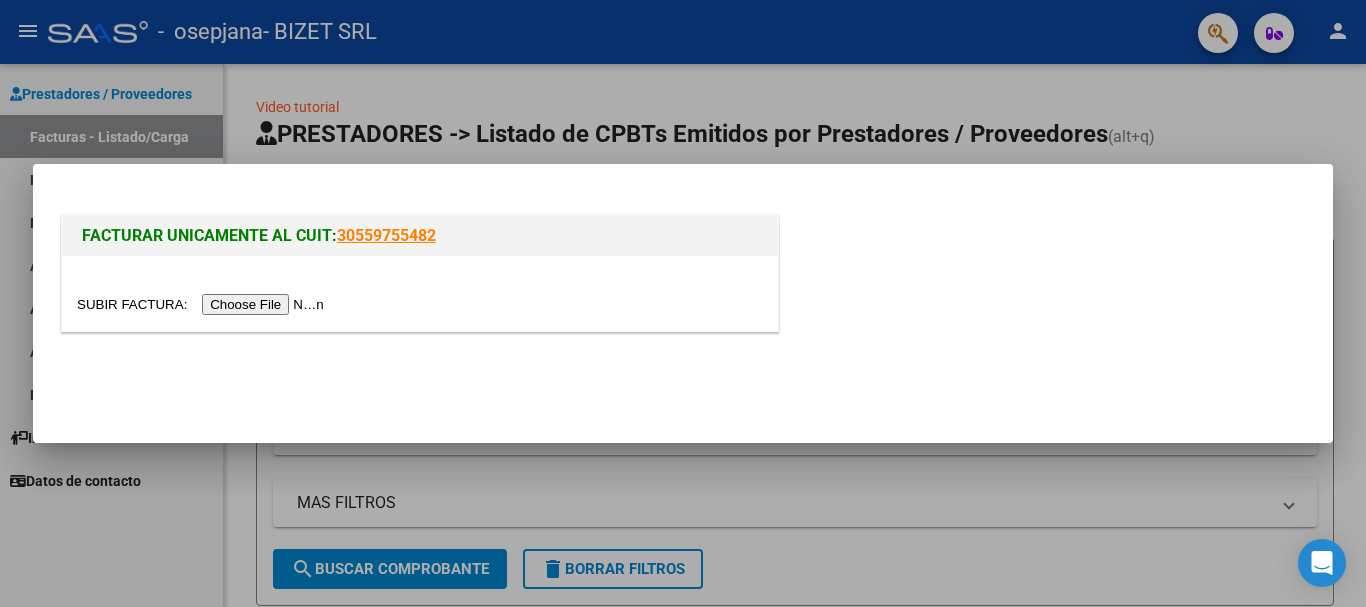 click at bounding box center [203, 304] 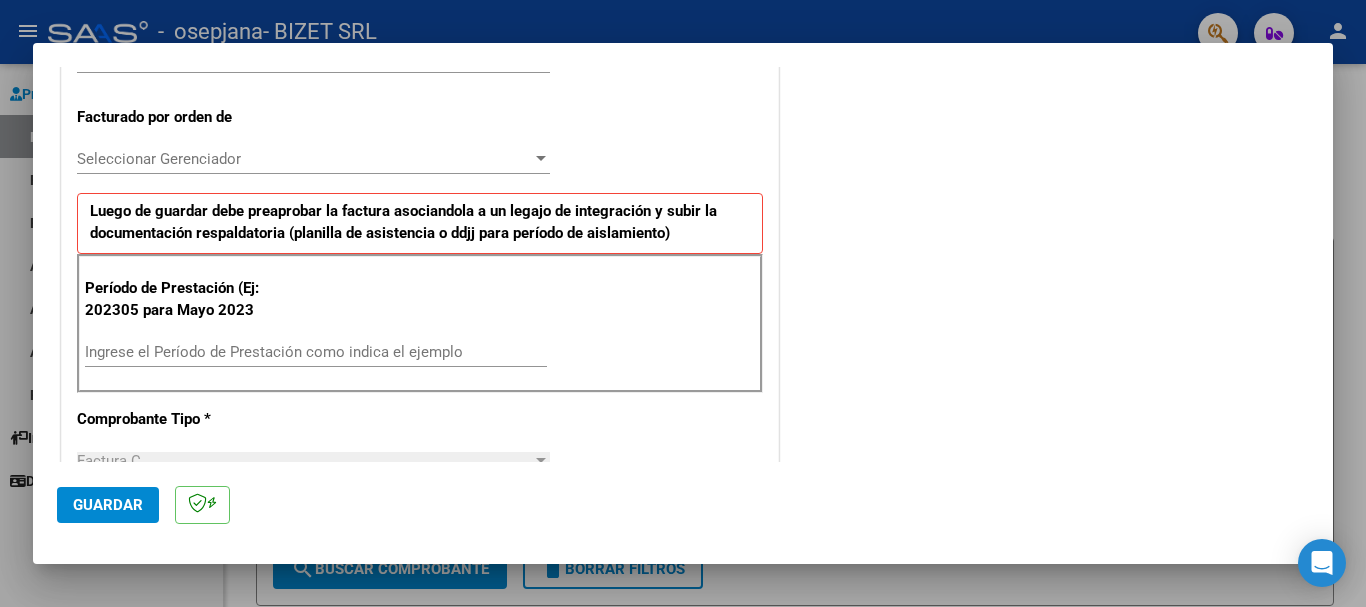 scroll, scrollTop: 600, scrollLeft: 0, axis: vertical 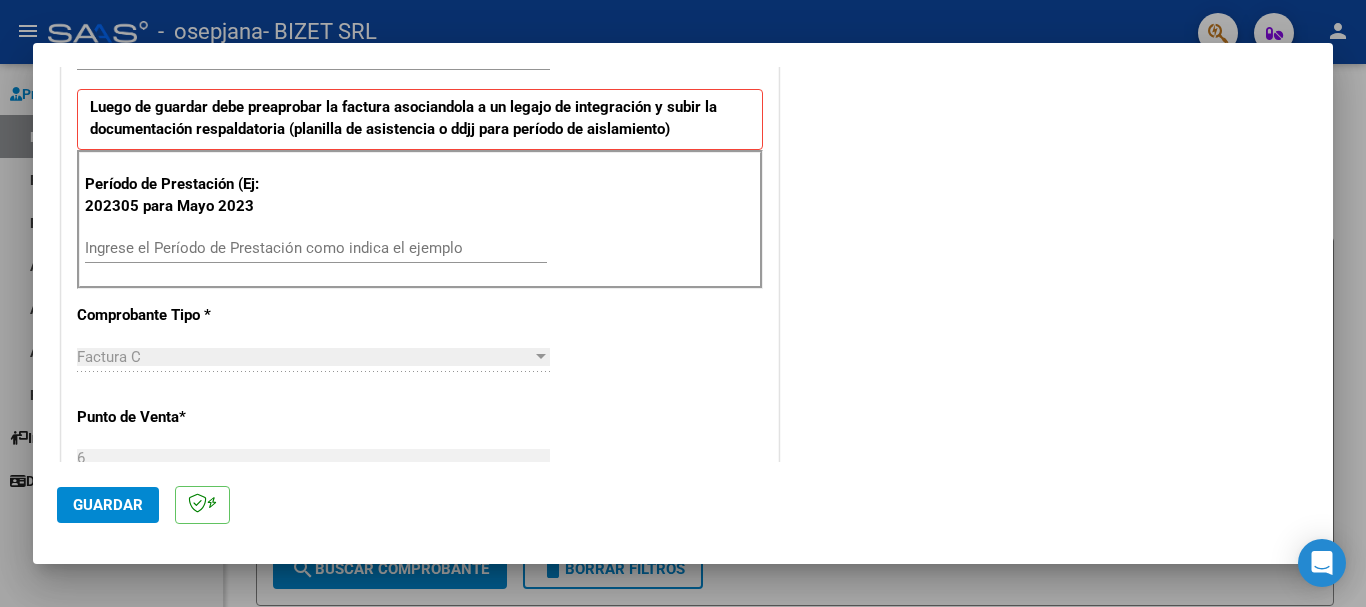 click on "Ingrese el Período de Prestación como indica el ejemplo" at bounding box center (316, 248) 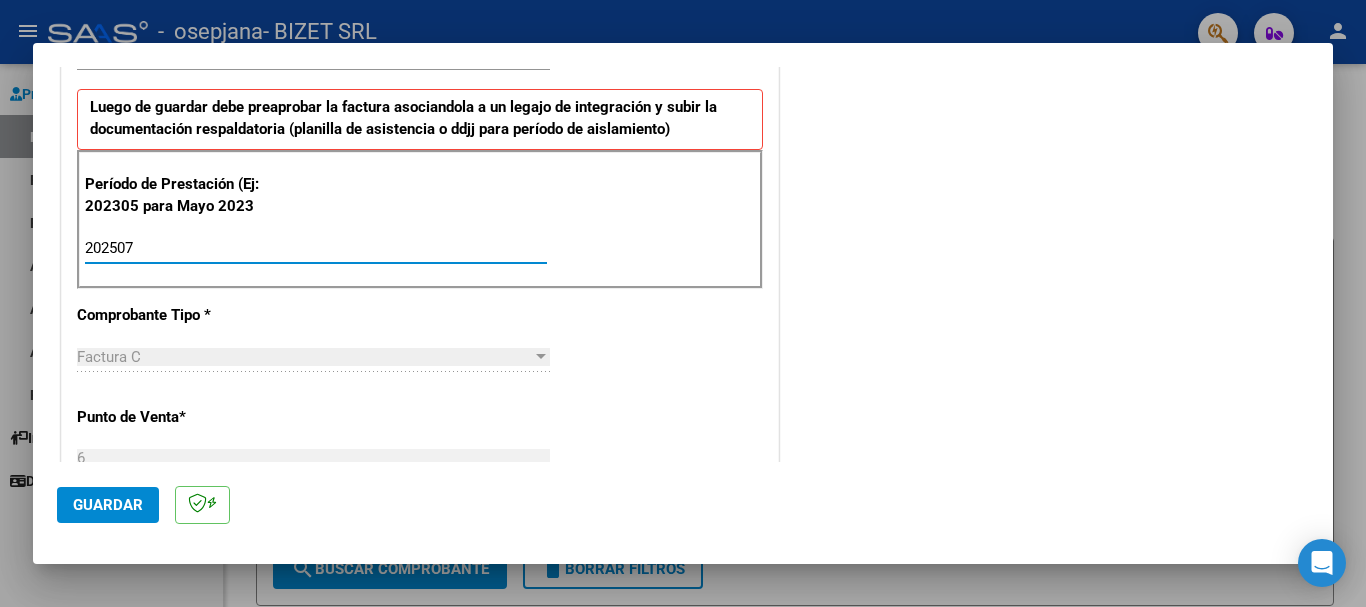 type on "202507" 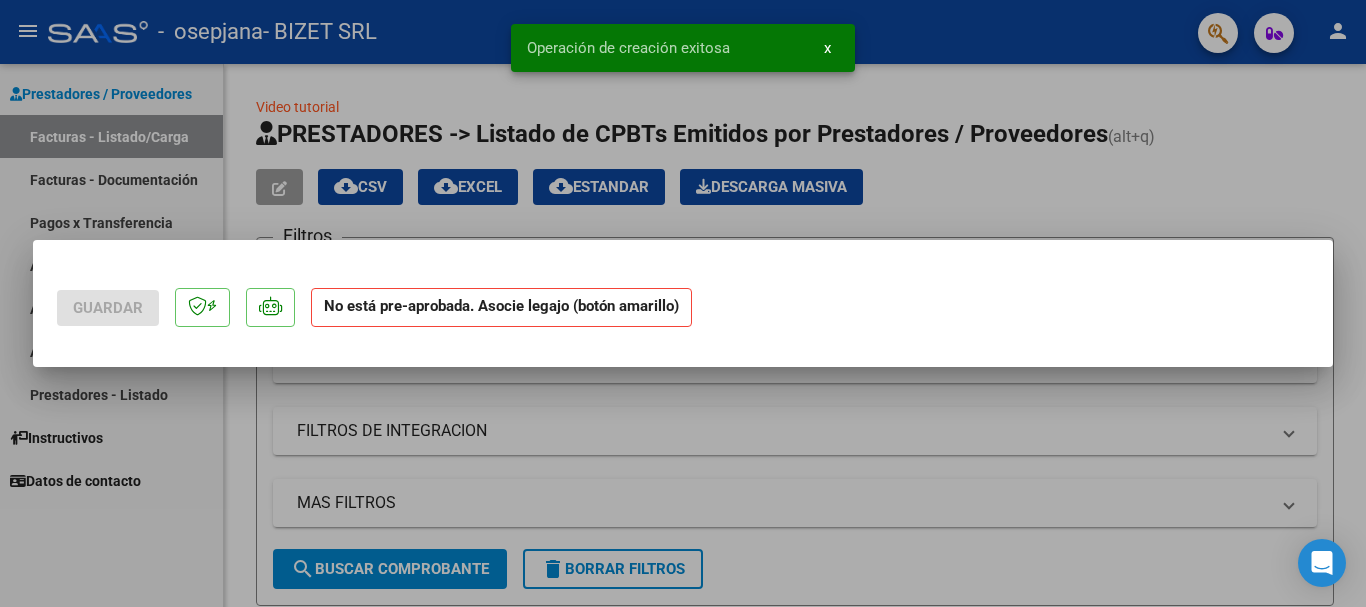 scroll, scrollTop: 0, scrollLeft: 0, axis: both 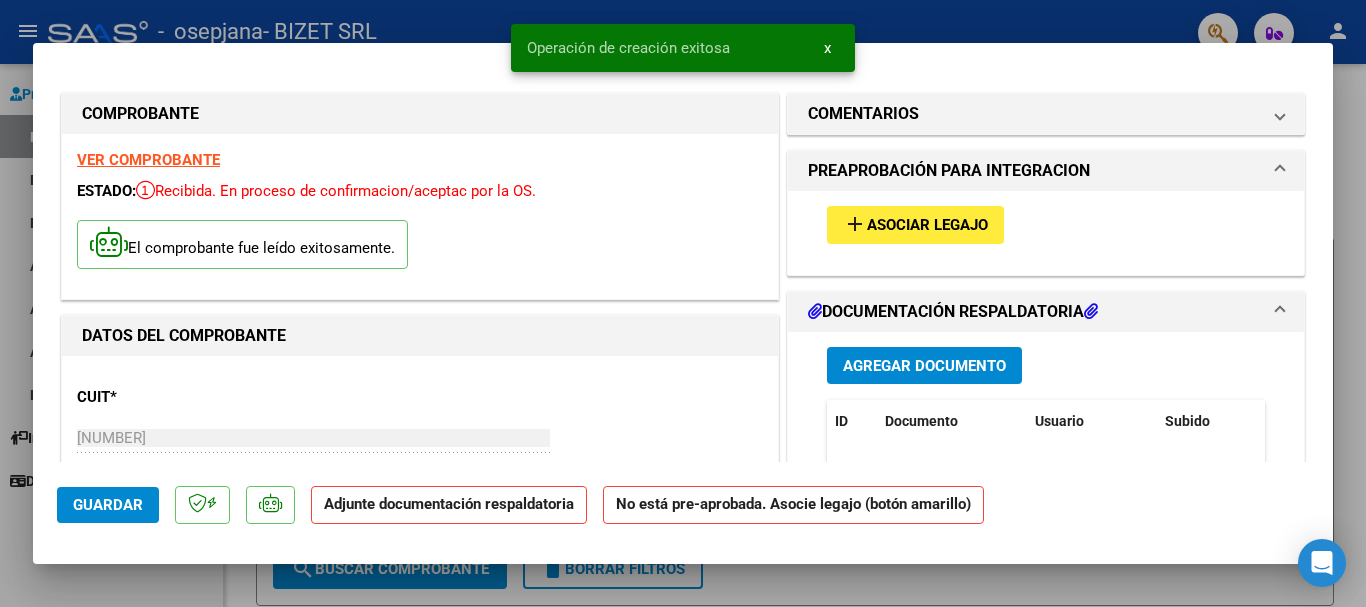click on "Agregar Documento" at bounding box center (924, 365) 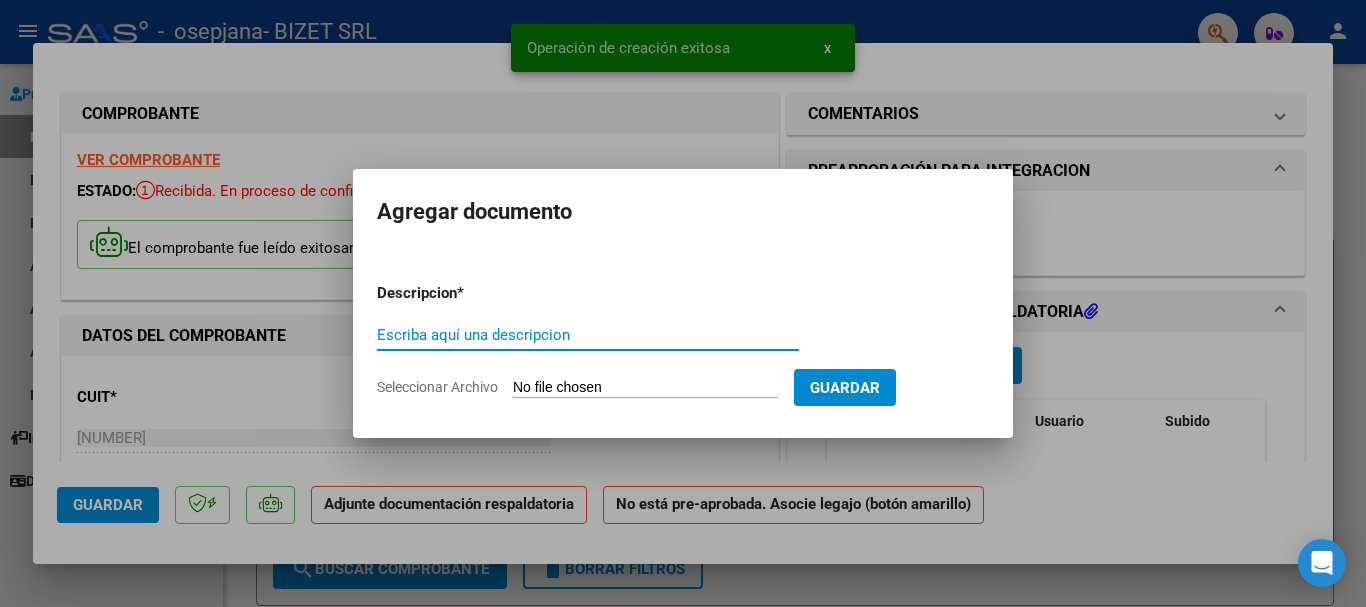 click on "Escriba aquí una descripcion" at bounding box center [588, 335] 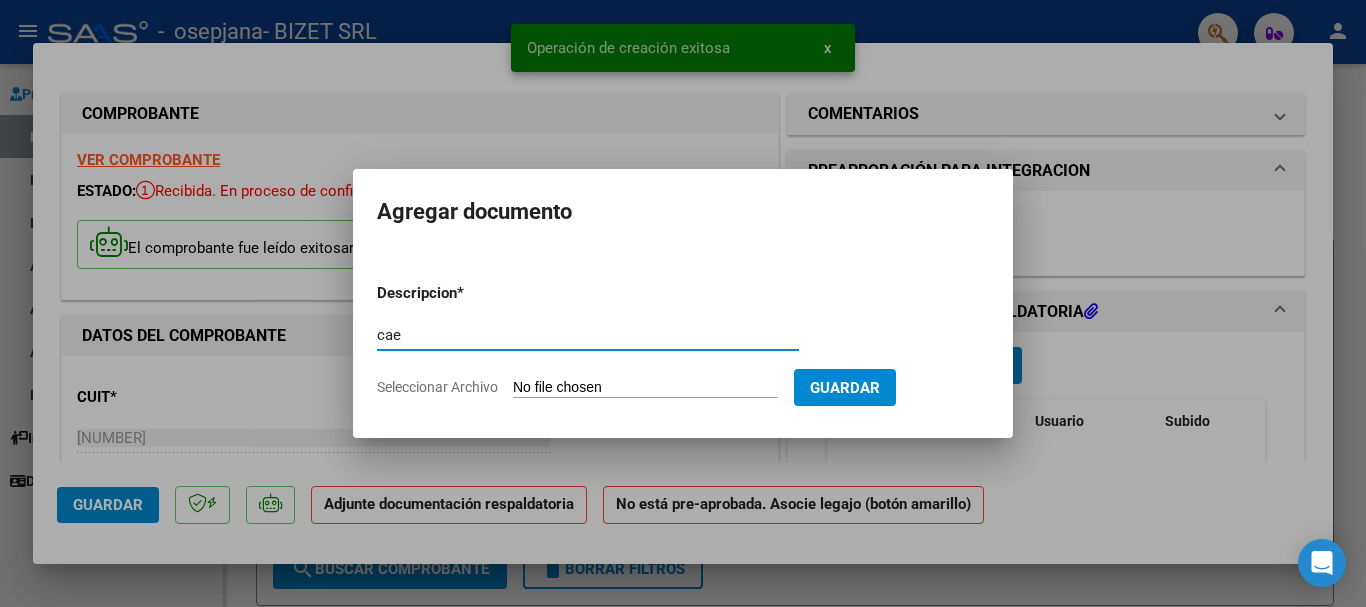 type on "cae" 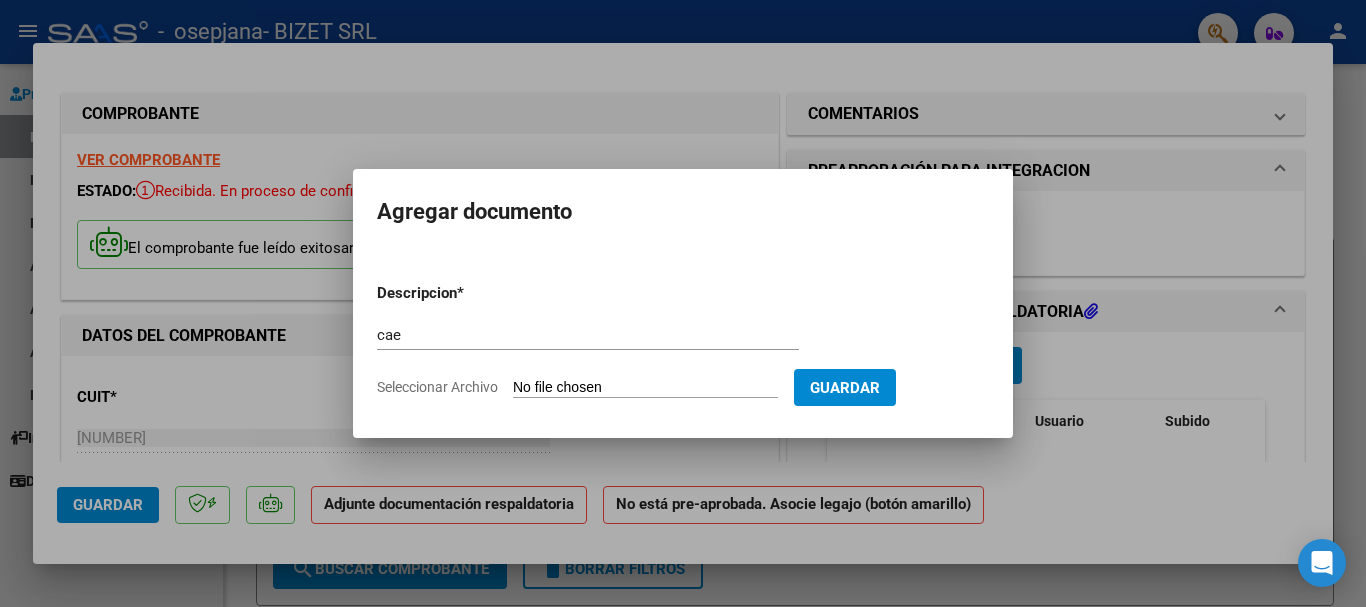 type on "C:\fakepath\Constatación de Comprobantes _ AFIP.pdf" 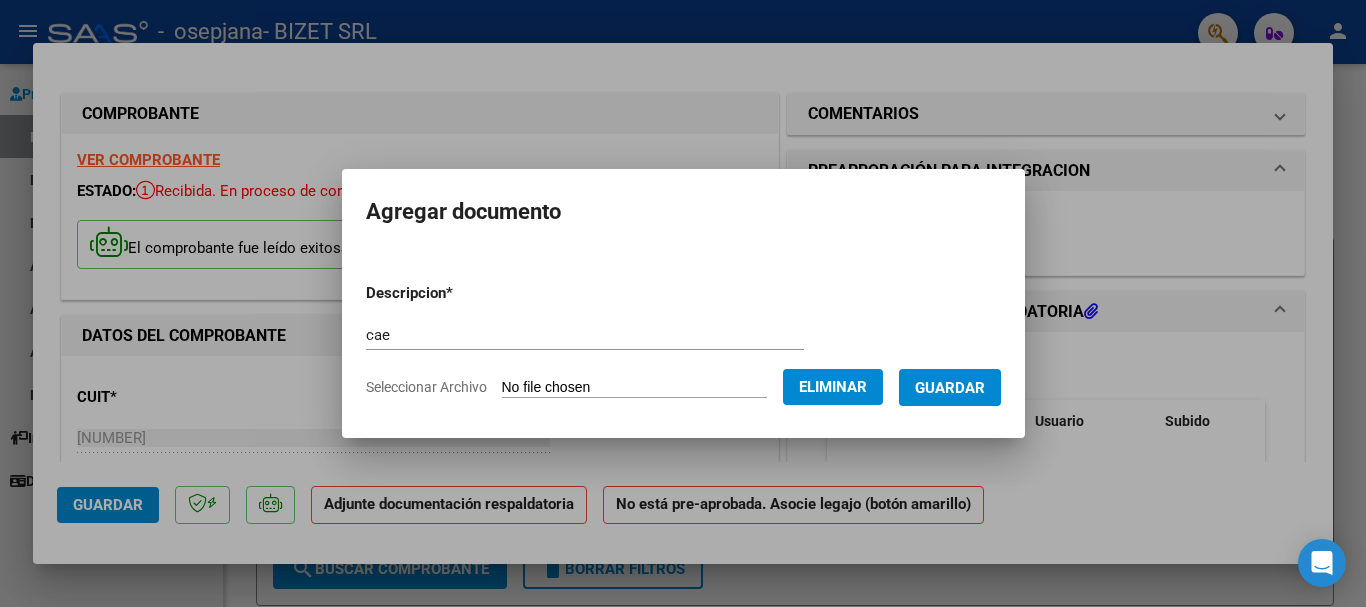 click on "Guardar" at bounding box center [950, 388] 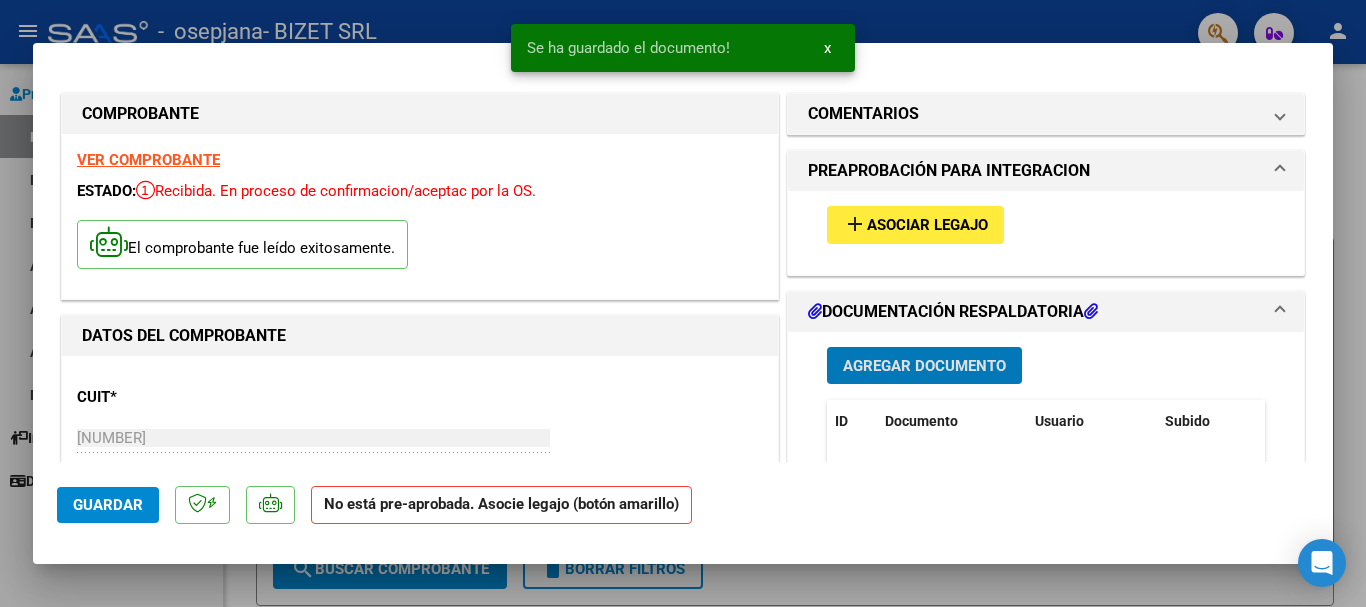 click on "Agregar Documento" at bounding box center [924, 366] 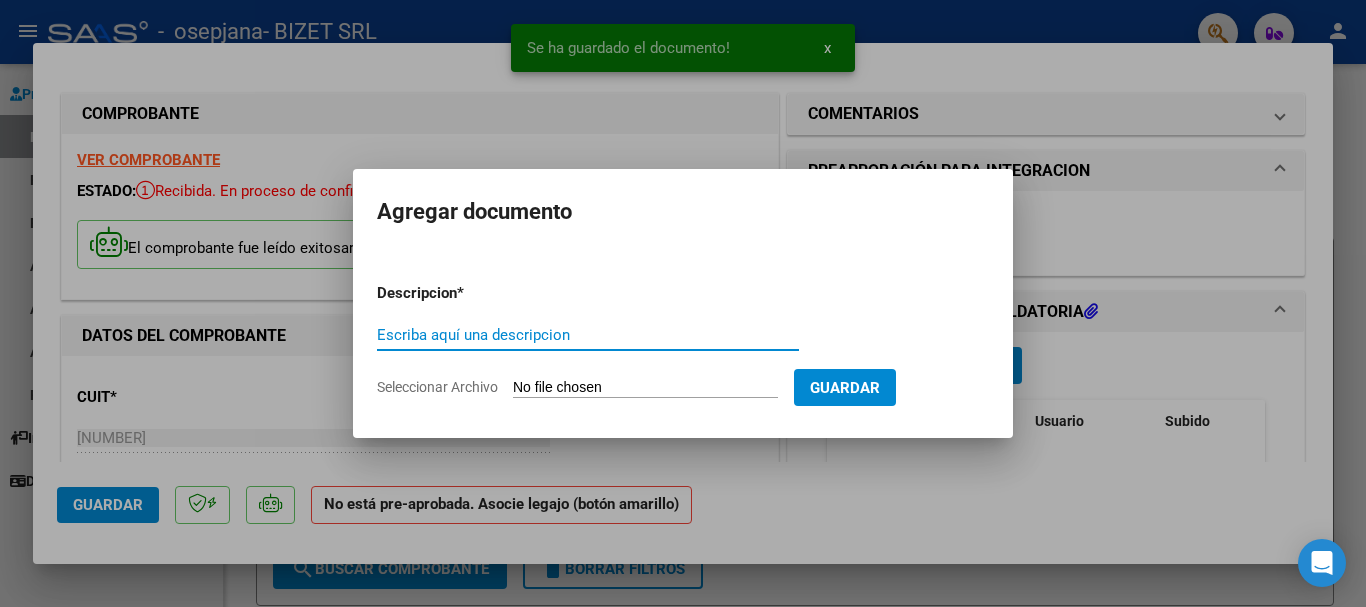 click on "Escriba aquí una descripcion" at bounding box center [588, 335] 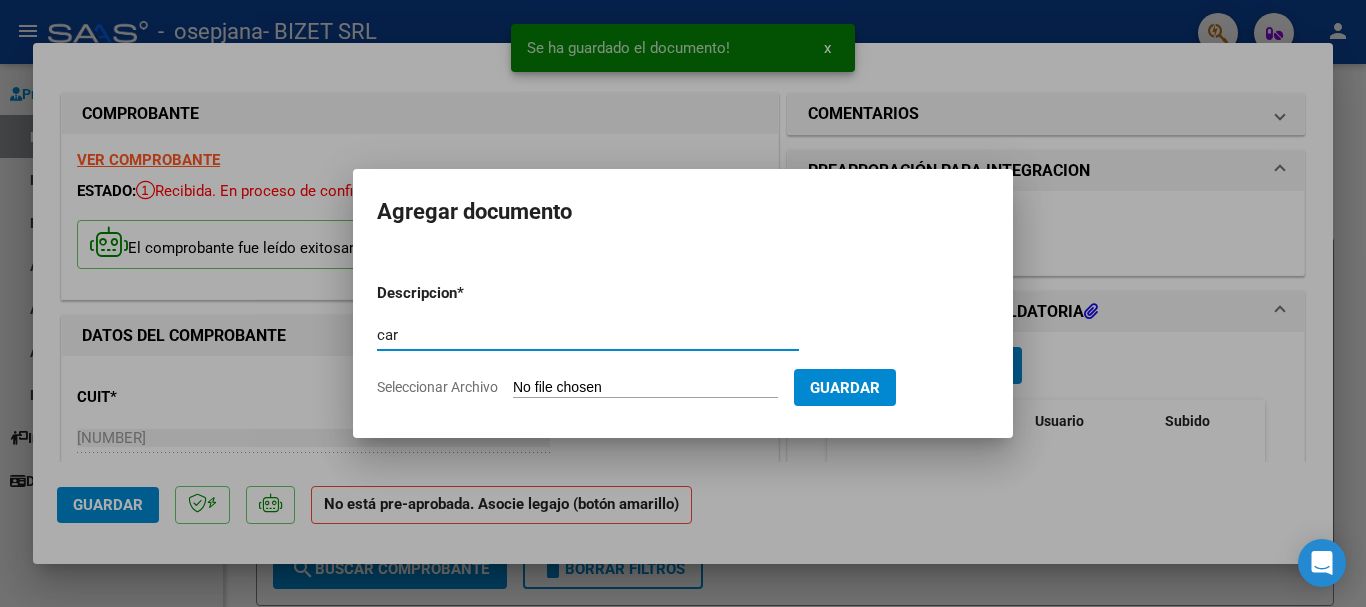 type on "car" 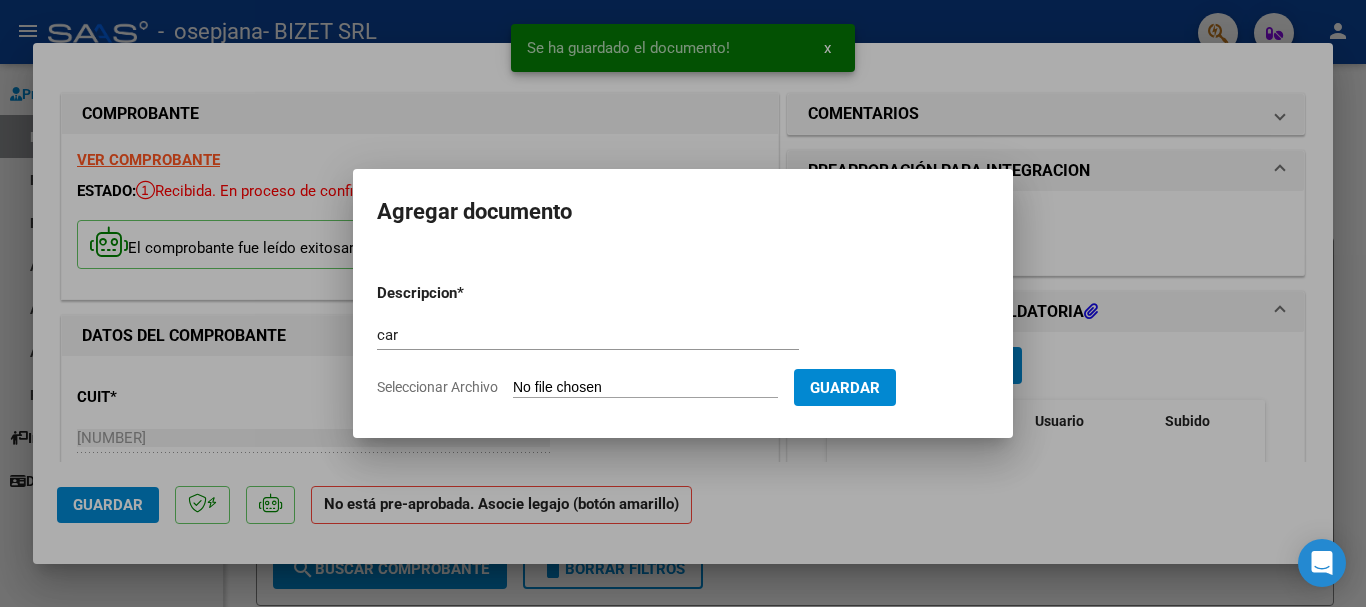 type on "C:\fakepath\C Fojo.pdf" 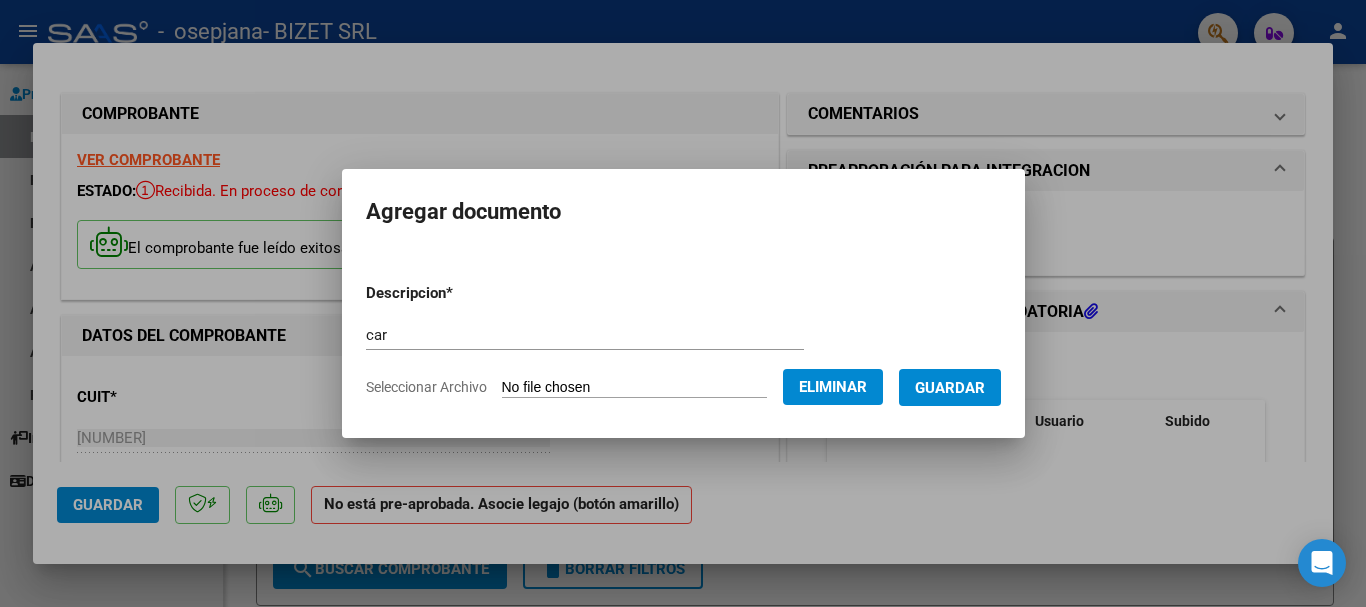 click on "Guardar" at bounding box center (950, 388) 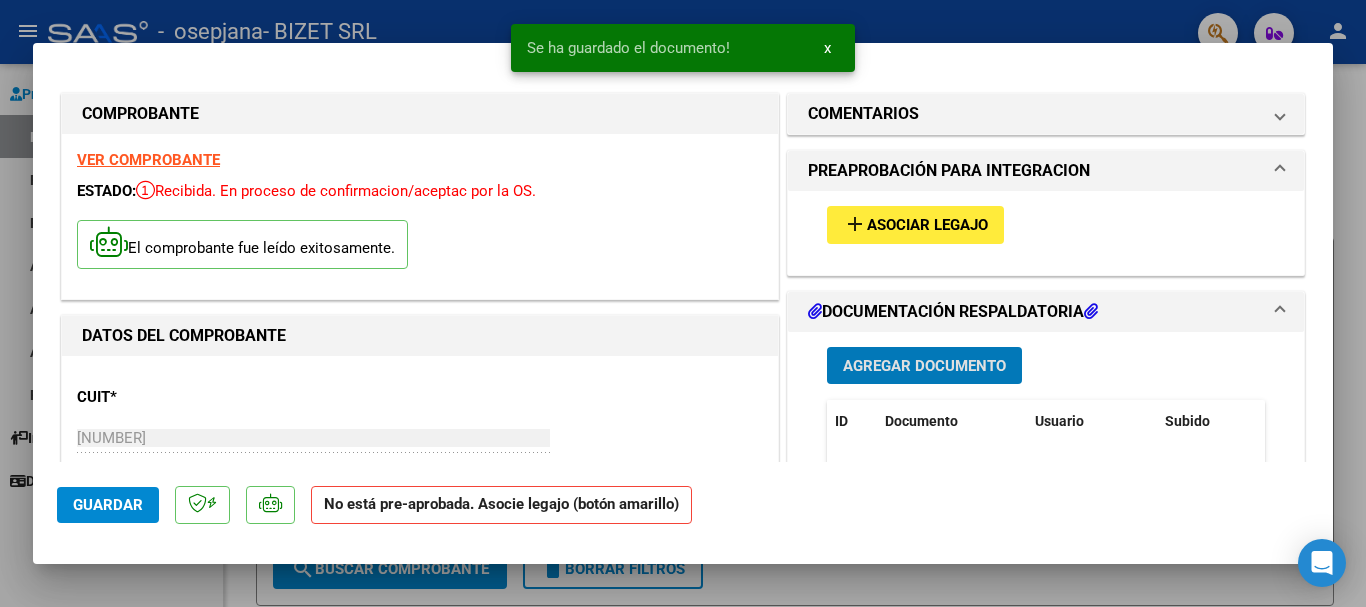 click on "Agregar Documento" at bounding box center (924, 366) 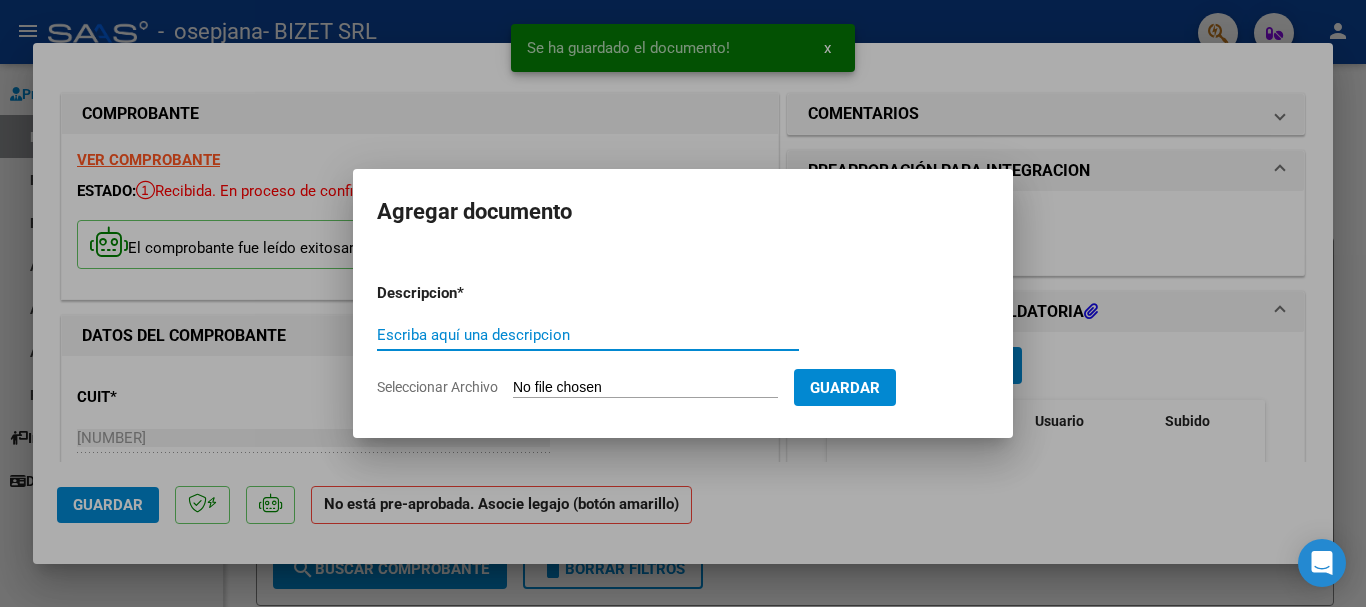 click on "Escriba aquí una descripcion" at bounding box center [588, 335] 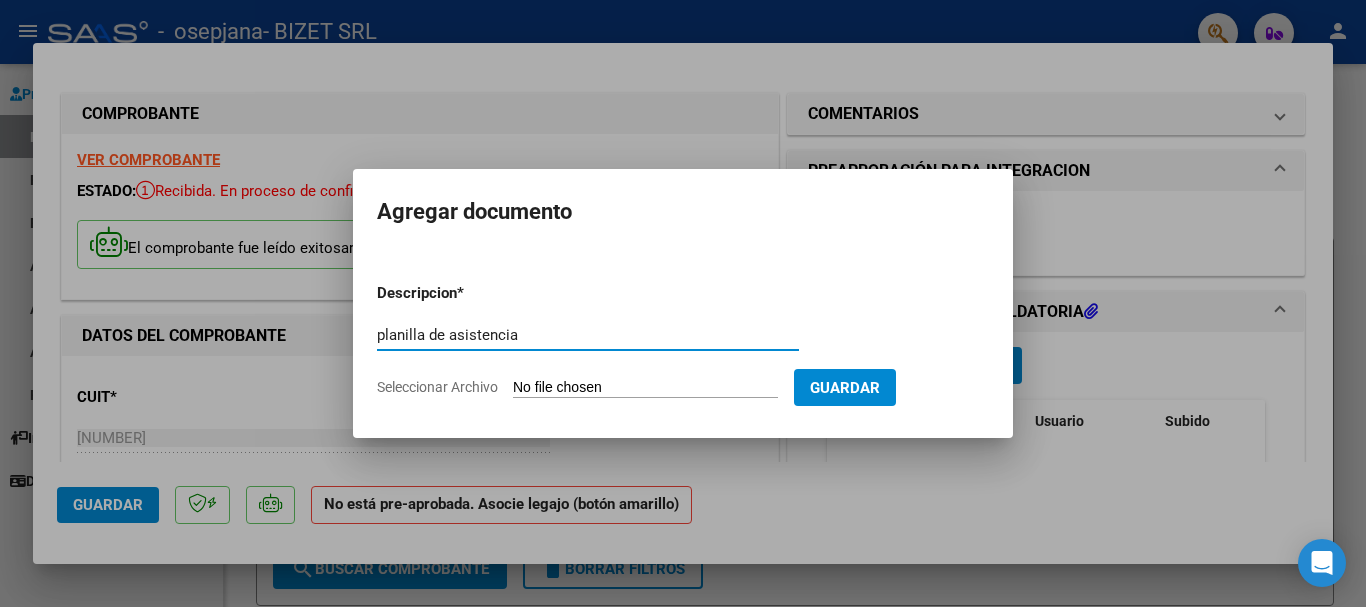 type on "planilla de asistencia" 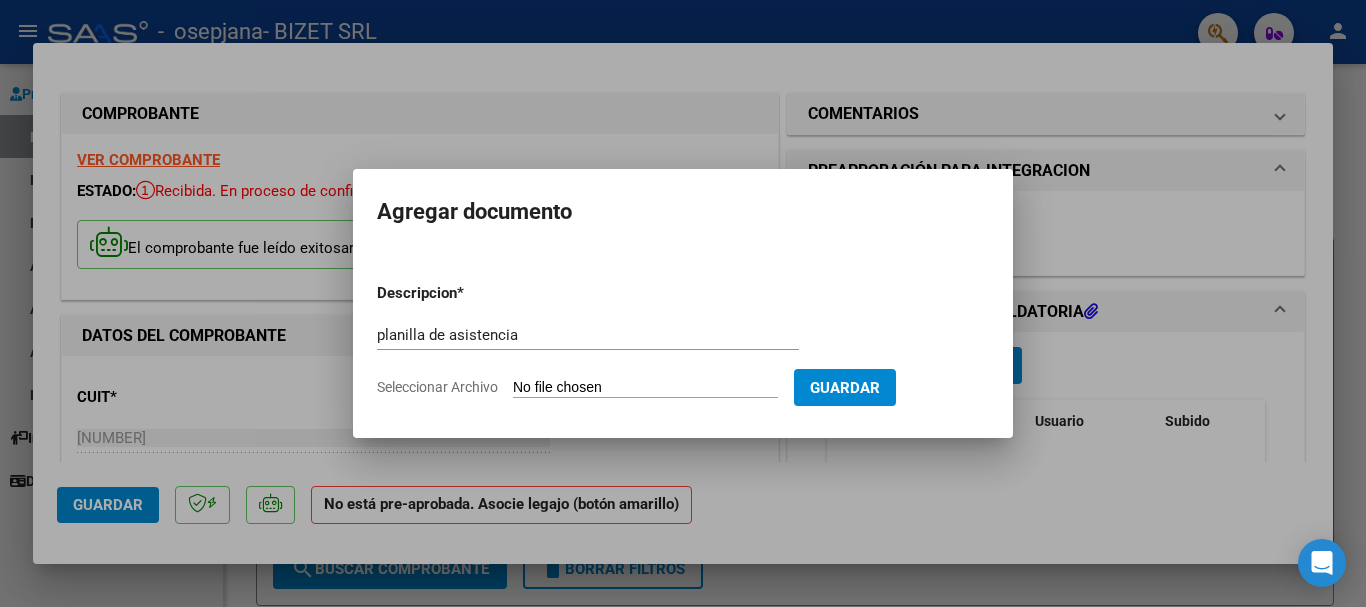 type on "C:\fakepath\P Fojo 07.pdf" 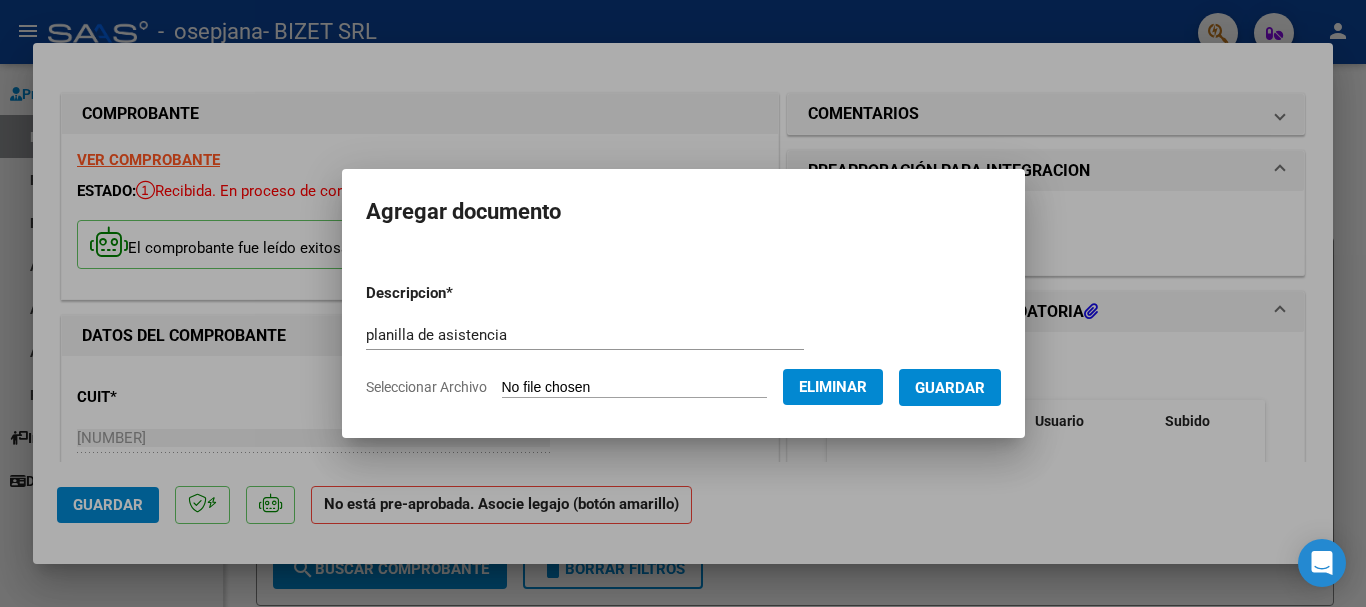 click on "Guardar" at bounding box center (950, 388) 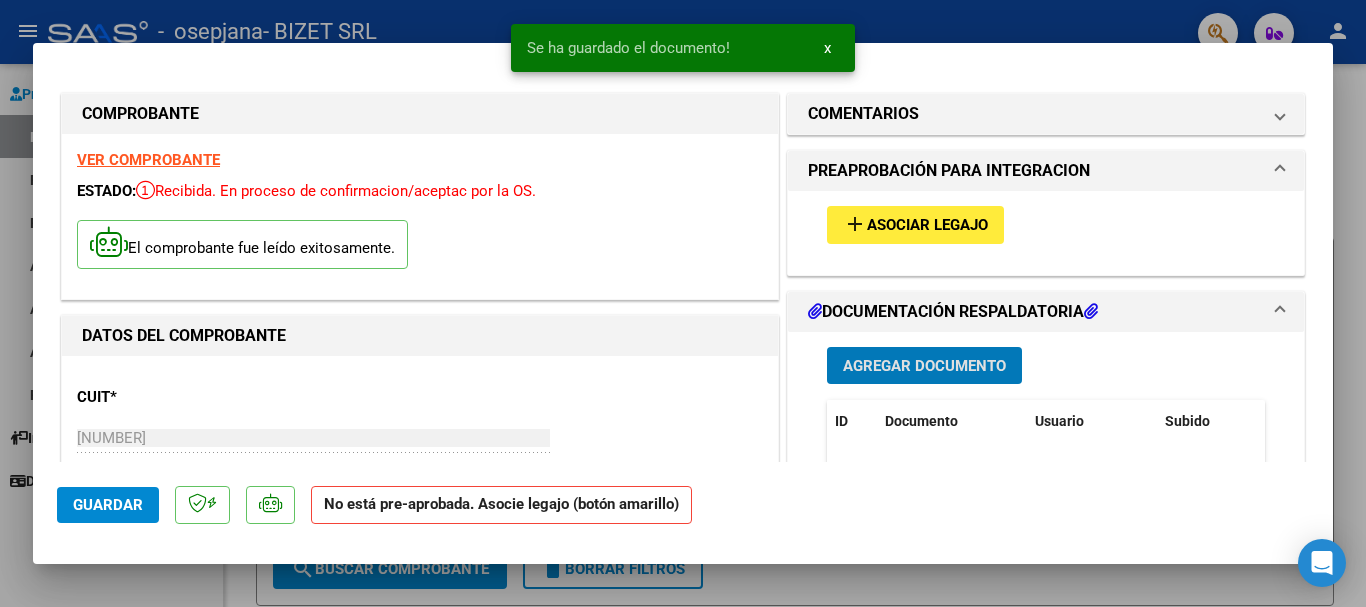 click on "Agregar Documento" at bounding box center (924, 366) 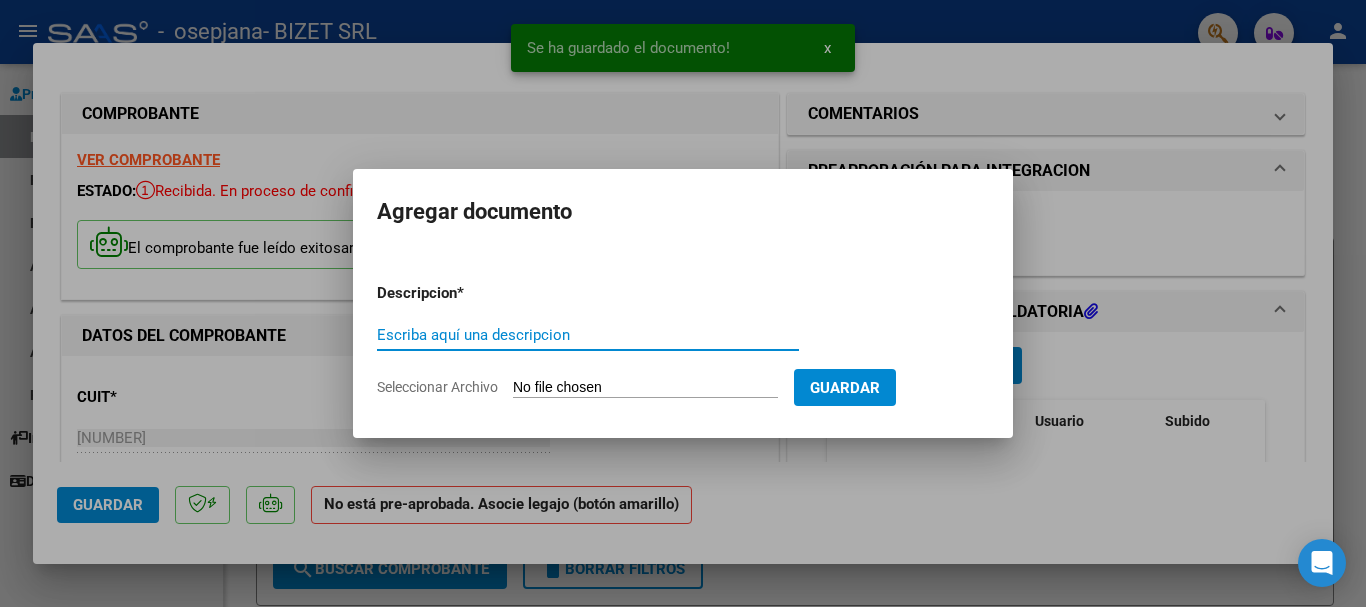 click on "Escriba aquí una descripcion" at bounding box center (588, 335) 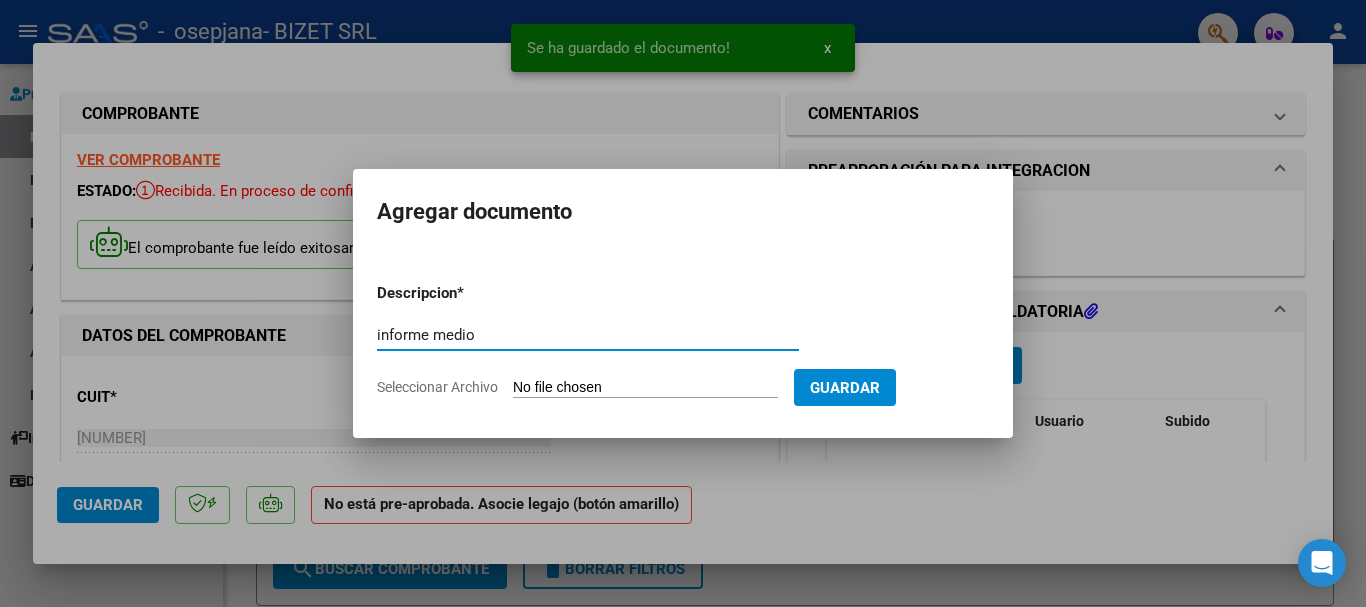 type on "informe medio" 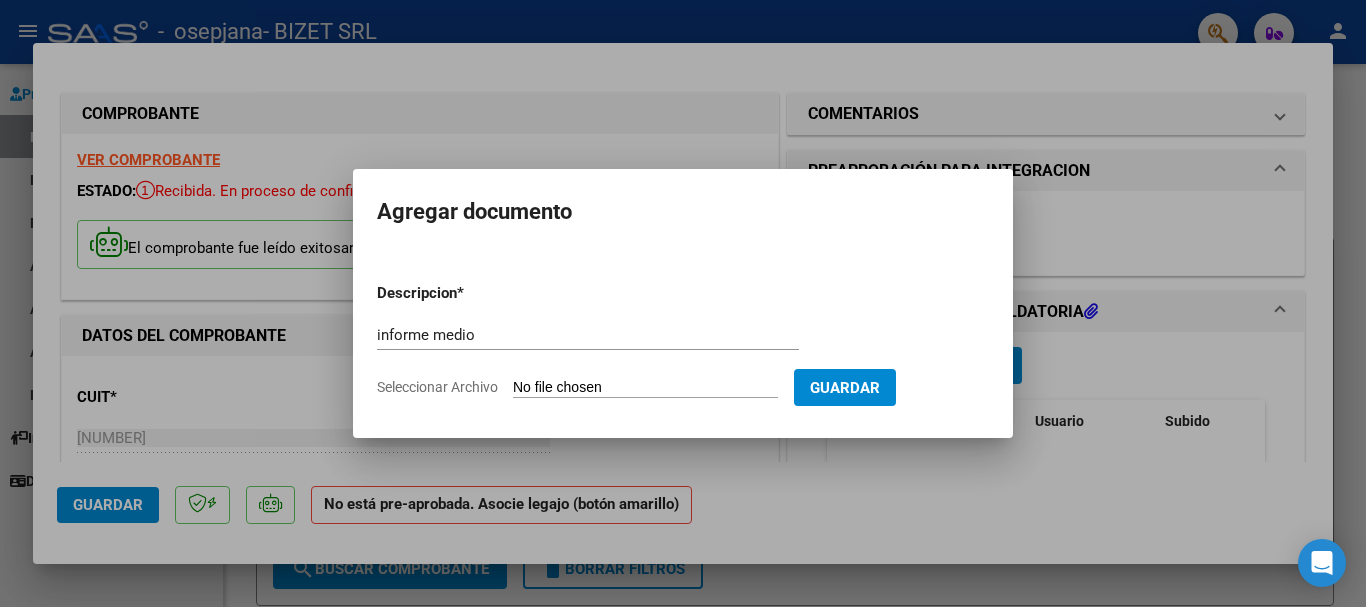 type on "C:\fakepath\Fojo OK.docx" 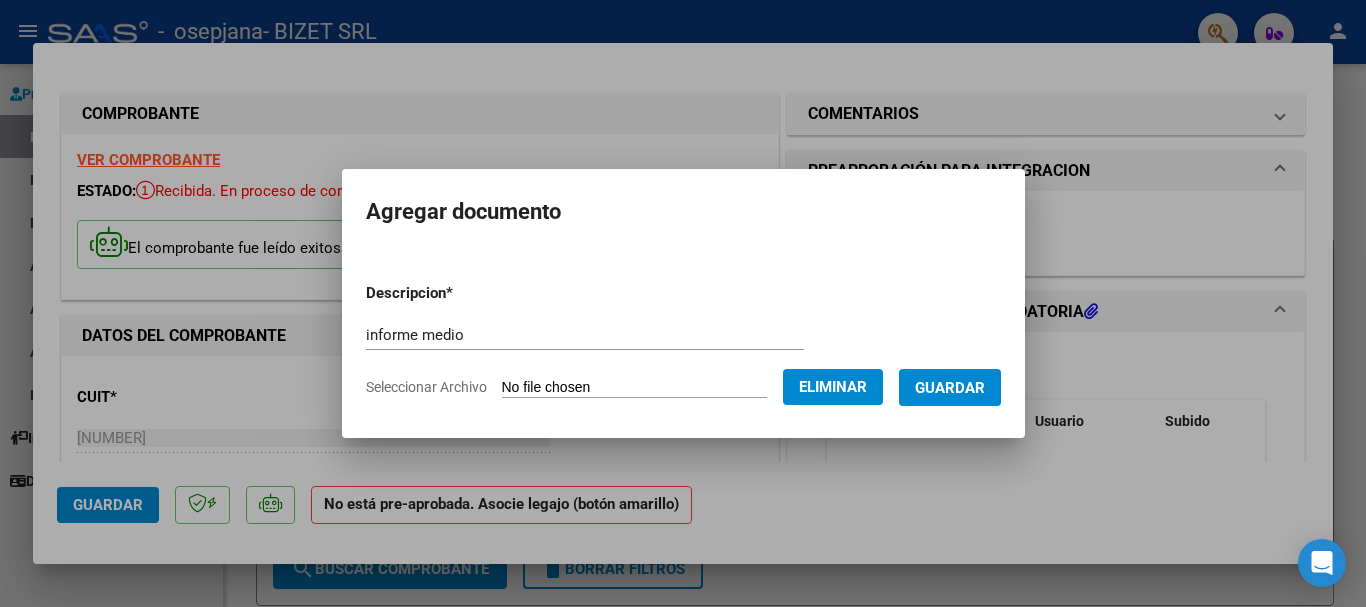 click on "Guardar" at bounding box center (950, 388) 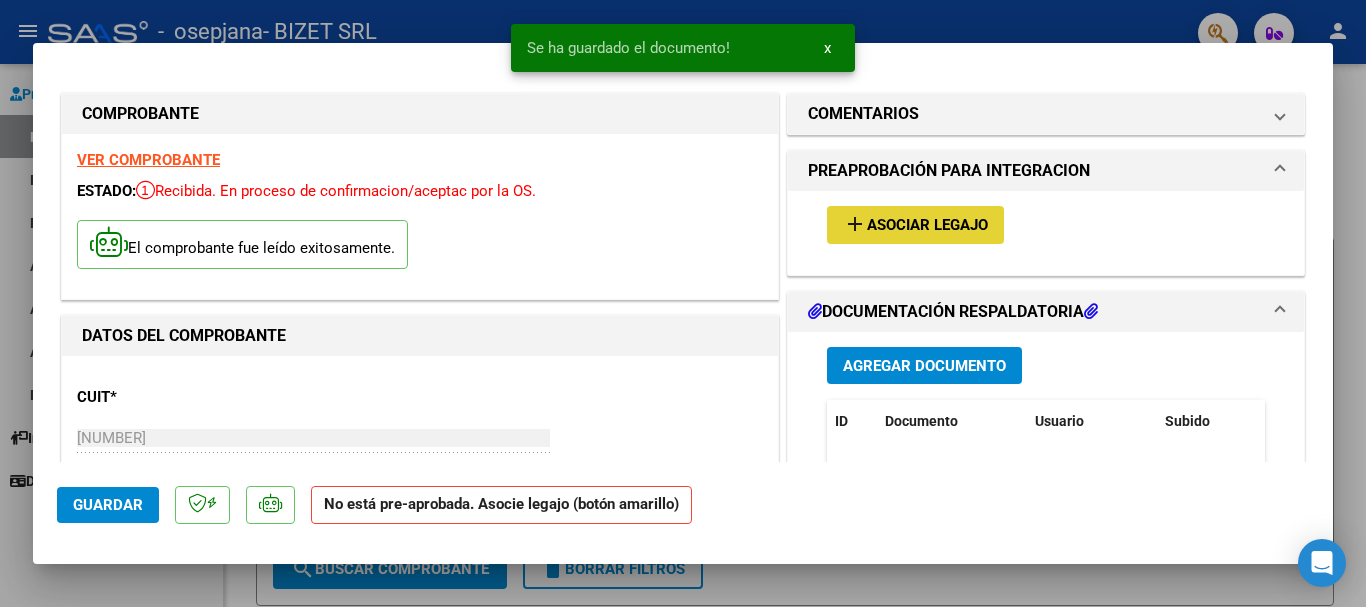 click on "Asociar Legajo" at bounding box center [927, 226] 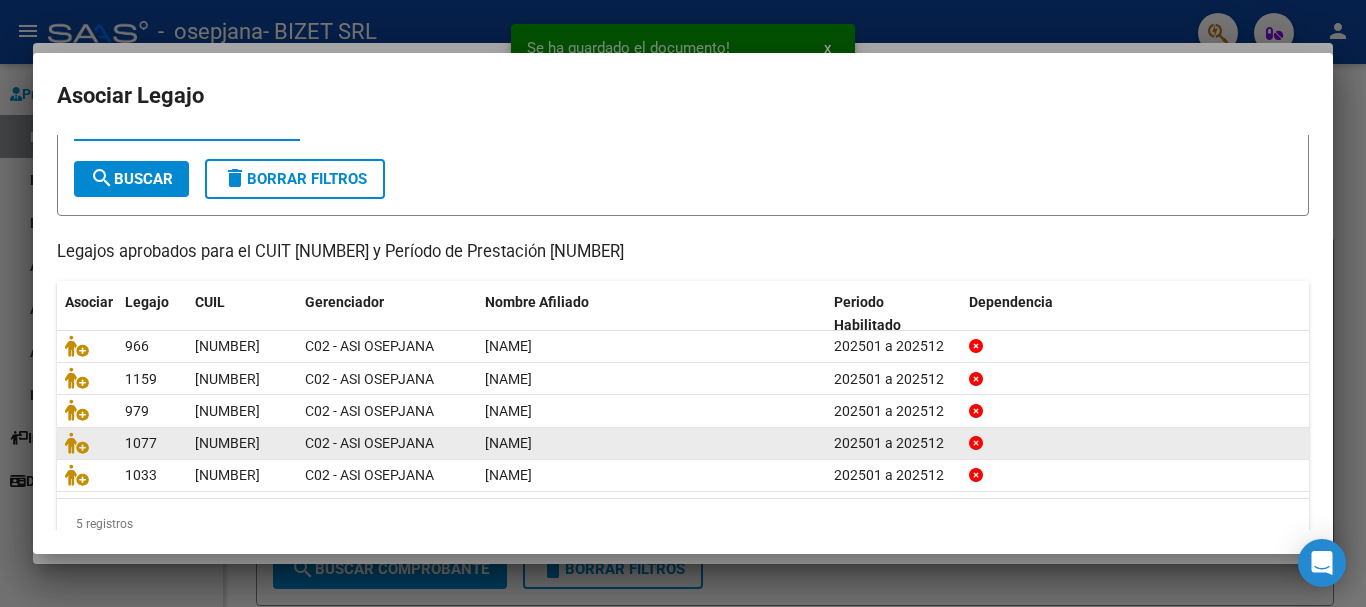 scroll, scrollTop: 131, scrollLeft: 0, axis: vertical 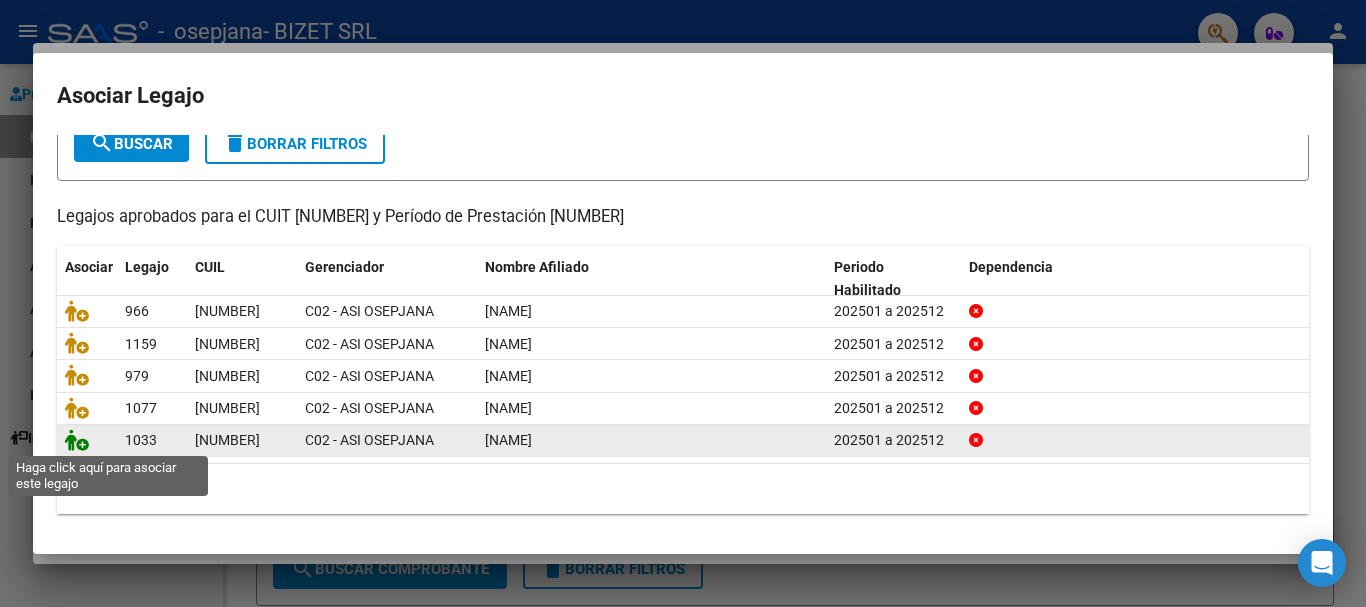 click 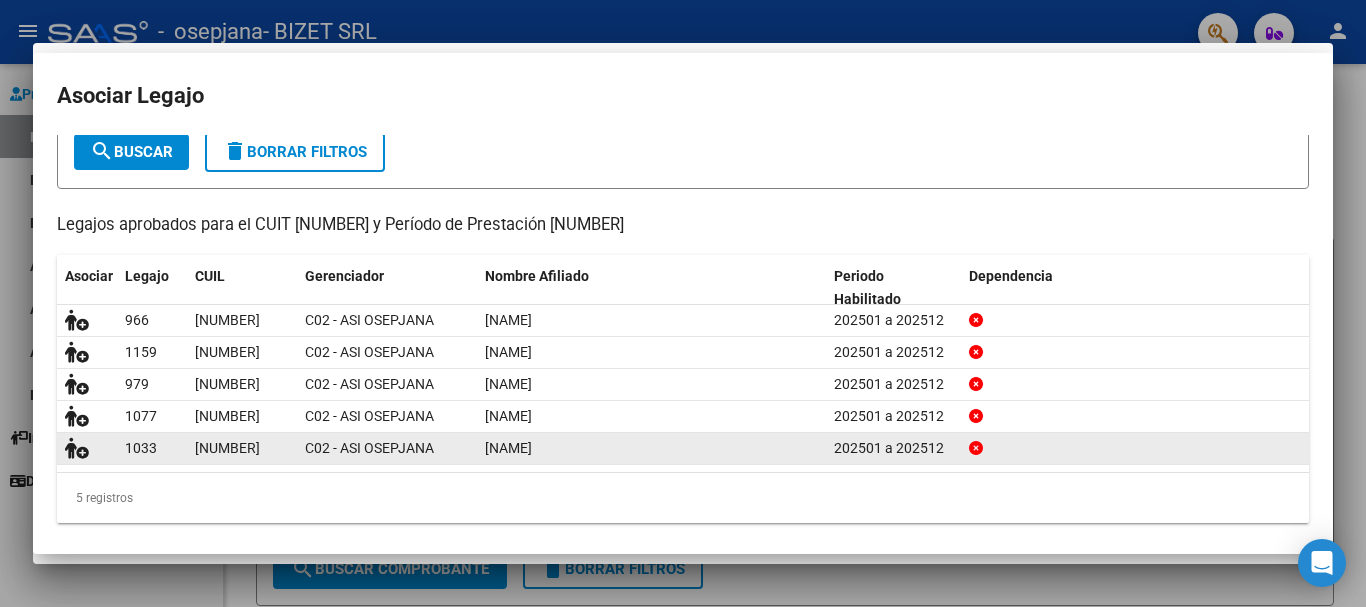 scroll, scrollTop: 0, scrollLeft: 0, axis: both 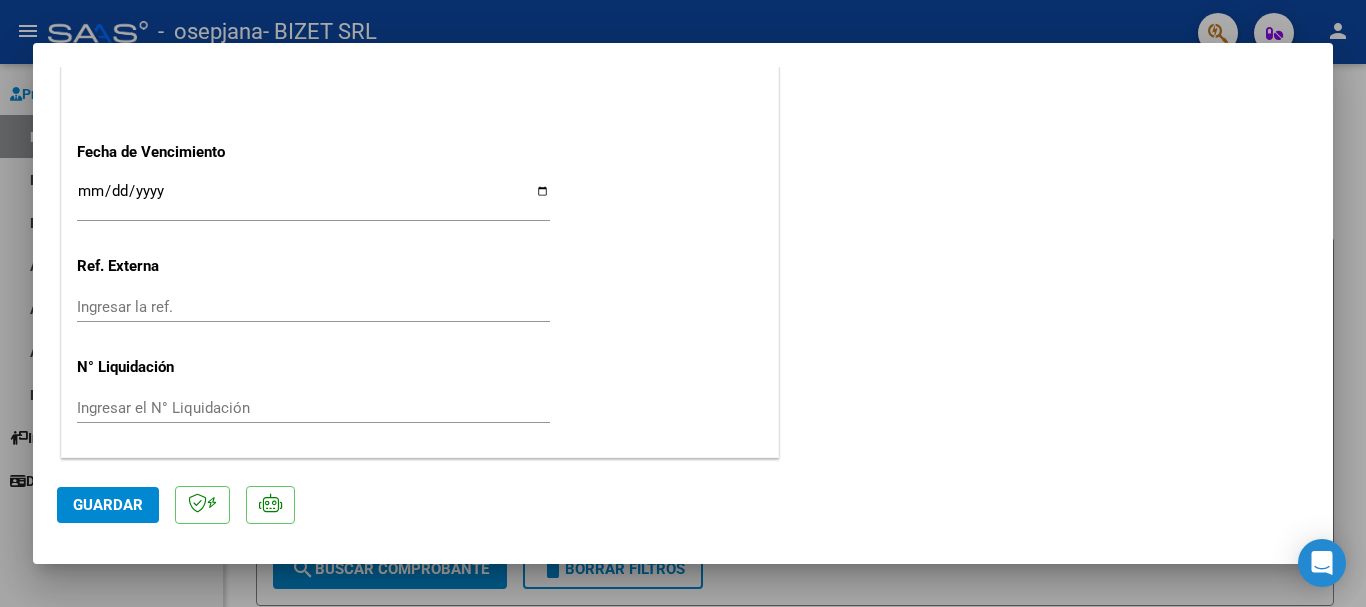 click on "Guardar" 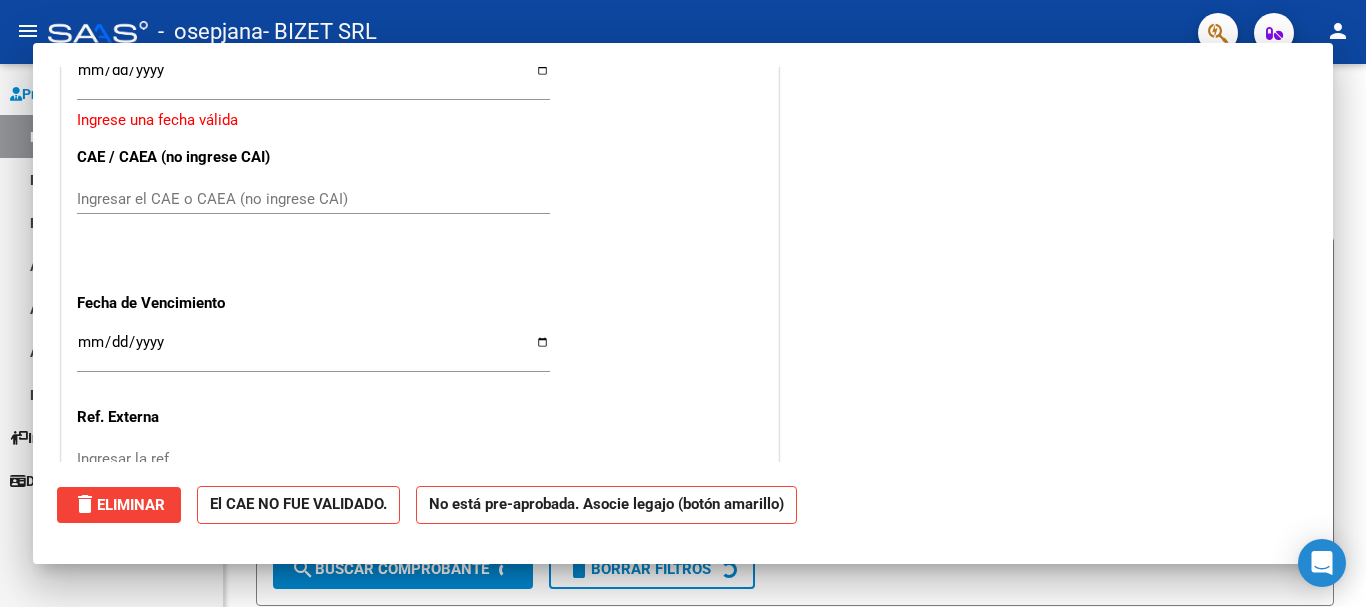 scroll, scrollTop: 0, scrollLeft: 0, axis: both 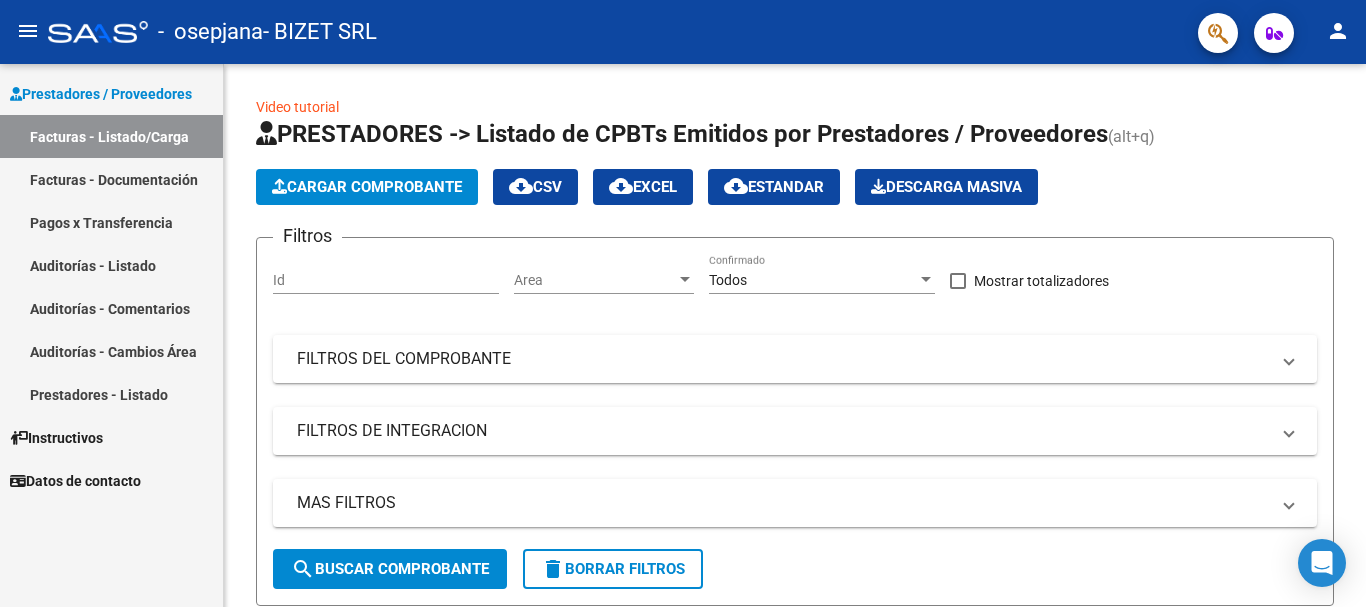 click on "Facturas - Listado/Carga" at bounding box center [111, 136] 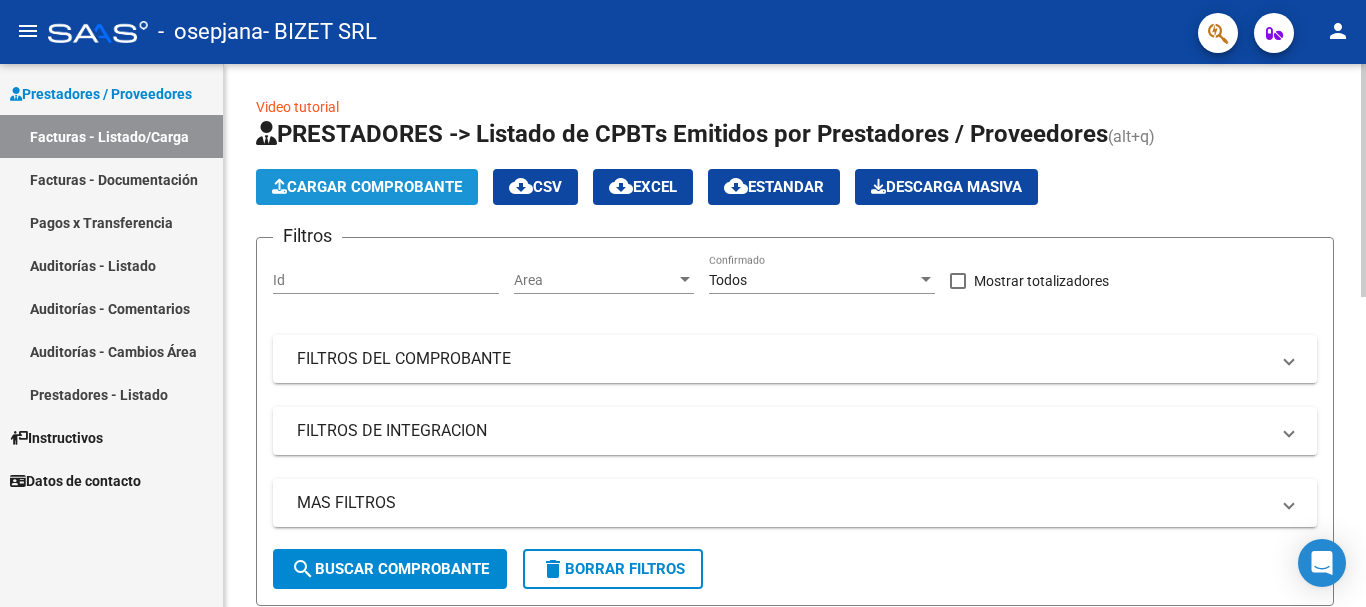 click on "Cargar Comprobante" 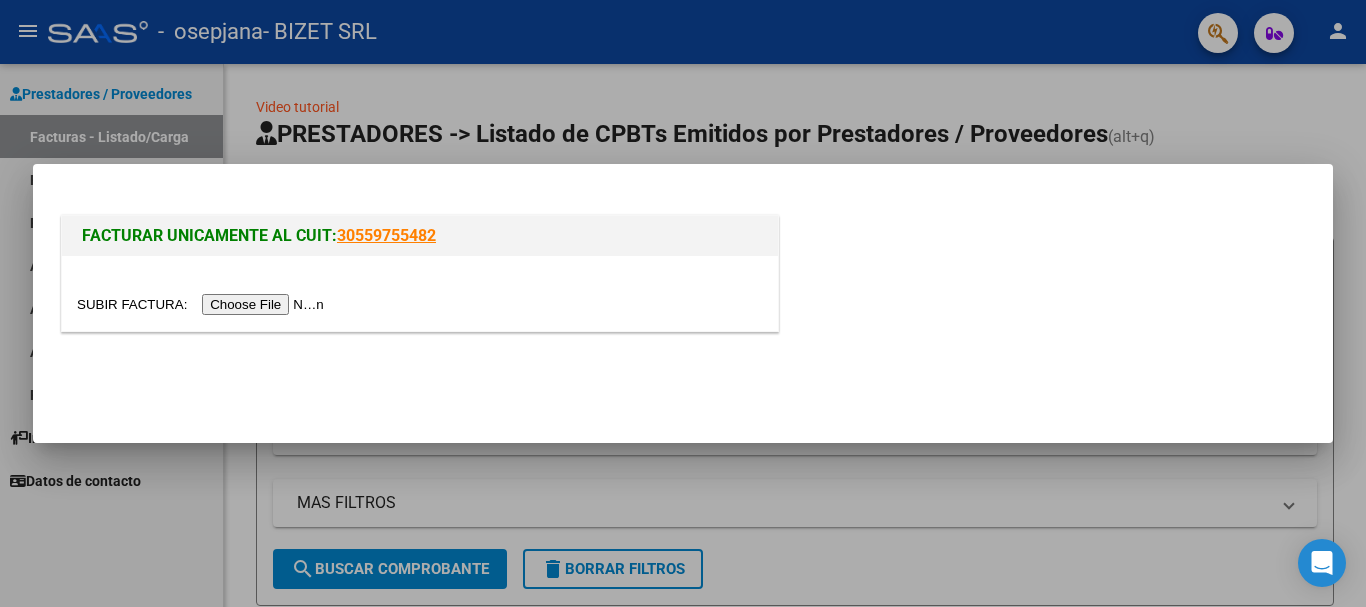 click at bounding box center (203, 304) 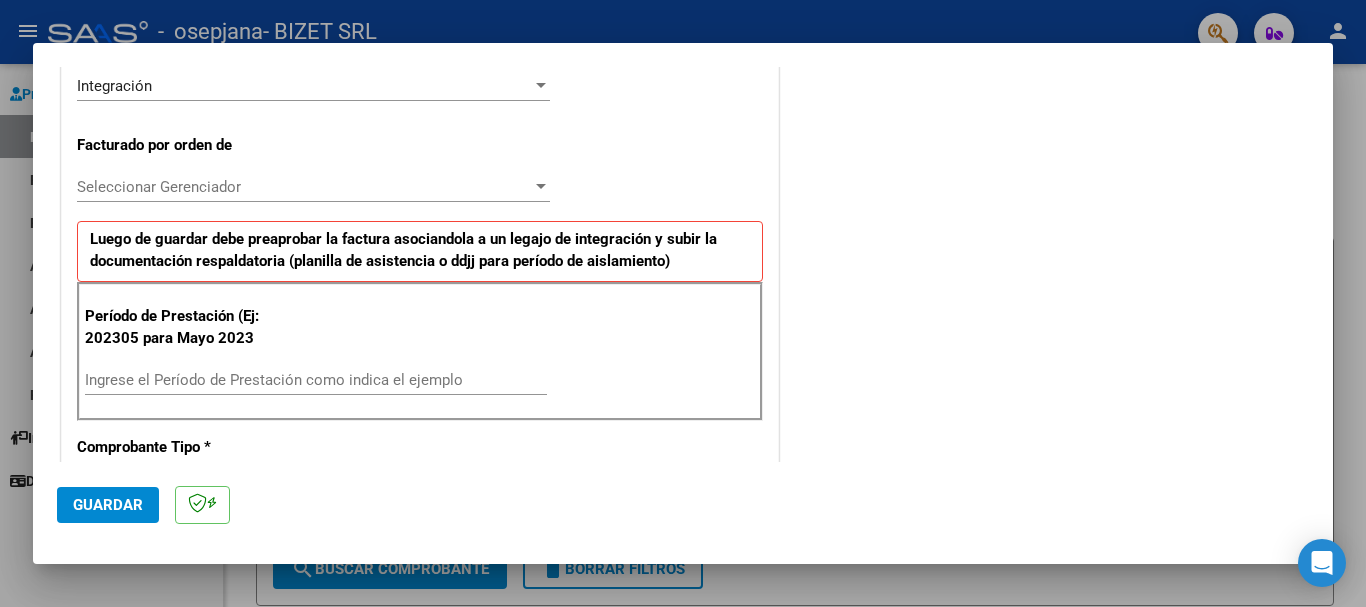 scroll, scrollTop: 500, scrollLeft: 0, axis: vertical 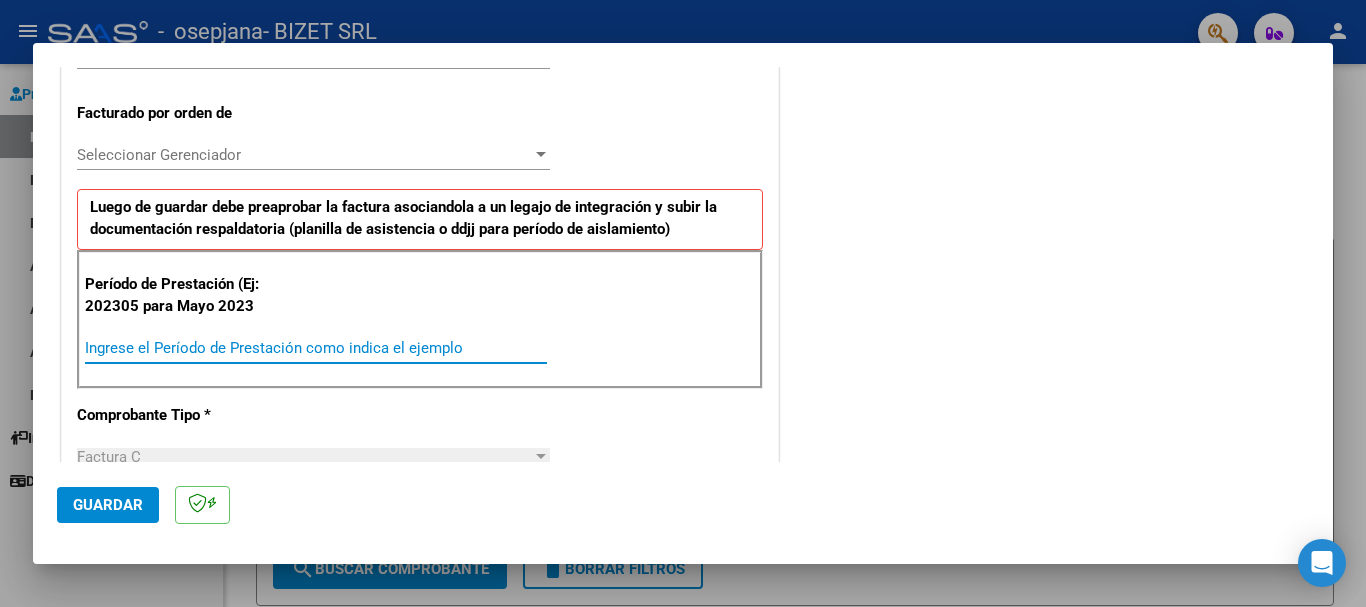click on "Ingrese el Período de Prestación como indica el ejemplo" at bounding box center [316, 348] 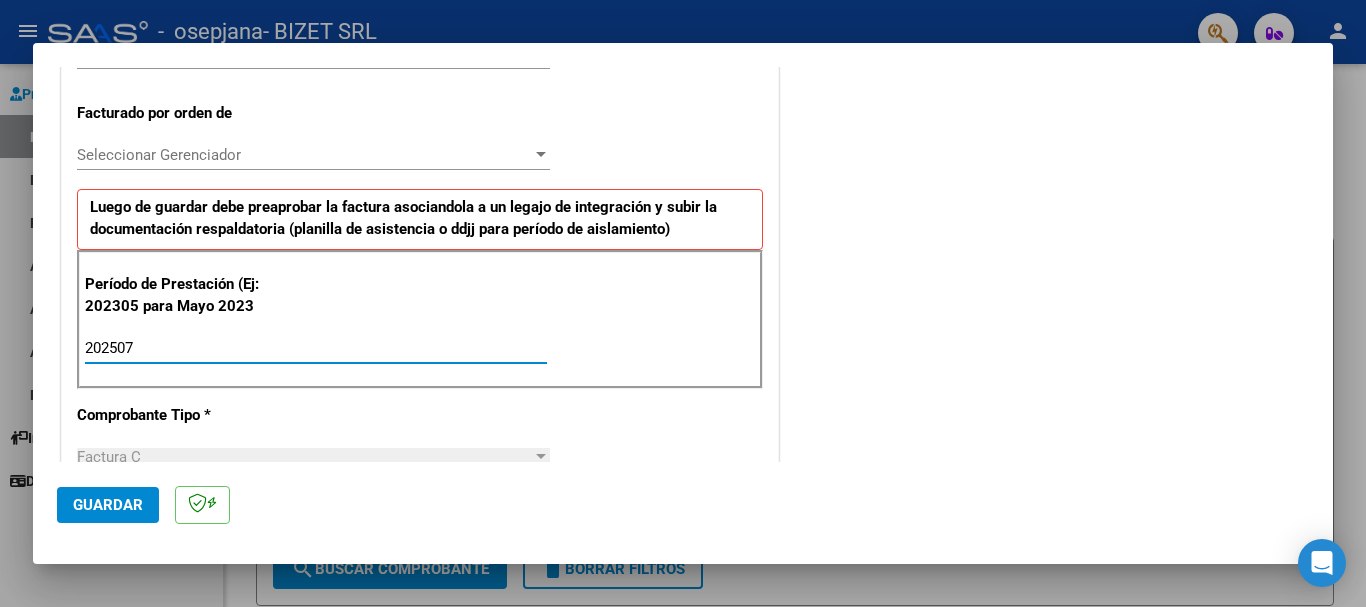 type on "202507" 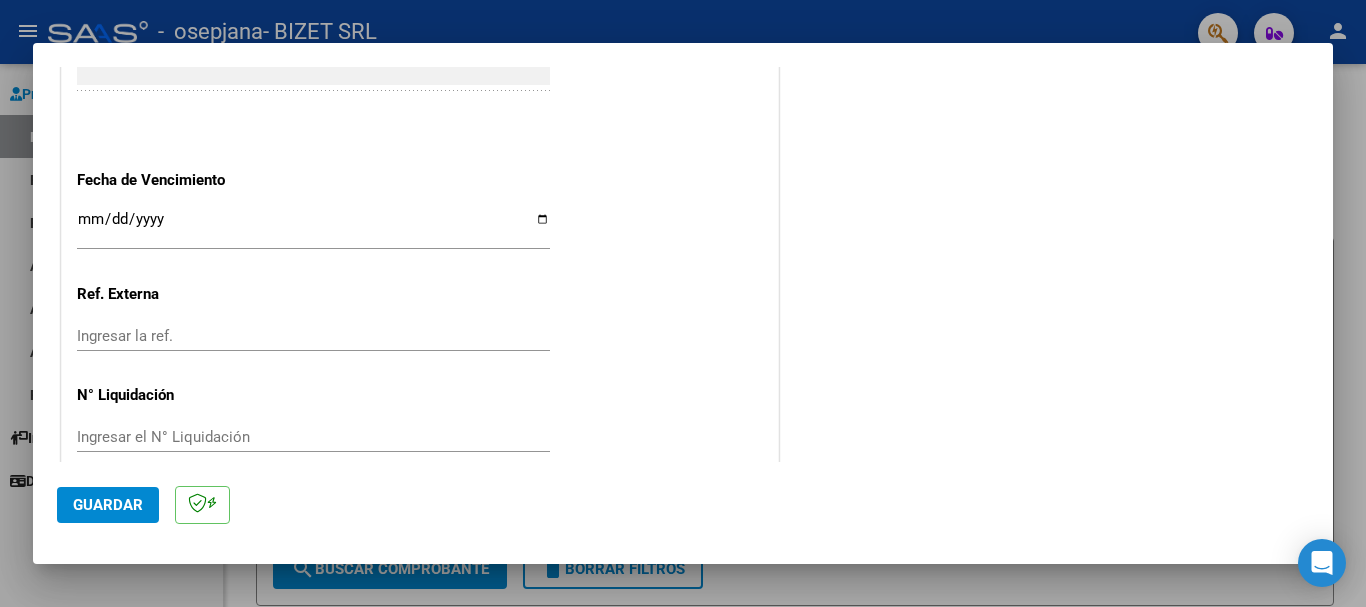 scroll, scrollTop: 1429, scrollLeft: 0, axis: vertical 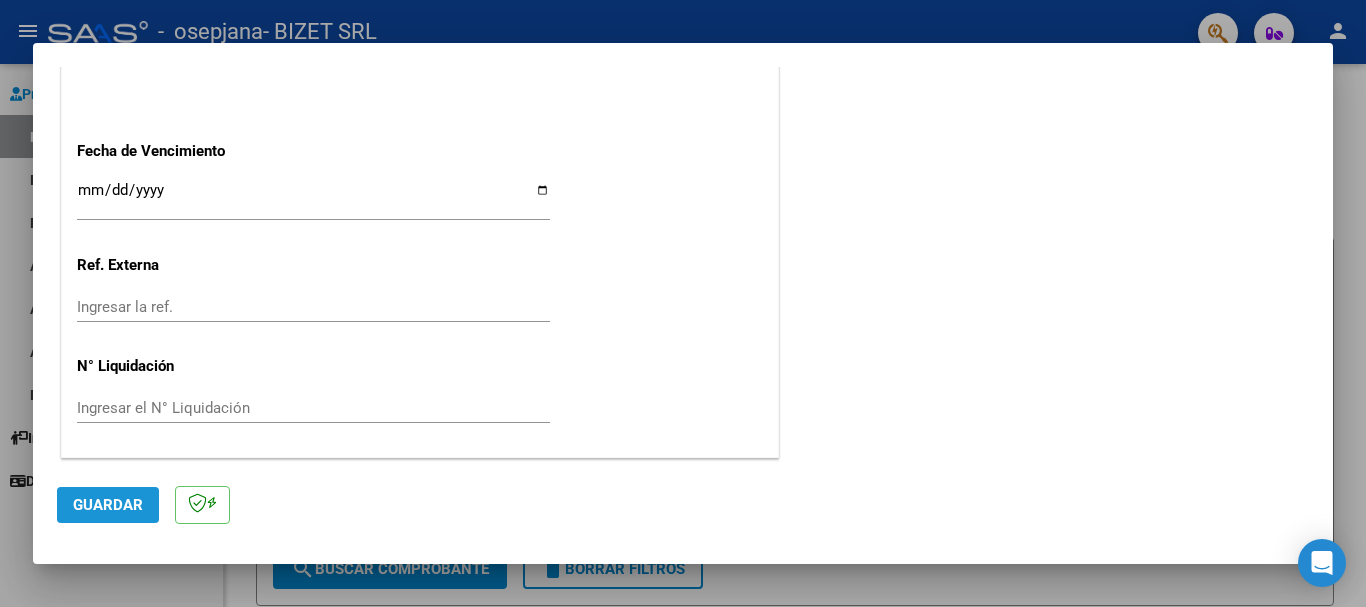 click on "Guardar" 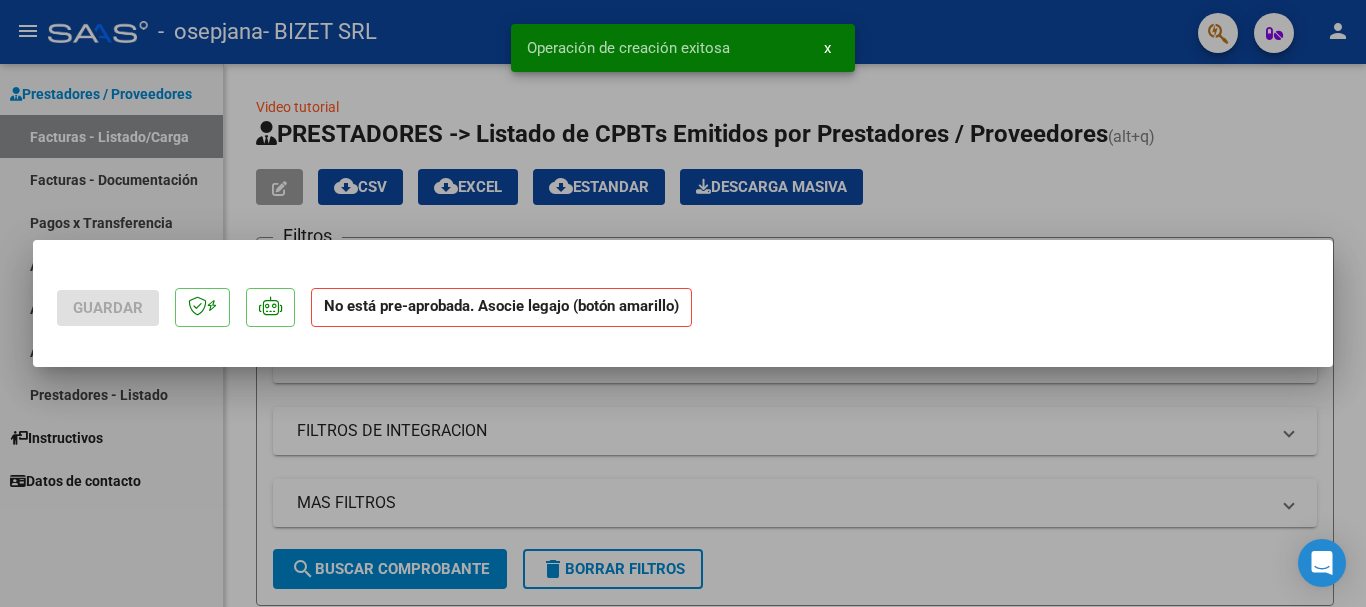 scroll, scrollTop: 0, scrollLeft: 0, axis: both 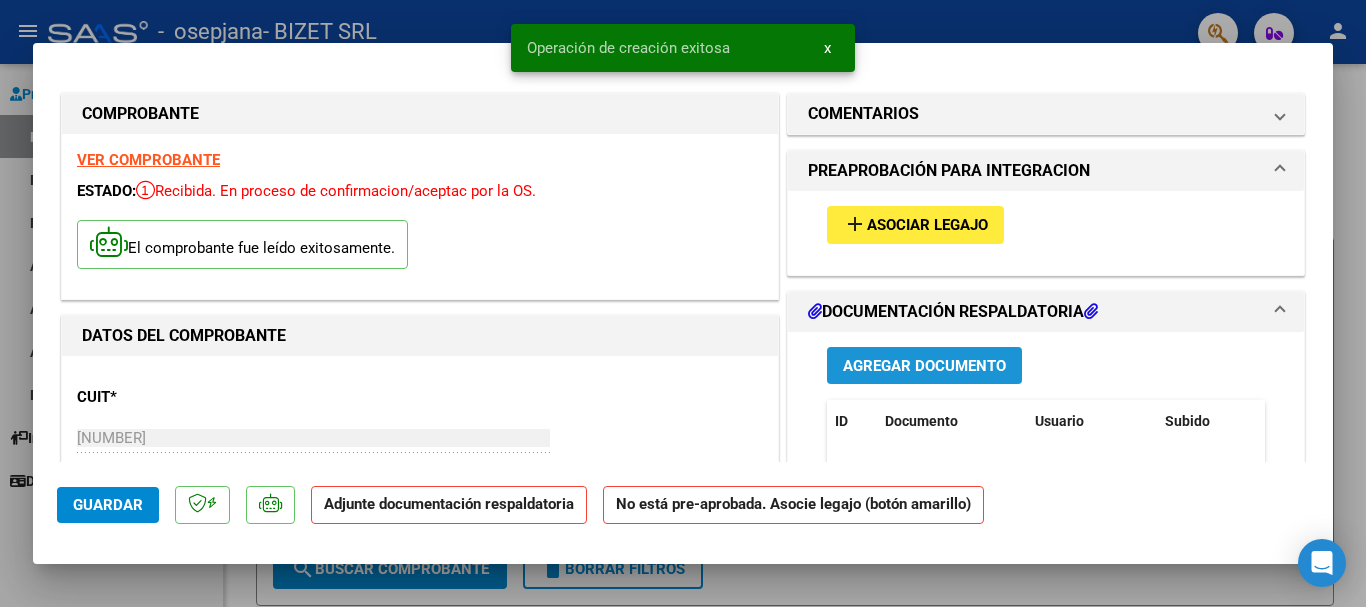click on "Agregar Documento" at bounding box center (924, 366) 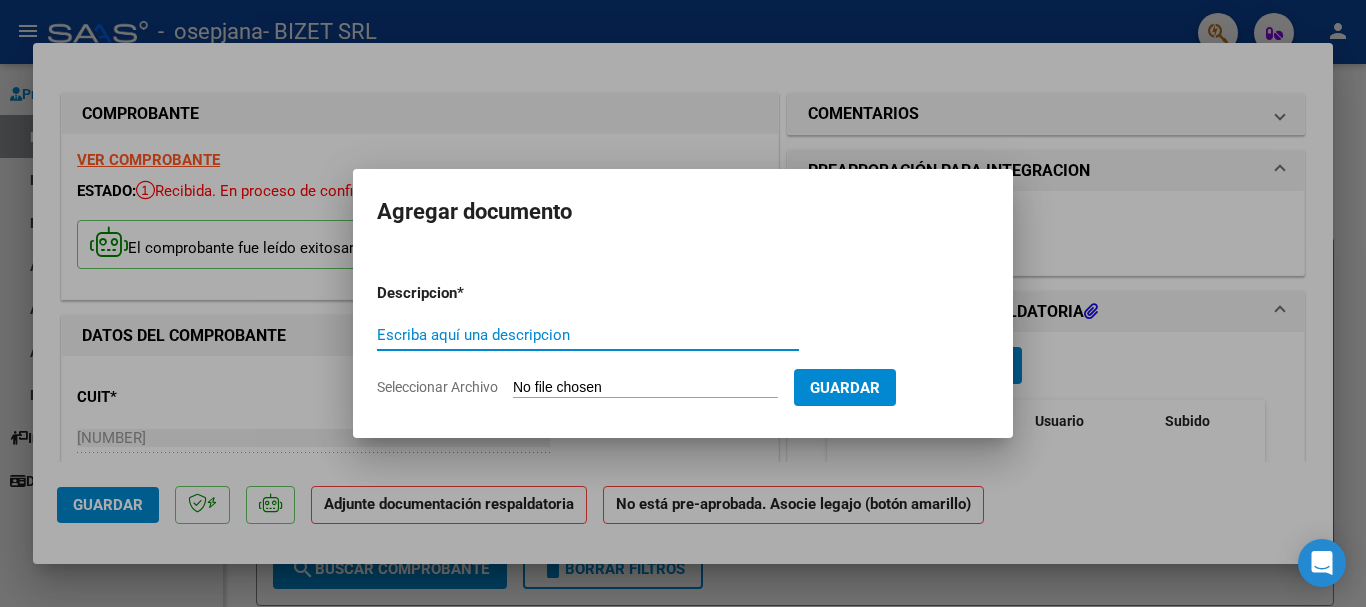 click on "Escriba aquí una descripcion" at bounding box center [588, 335] 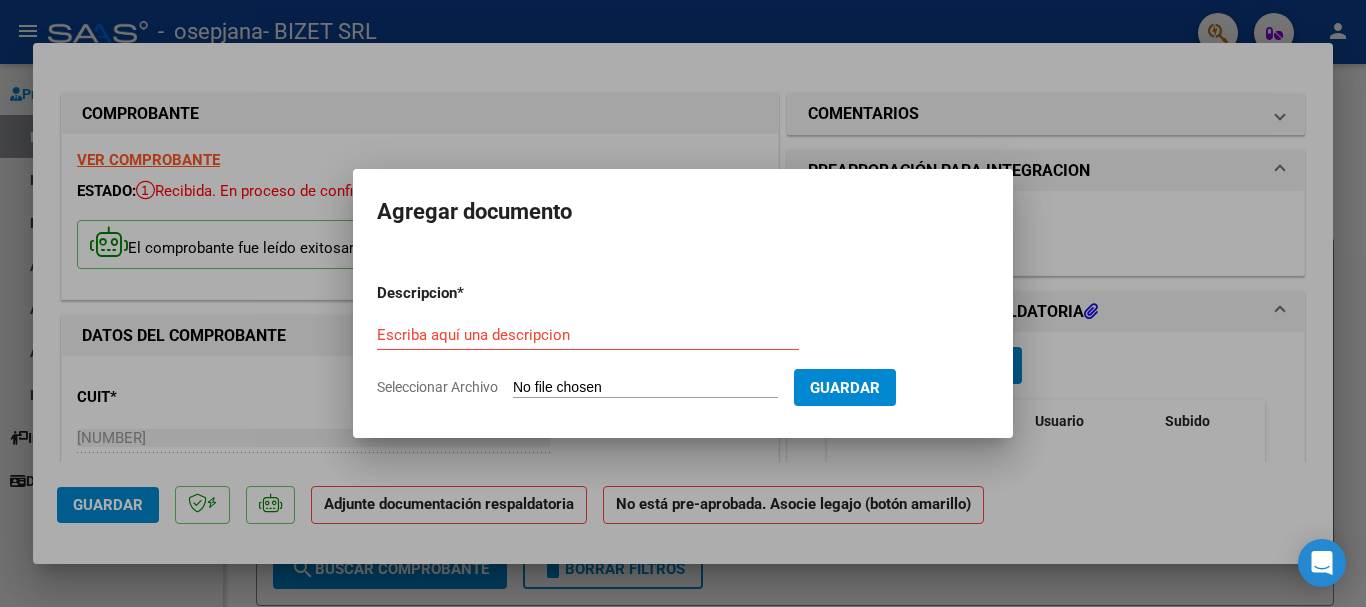 drag, startPoint x: 643, startPoint y: 183, endPoint x: 556, endPoint y: 189, distance: 87.20665 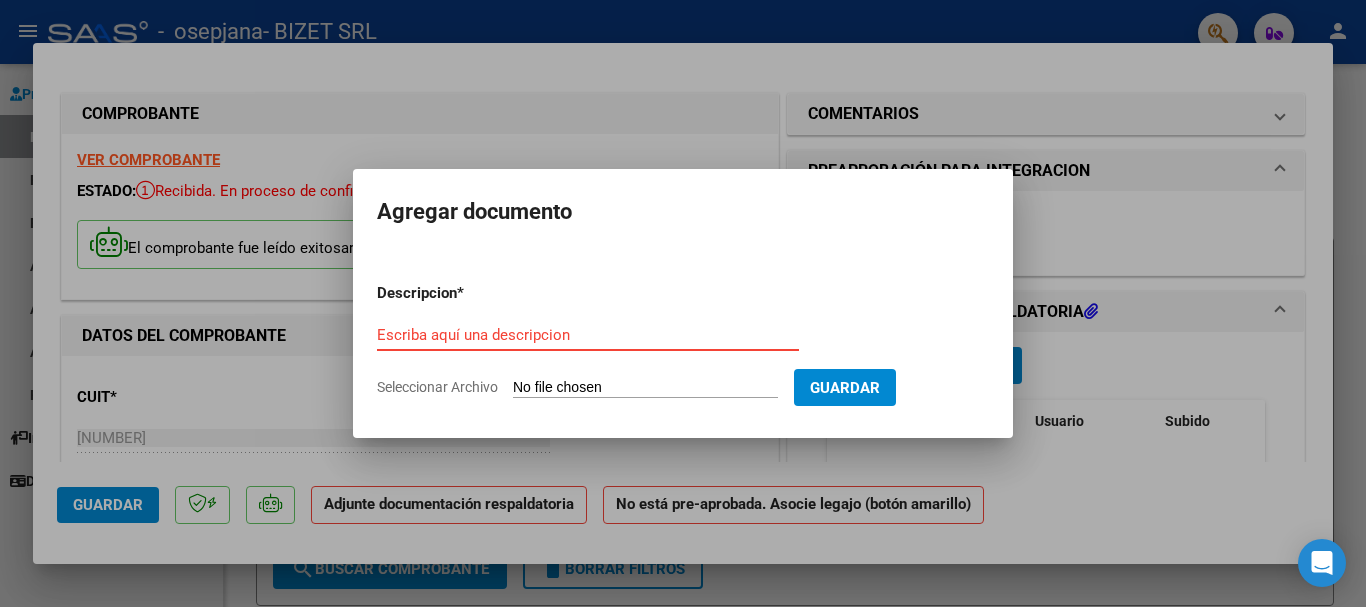 click on "Escriba aquí una descripcion" at bounding box center [588, 335] 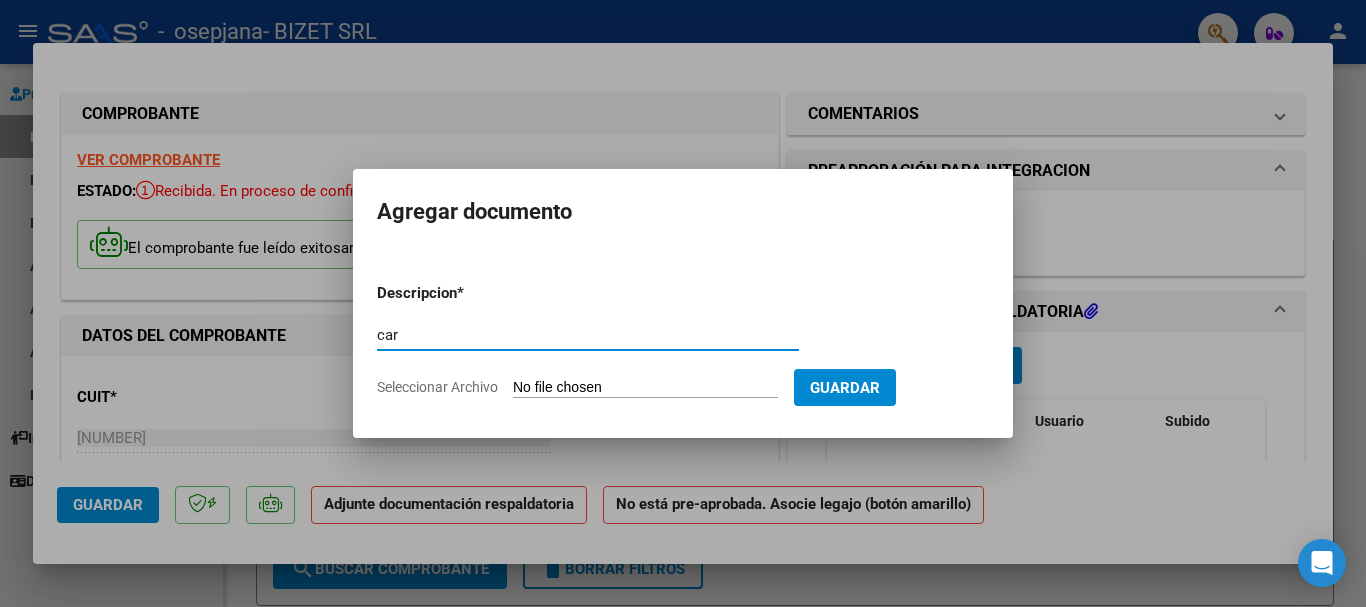 type on "car" 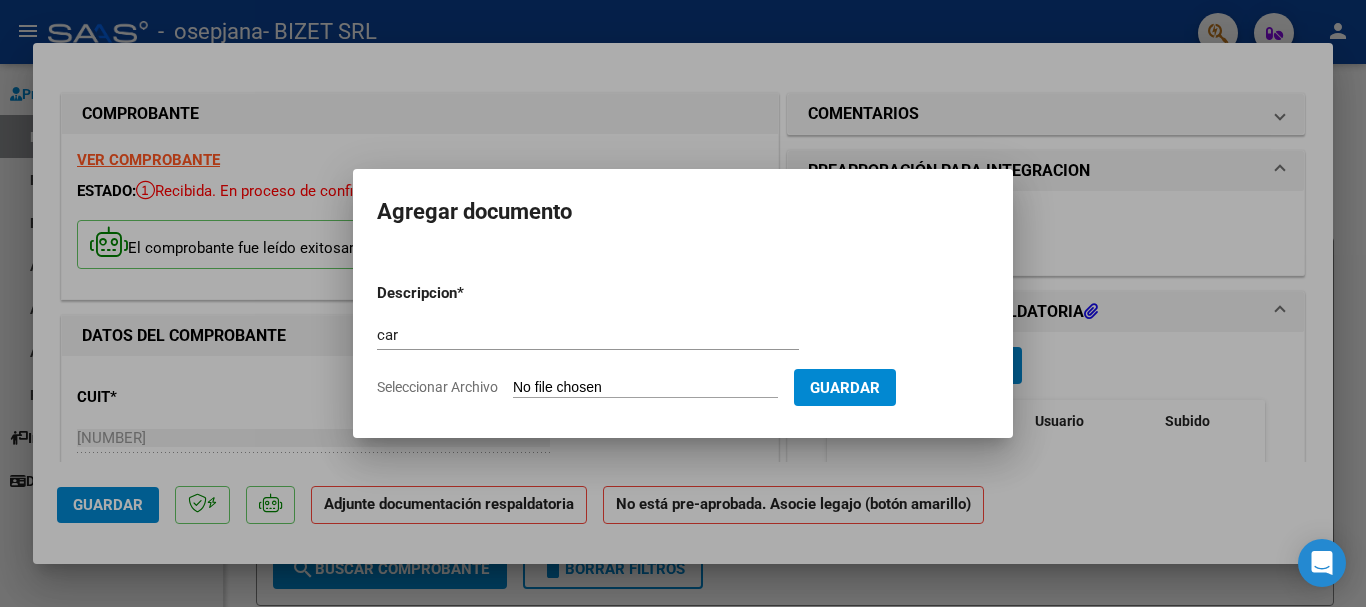 type on "C:\fakepath\C Lavena.pdf" 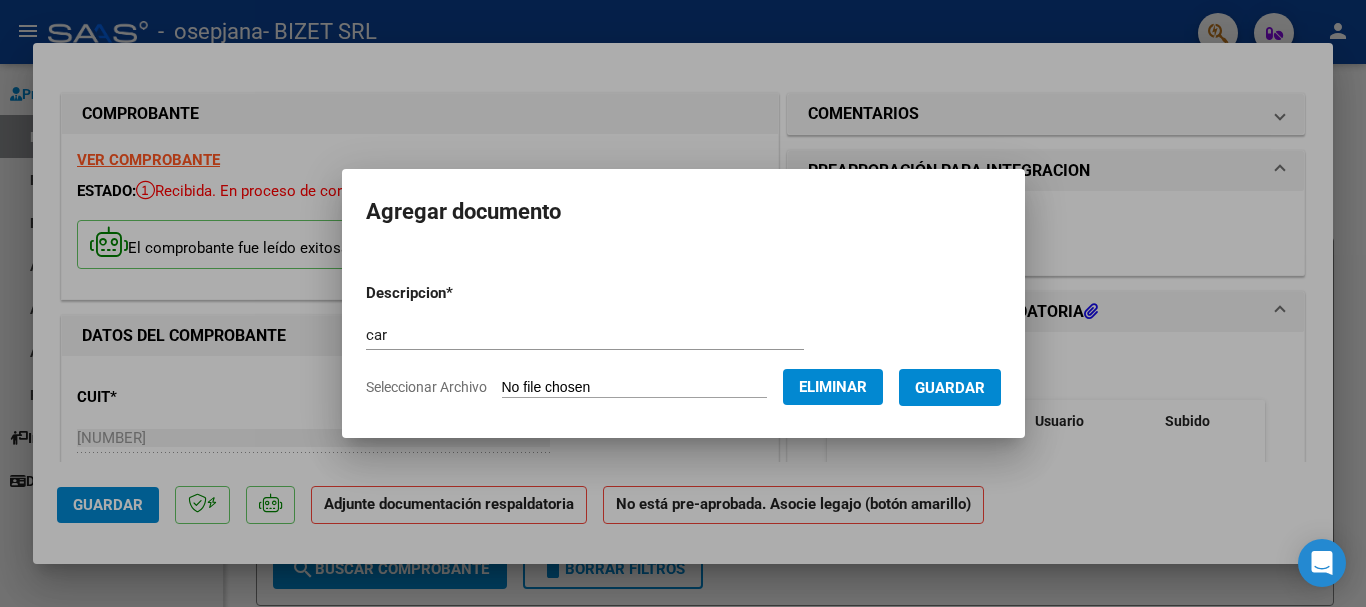 click on "Guardar" at bounding box center [950, 388] 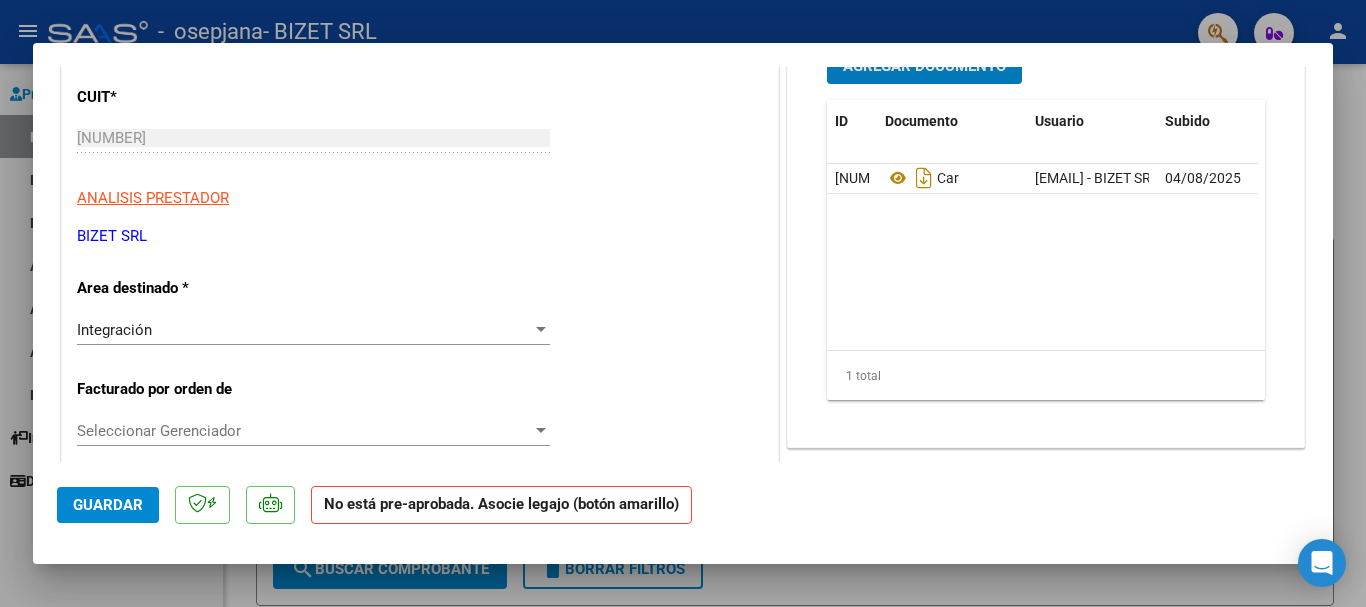 scroll, scrollTop: 100, scrollLeft: 0, axis: vertical 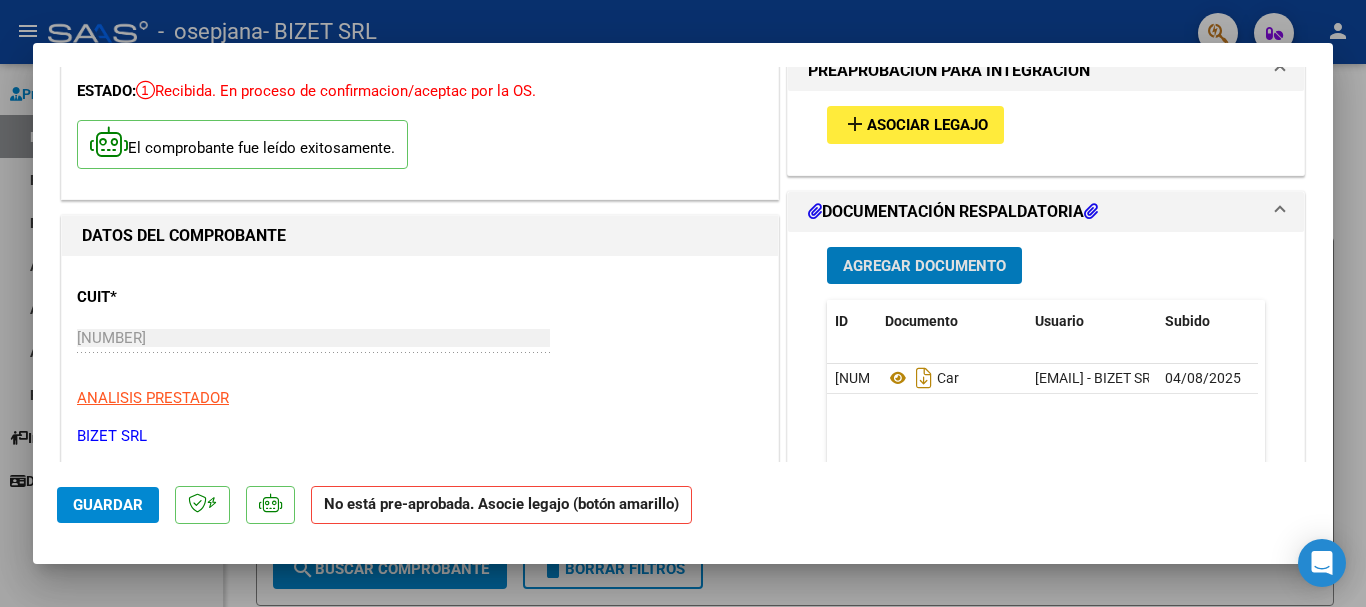 click on "Agregar Documento" at bounding box center [924, 266] 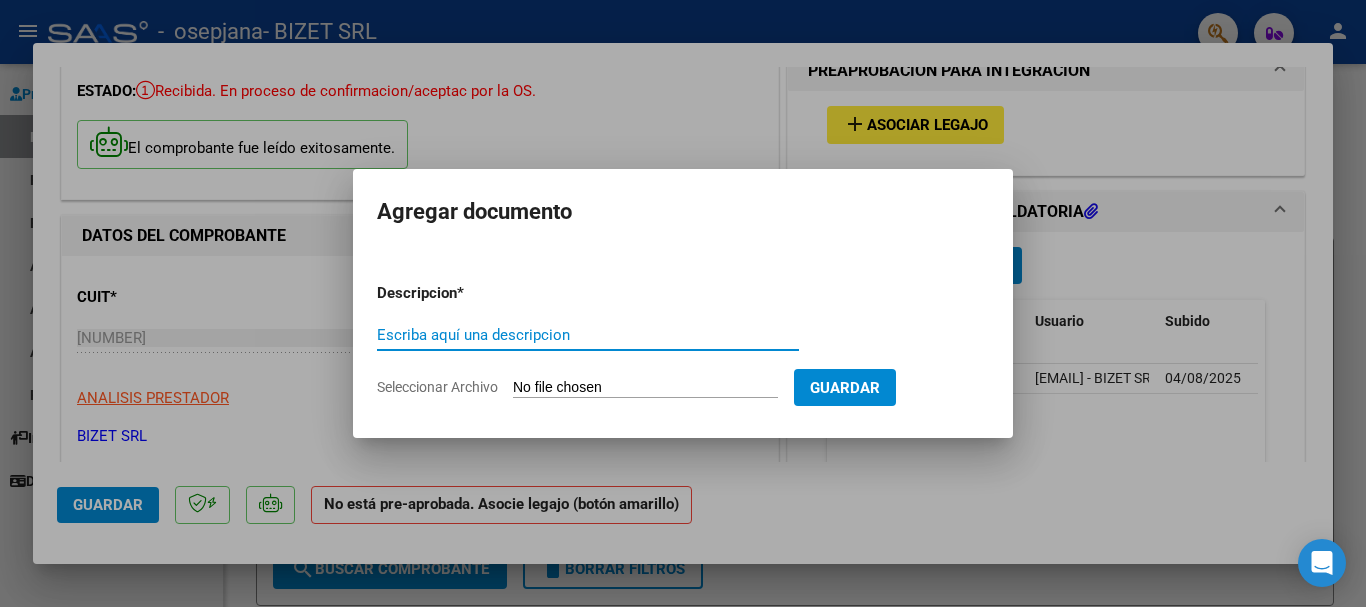 click on "Escriba aquí una descripcion" at bounding box center [588, 335] 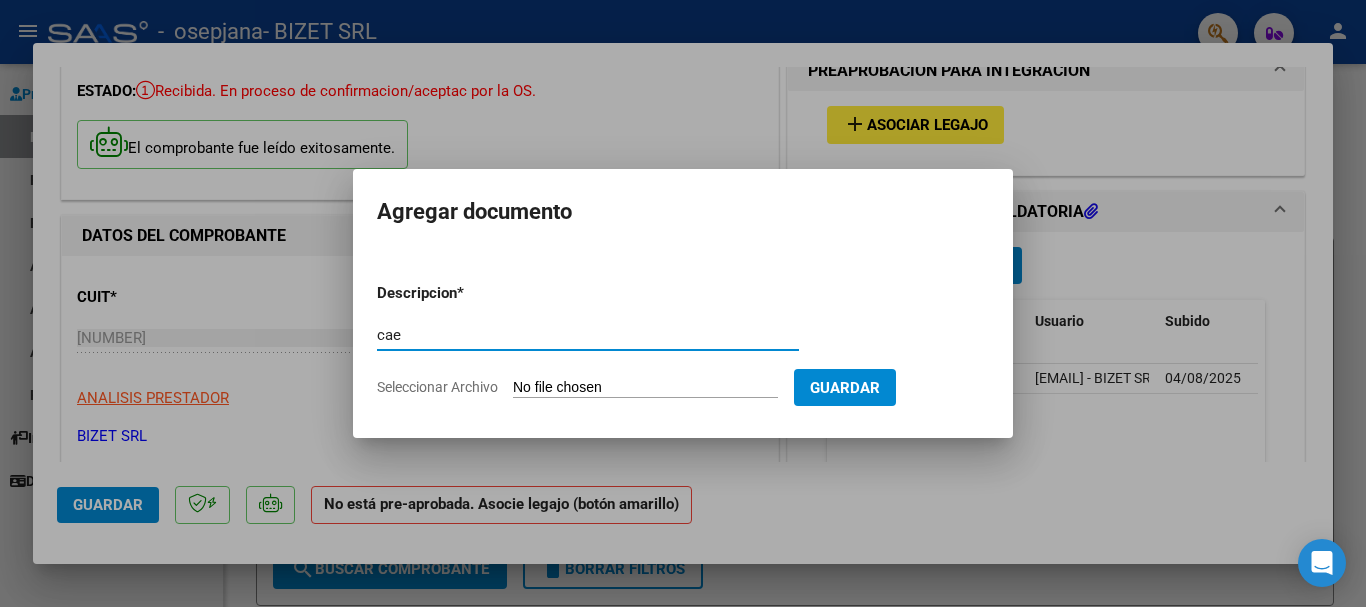 type on "cae" 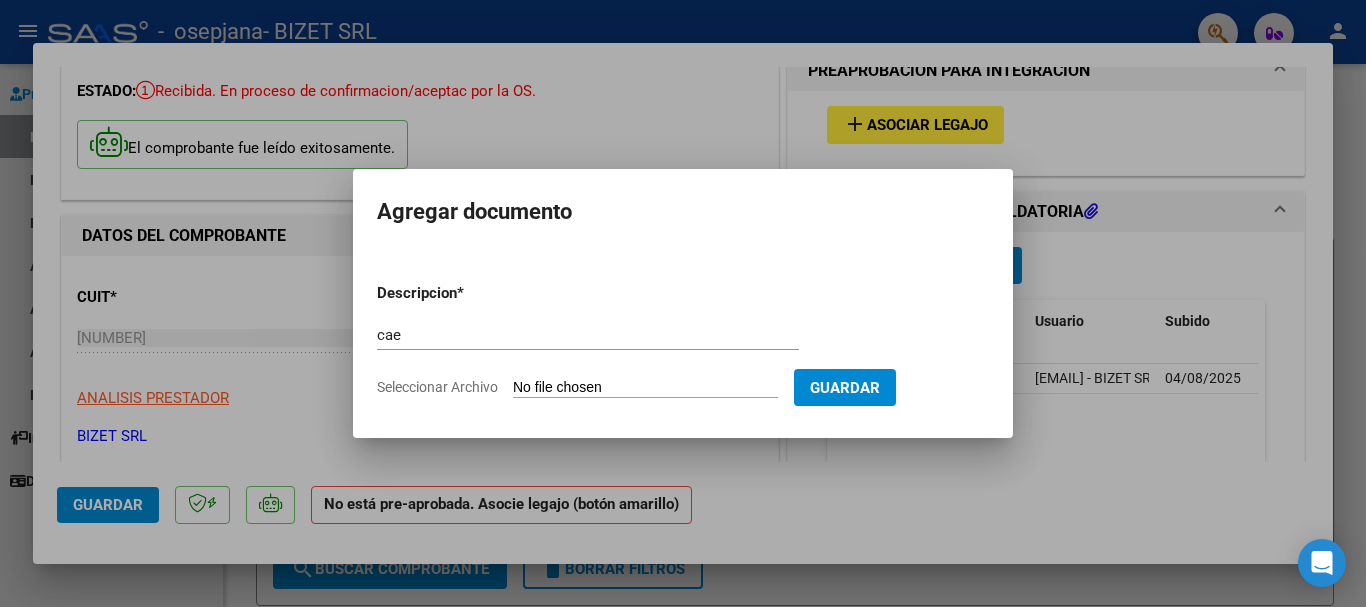 type on "C:\fakepath\Constatación de Comprobantes _ AFIP.pdf" 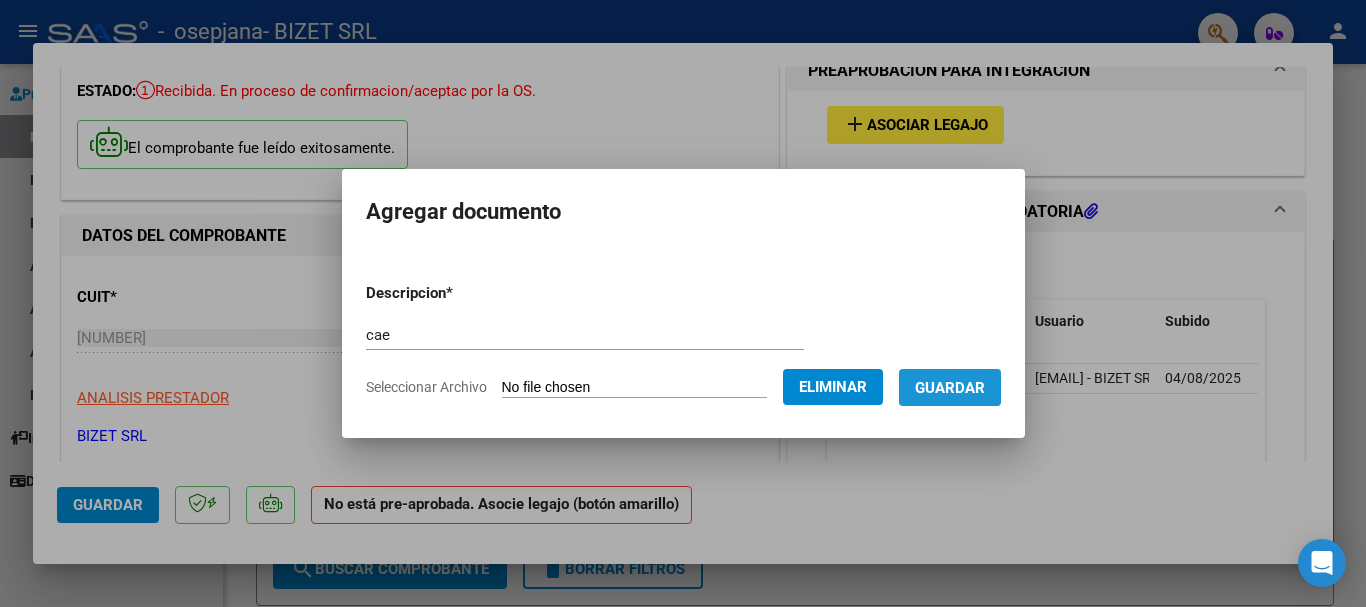 click on "Guardar" at bounding box center (950, 388) 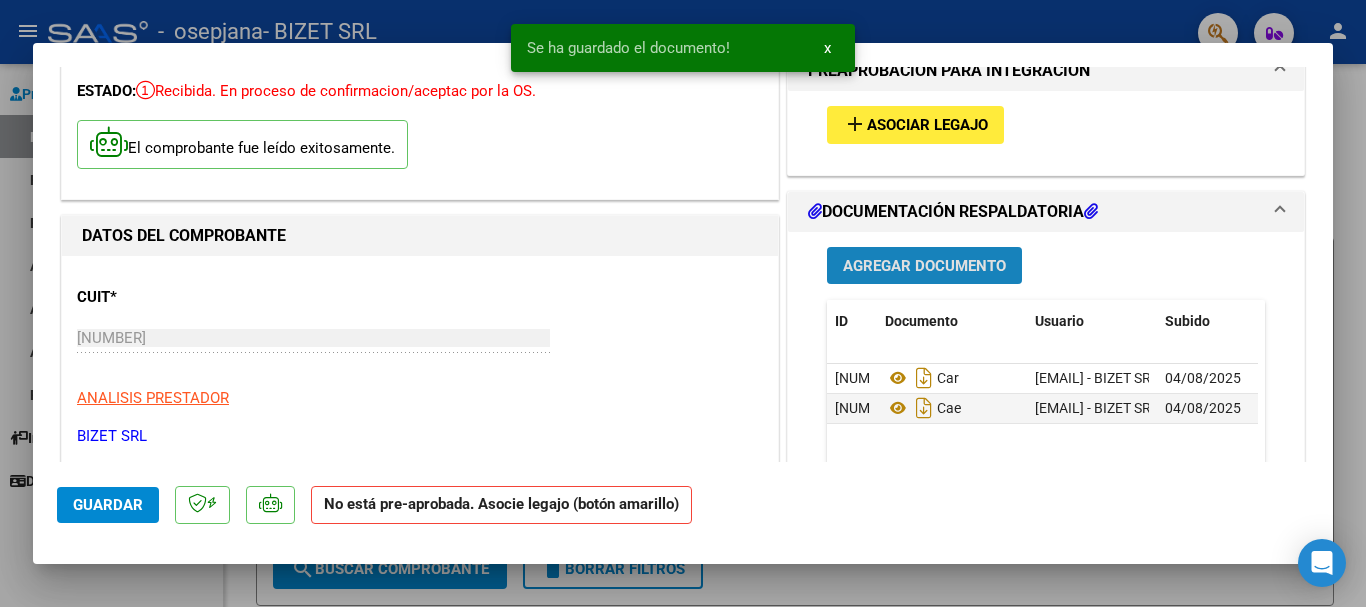 click on "Agregar Documento" at bounding box center [924, 266] 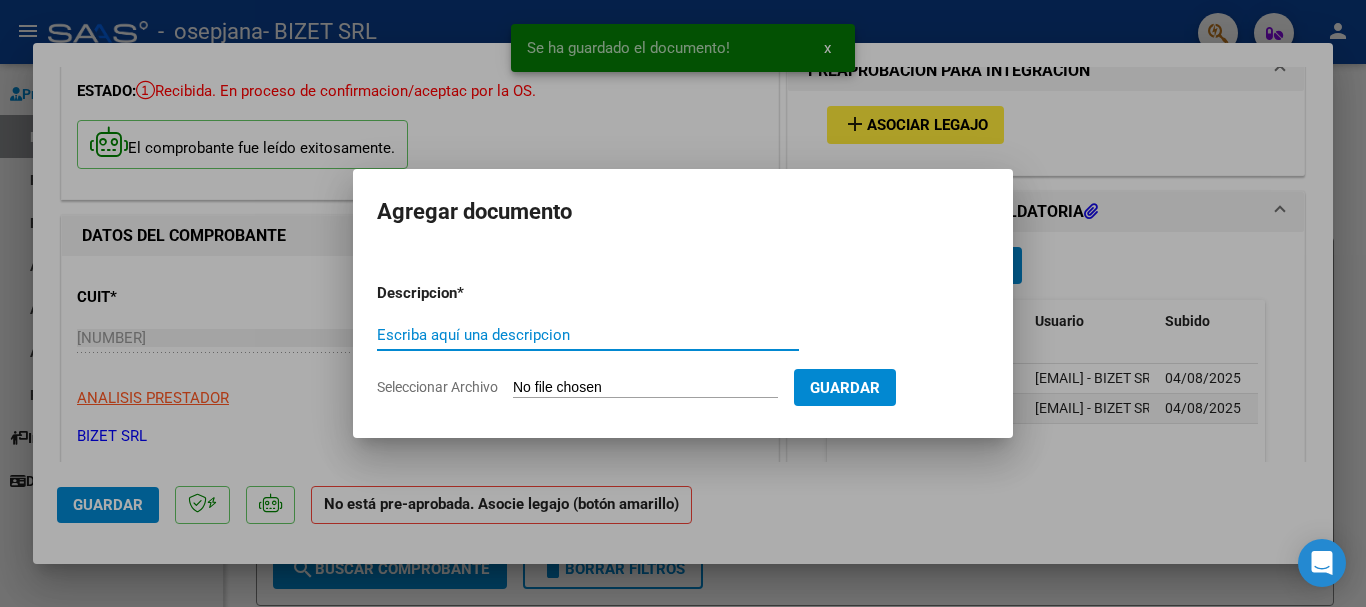 click on "Escriba aquí una descripcion" at bounding box center [588, 335] 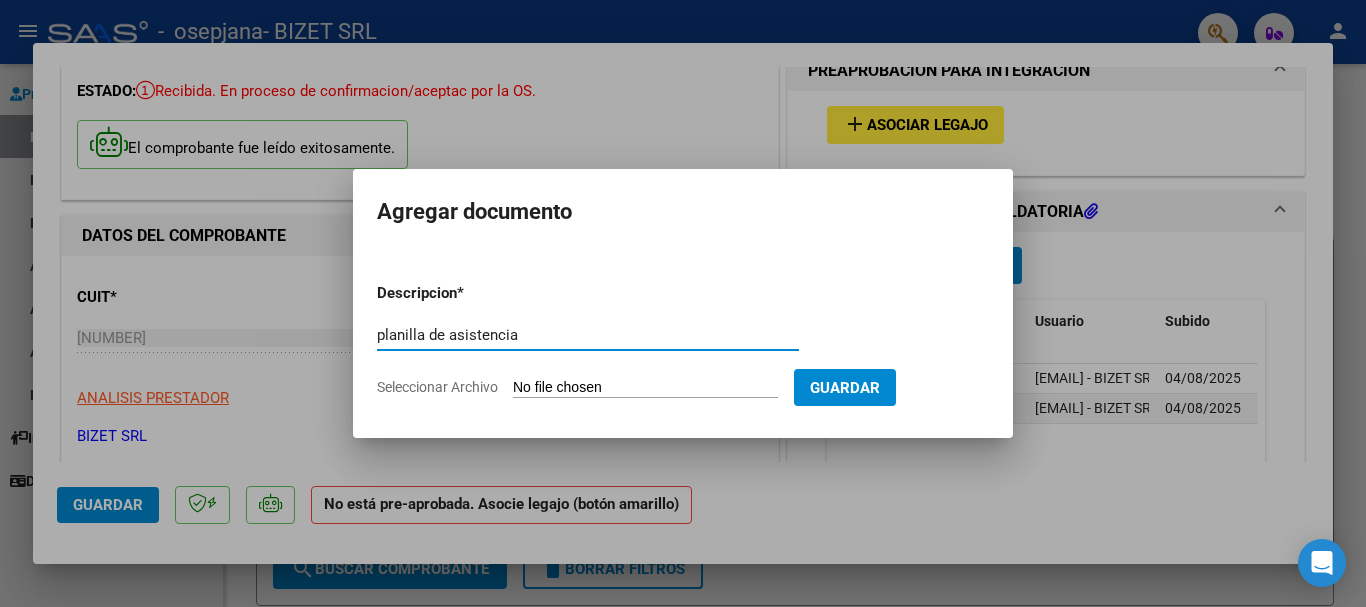 type on "planilla de asistencia" 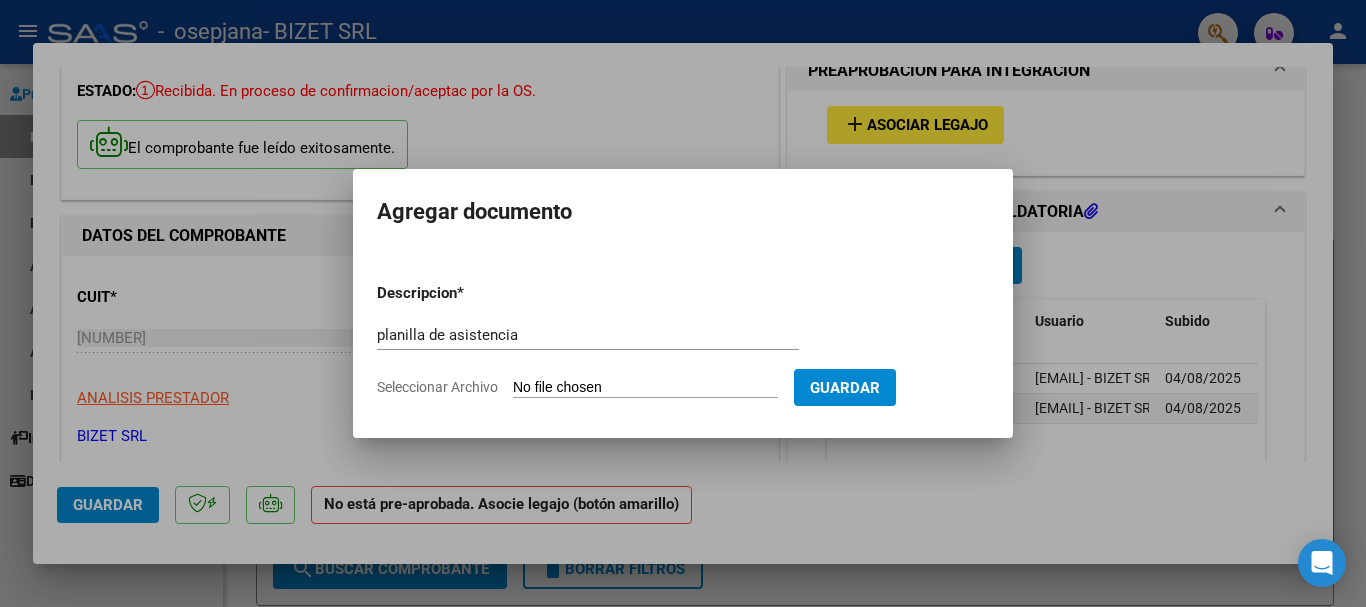 type on "C:\fakepath\P Lavena 07.pdf" 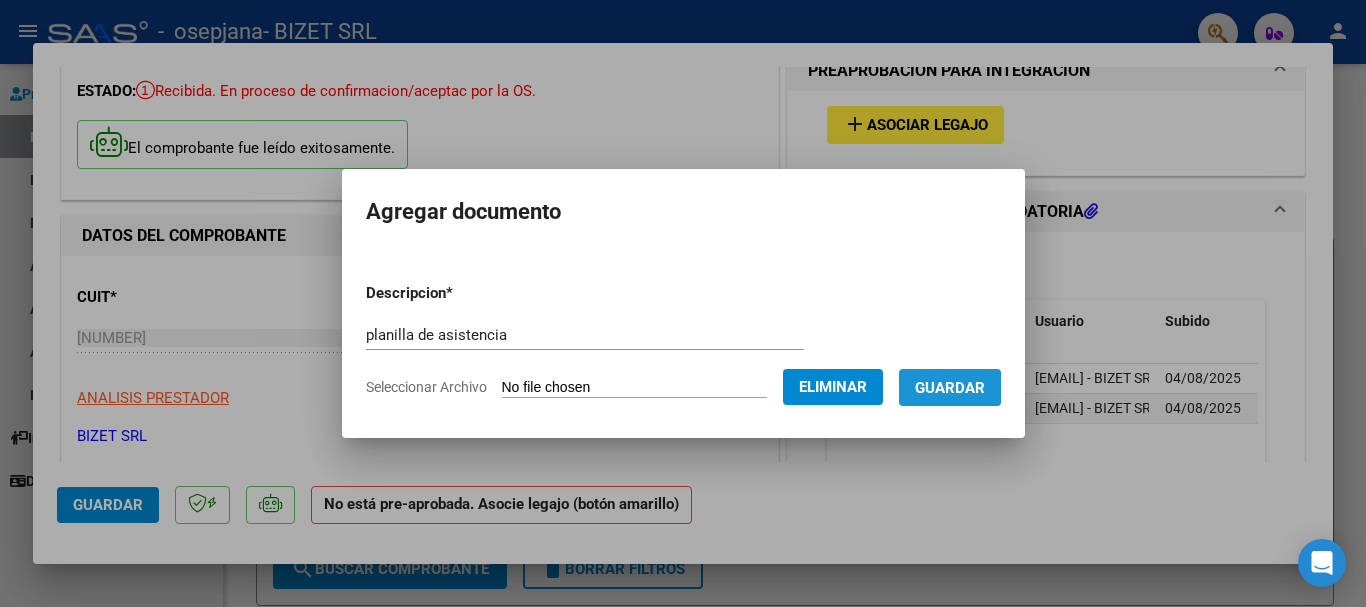 click on "Guardar" at bounding box center (950, 388) 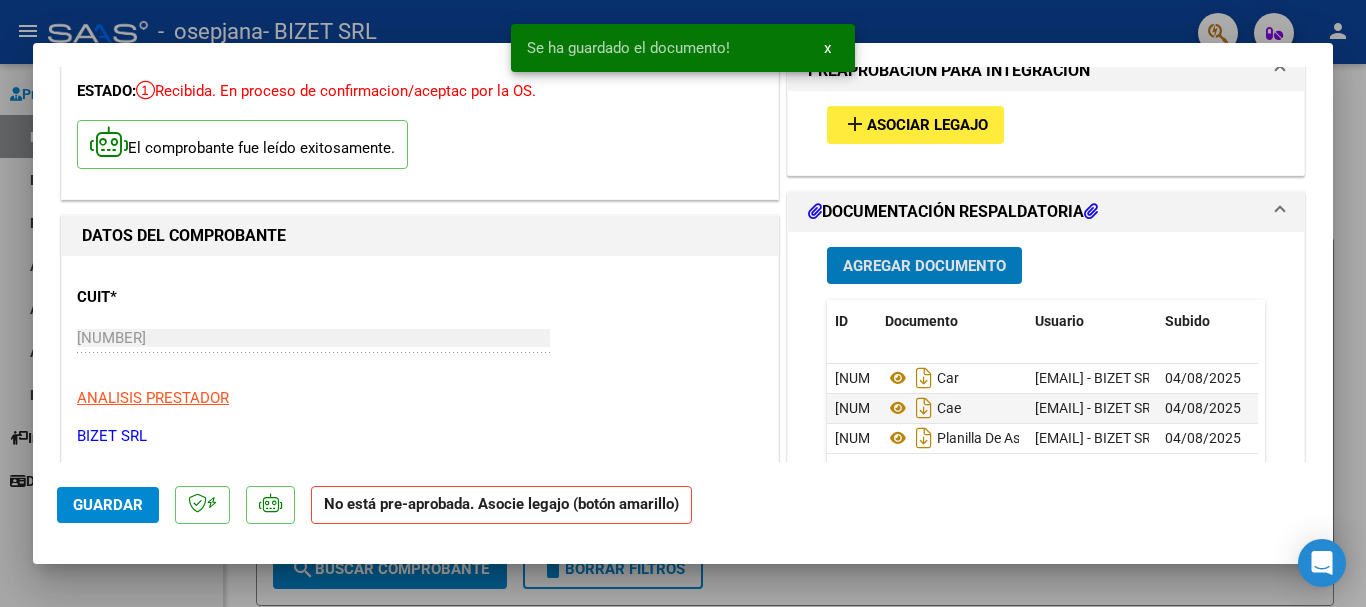 click on "Agregar Documento" at bounding box center (924, 266) 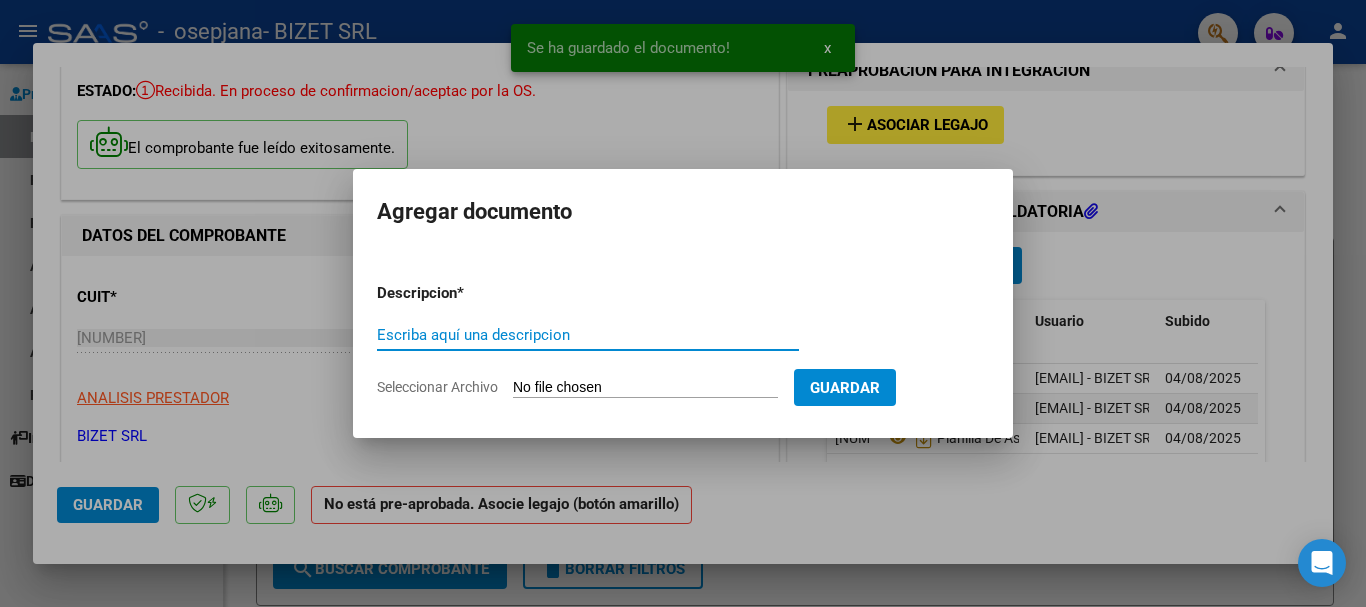 click on "Escriba aquí una descripcion" at bounding box center (588, 335) 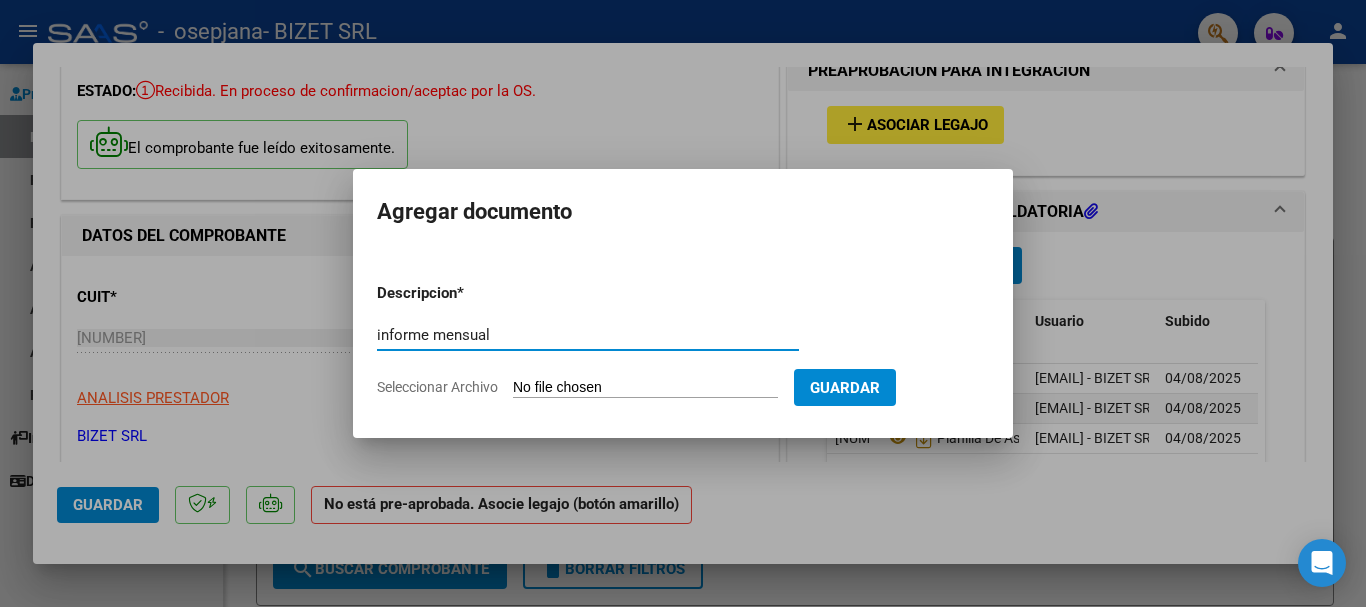 type on "informe mensual" 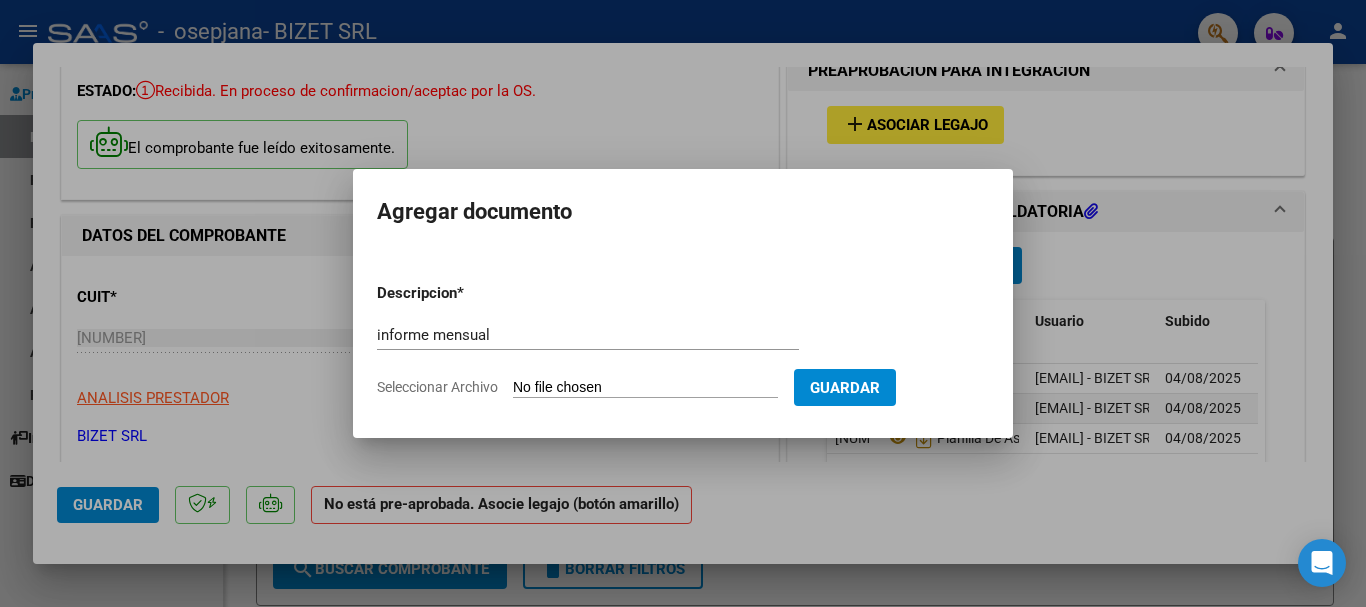 type on "C:\fakepath\Lavena.docx" 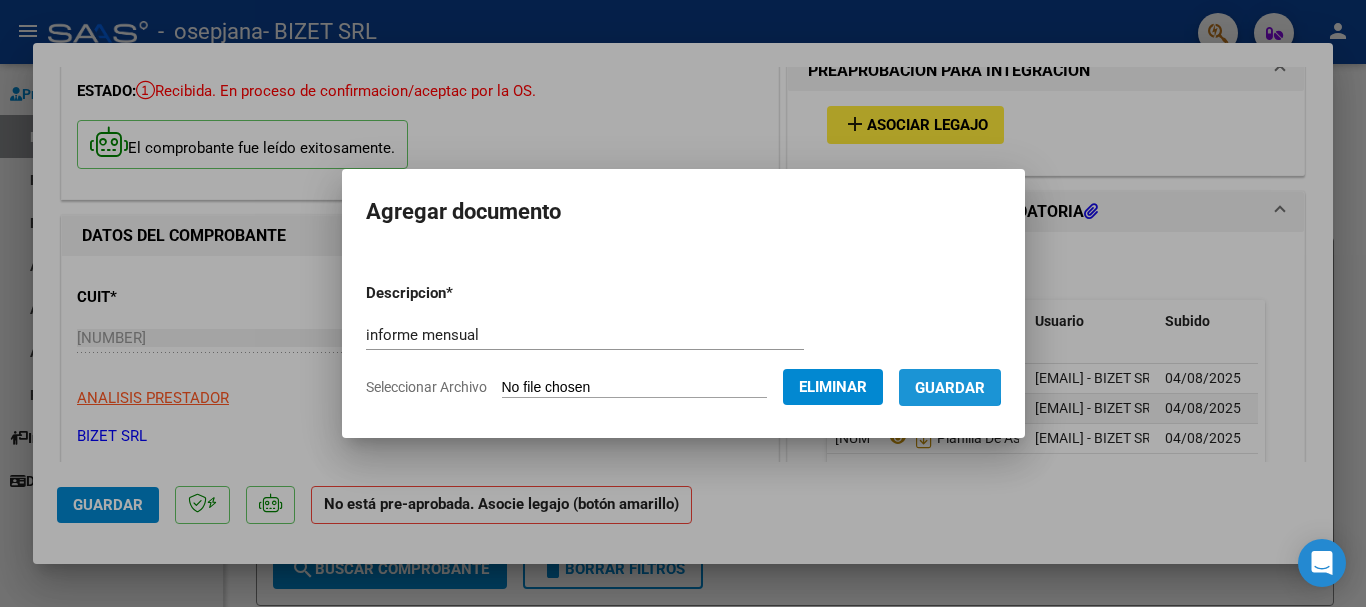 click on "Guardar" at bounding box center (950, 388) 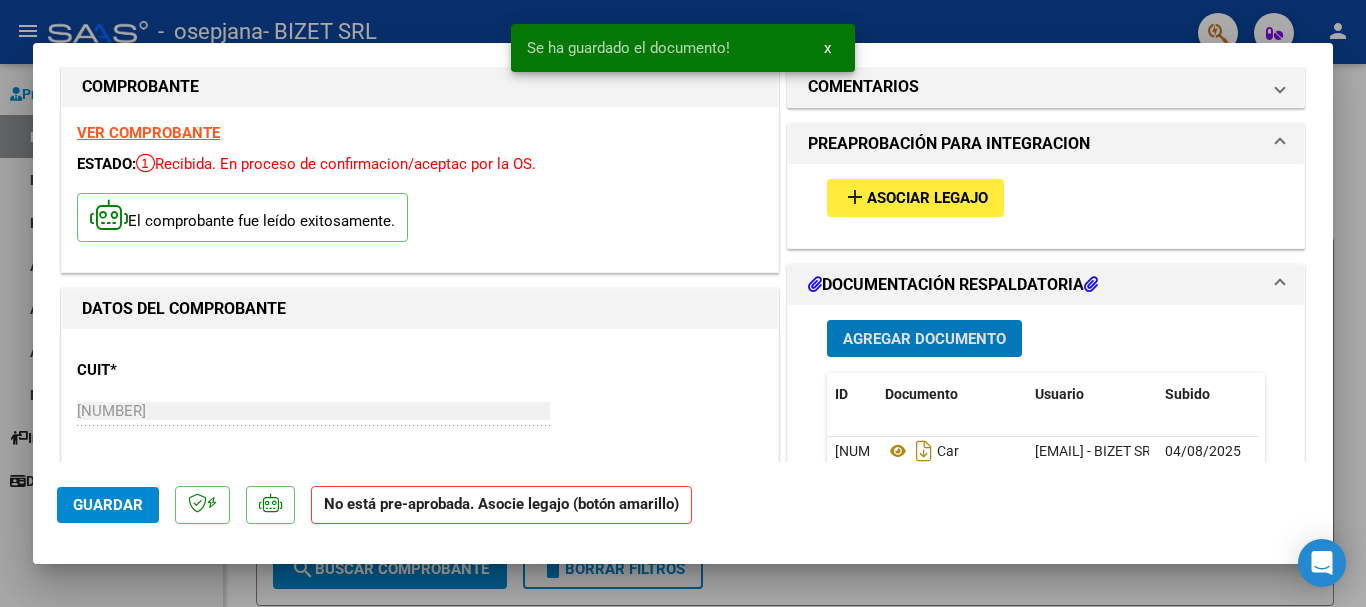 scroll, scrollTop: 0, scrollLeft: 0, axis: both 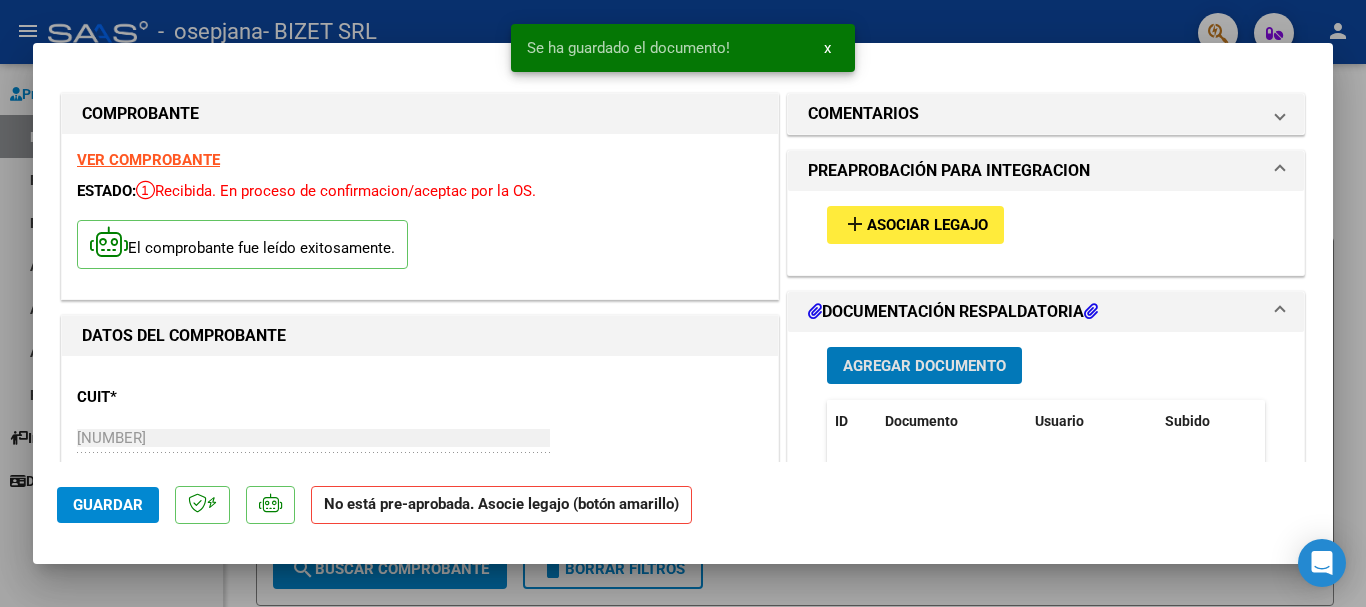 click on "Asociar Legajo" at bounding box center [927, 226] 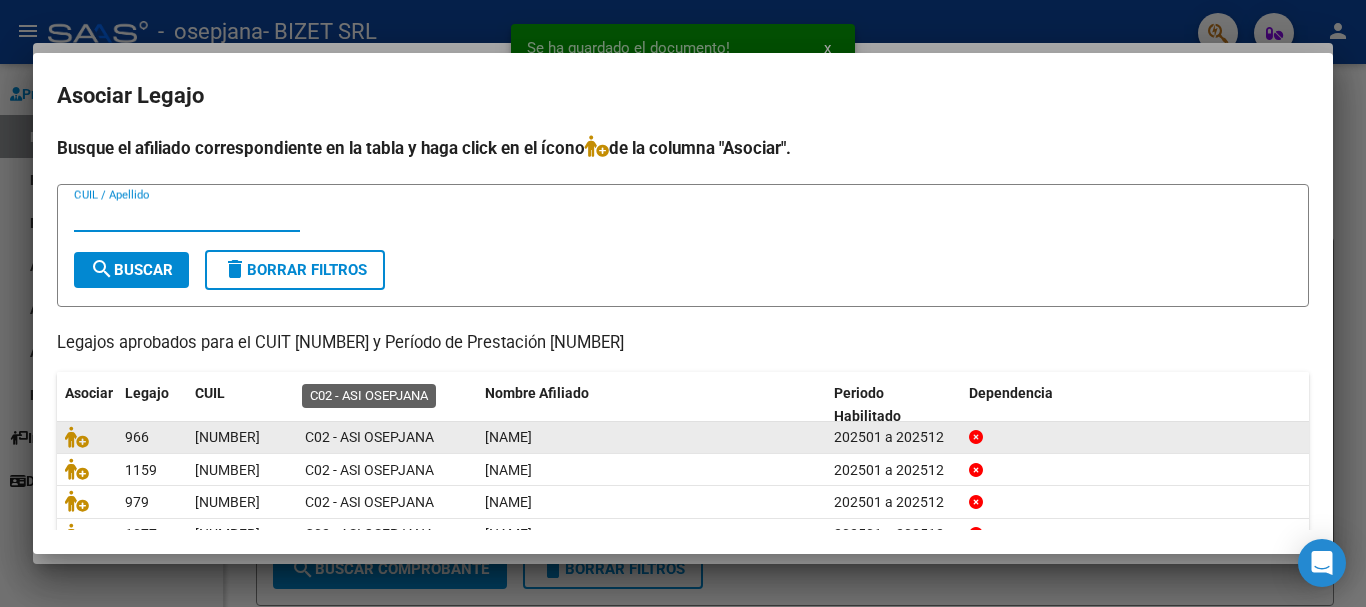 scroll, scrollTop: 100, scrollLeft: 0, axis: vertical 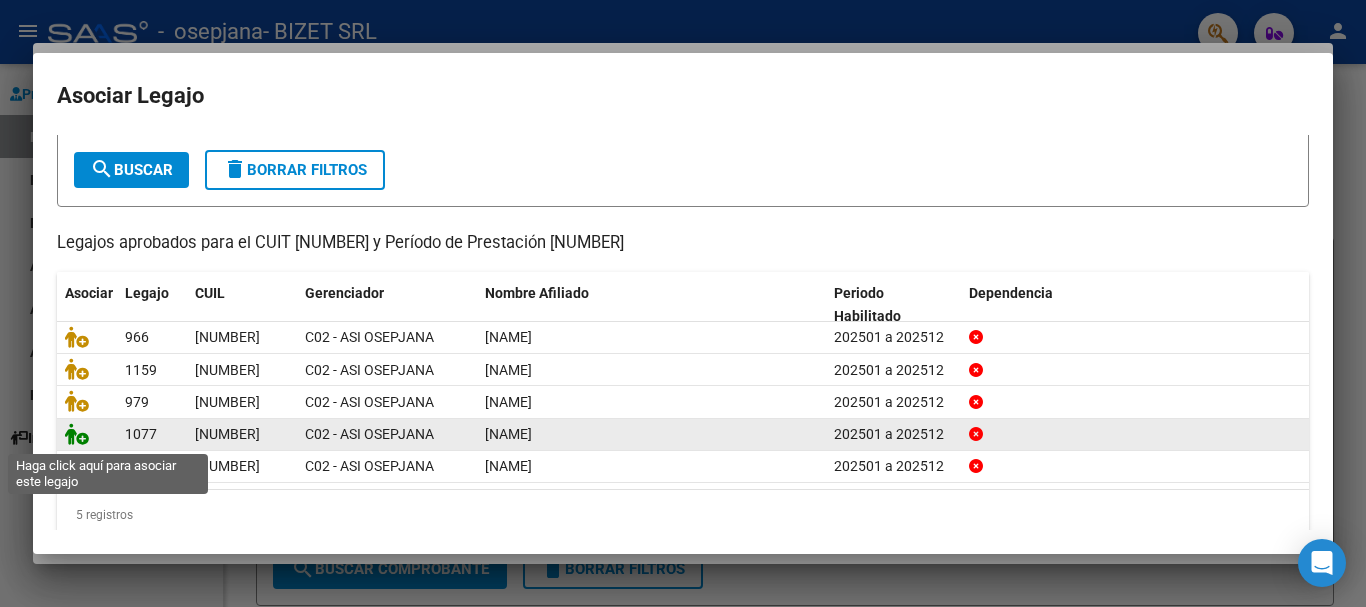 click 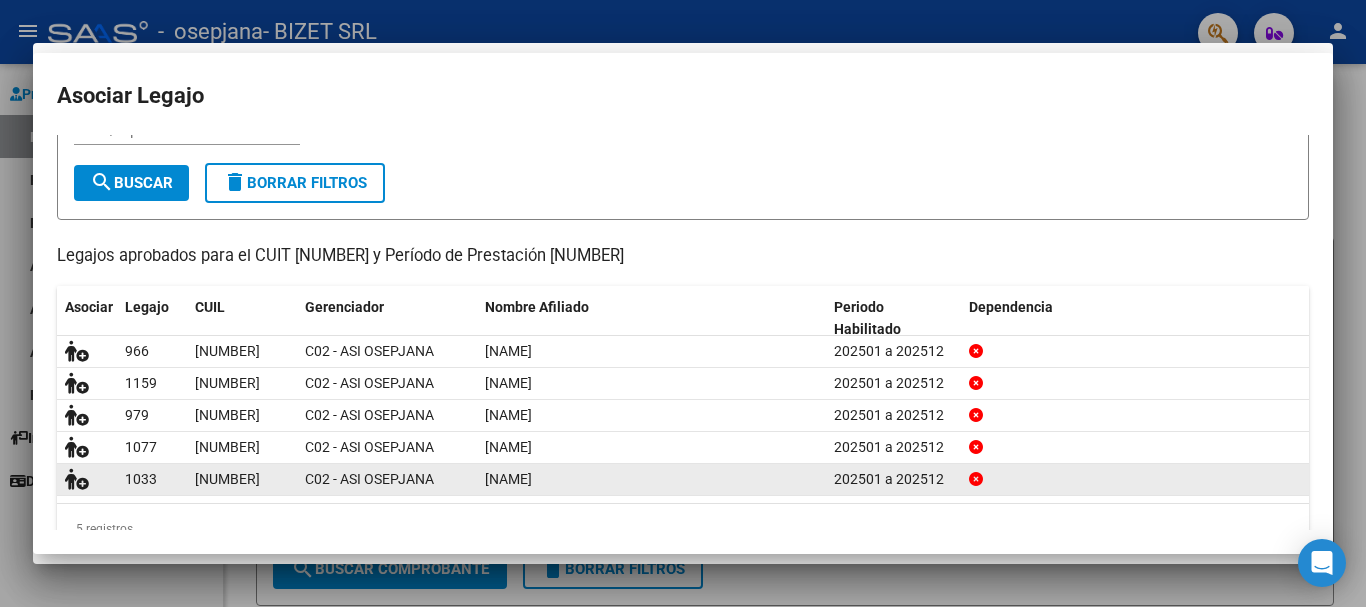 scroll, scrollTop: 0, scrollLeft: 0, axis: both 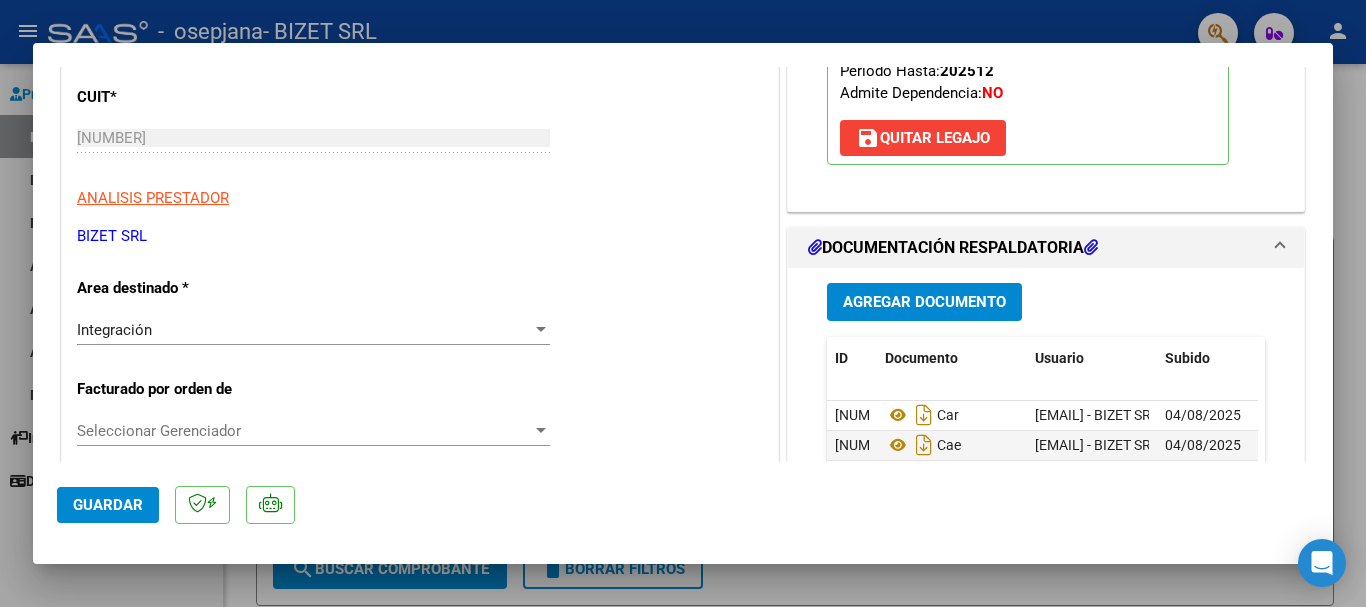 click on "Guardar" 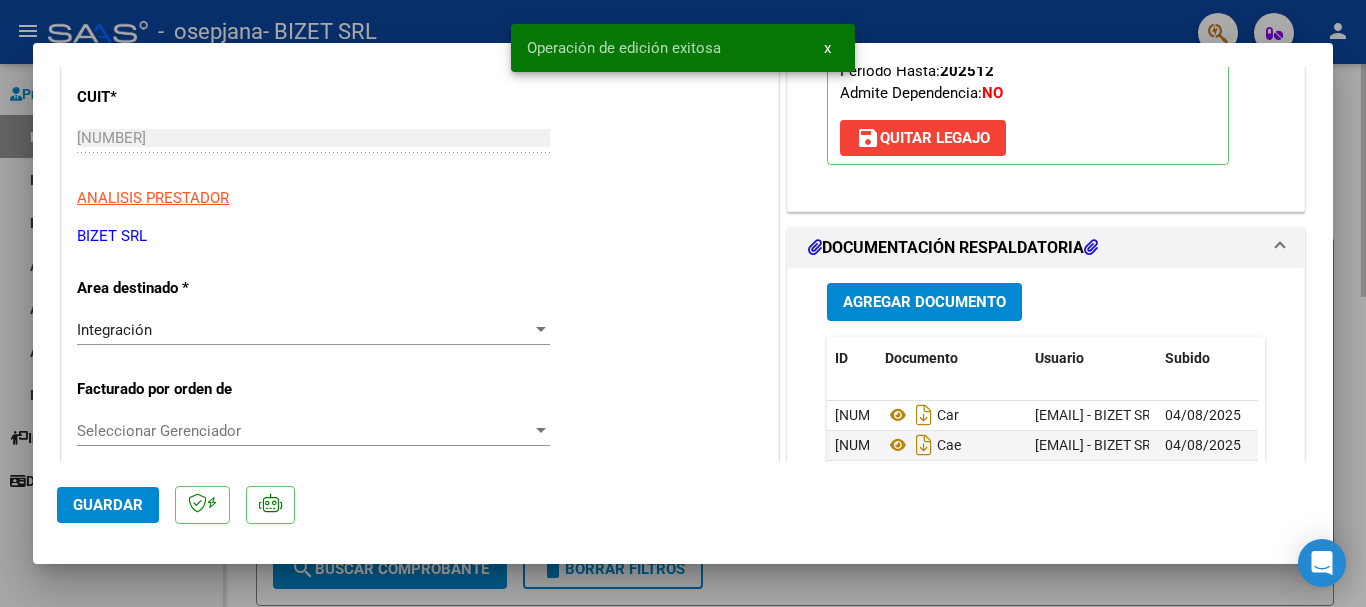 click at bounding box center (683, 303) 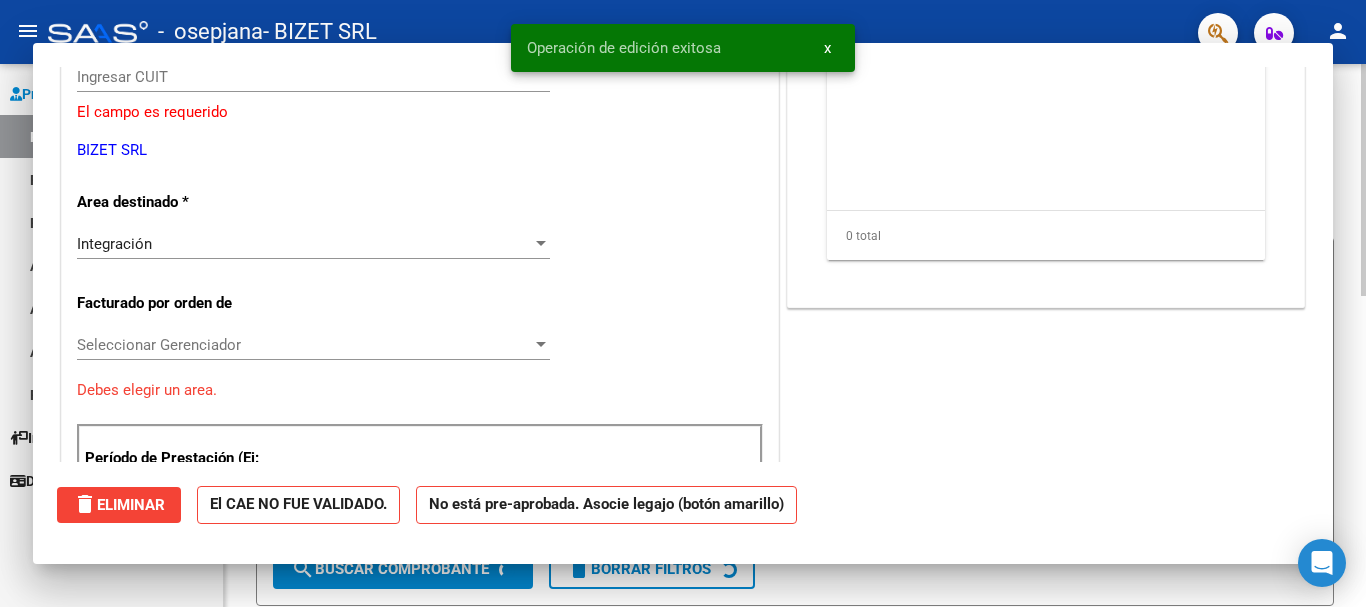 scroll, scrollTop: 0, scrollLeft: 0, axis: both 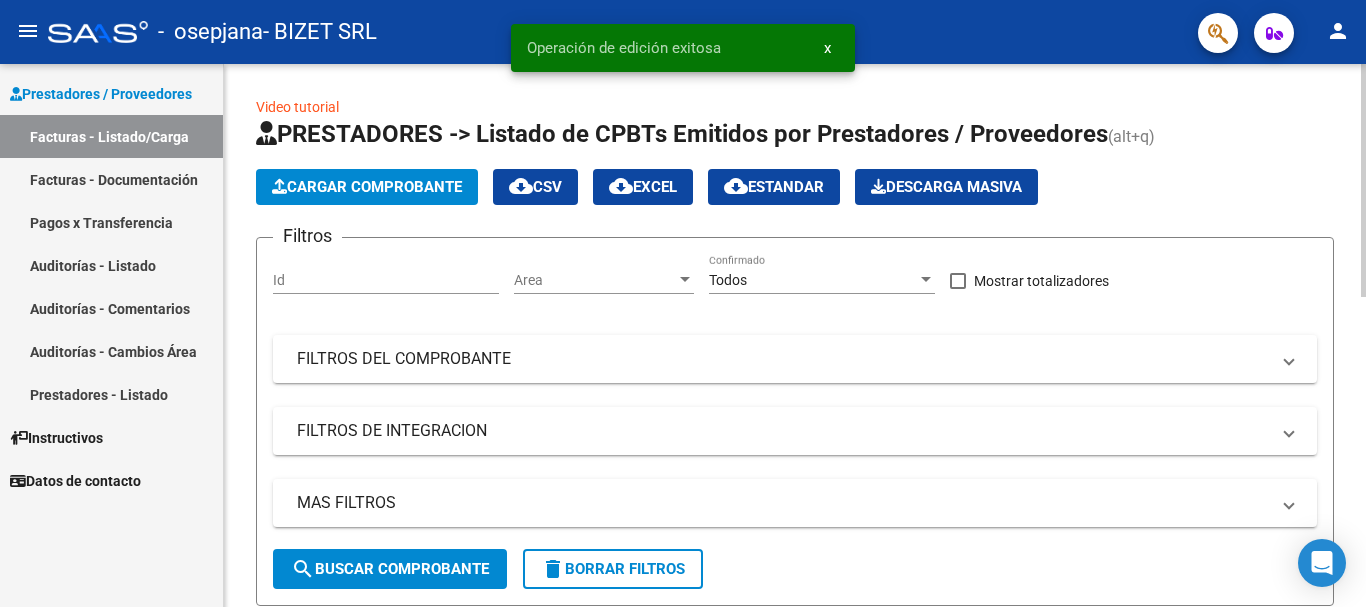 click on "Cargar Comprobante" 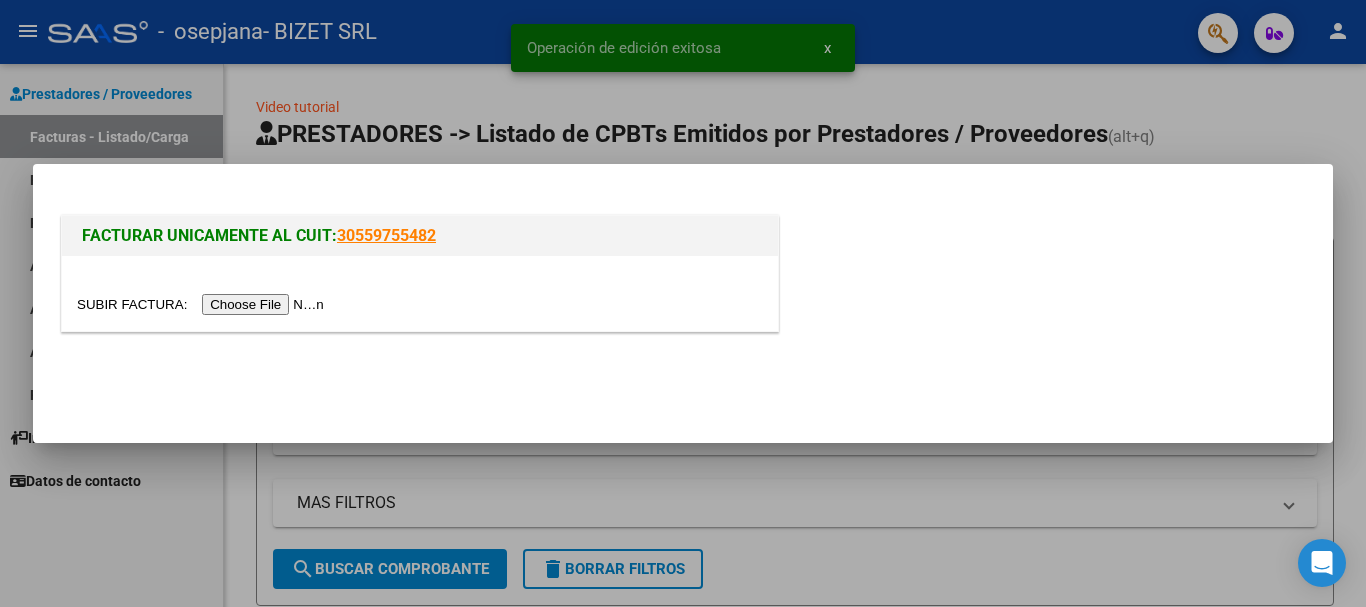 click at bounding box center [203, 304] 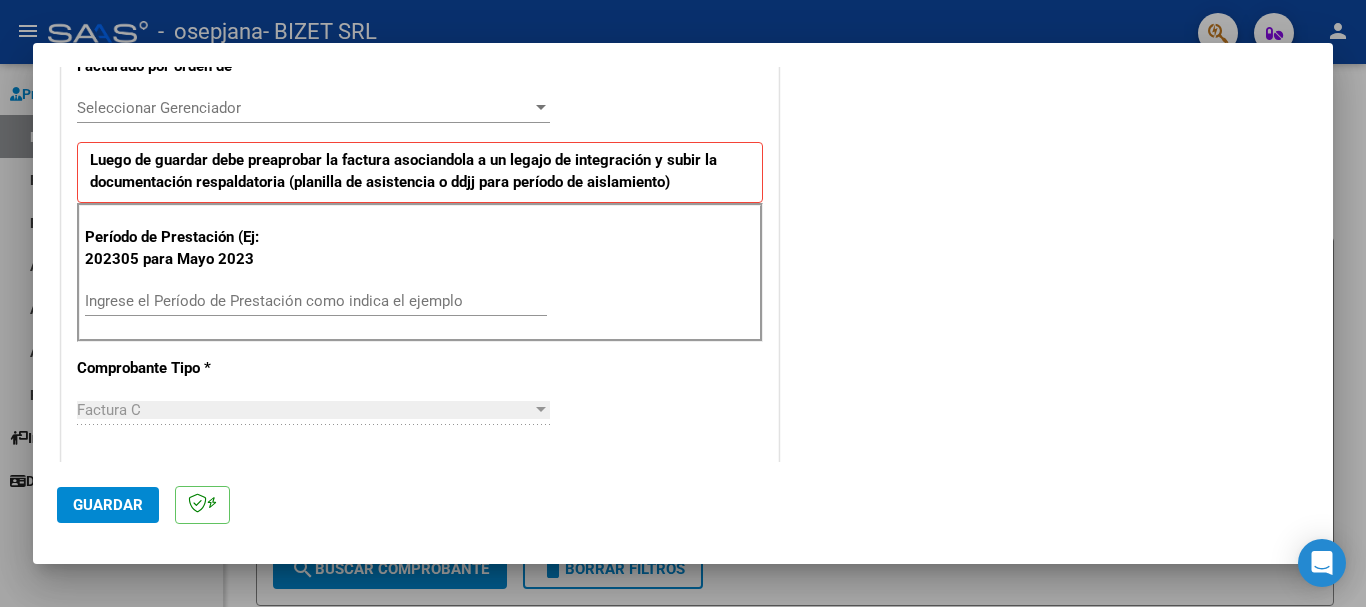 scroll, scrollTop: 529, scrollLeft: 0, axis: vertical 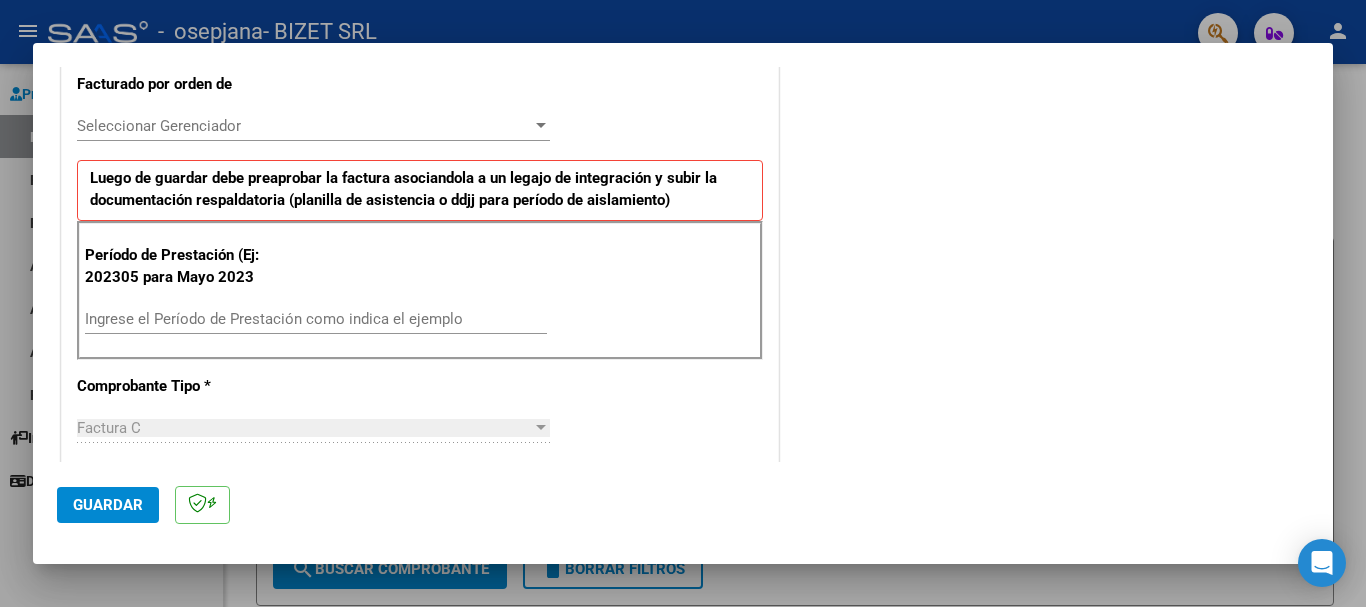click on "Ingrese el Período de Prestación como indica el ejemplo" at bounding box center (316, 319) 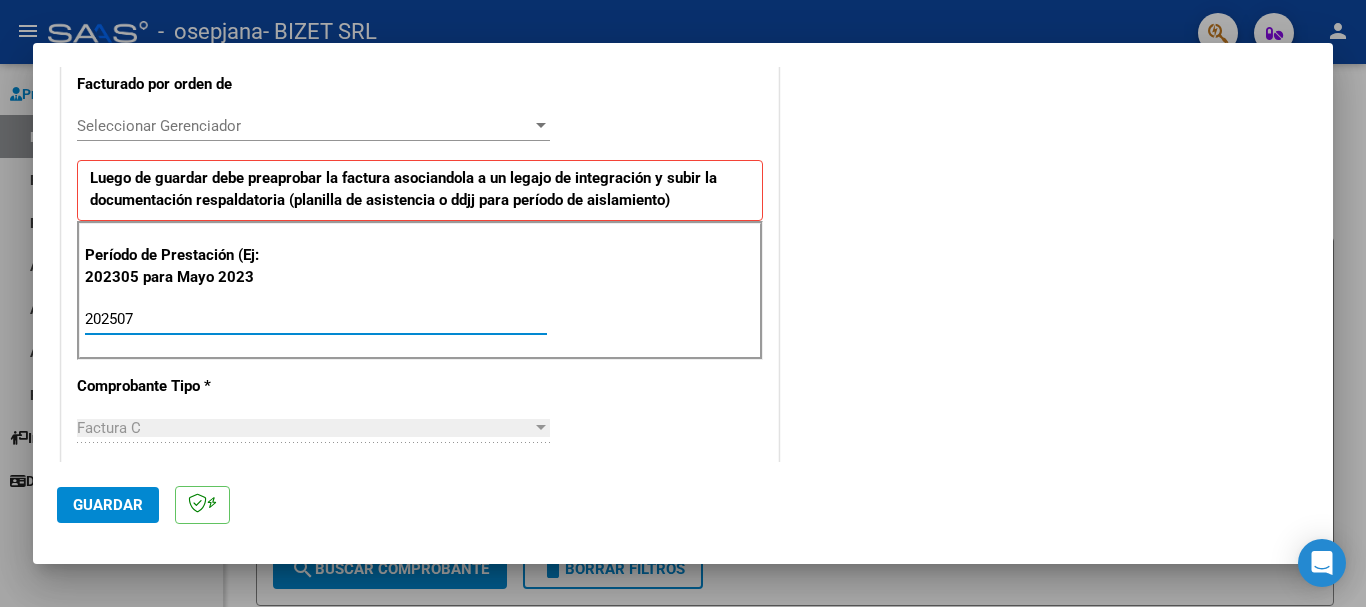 type on "202507" 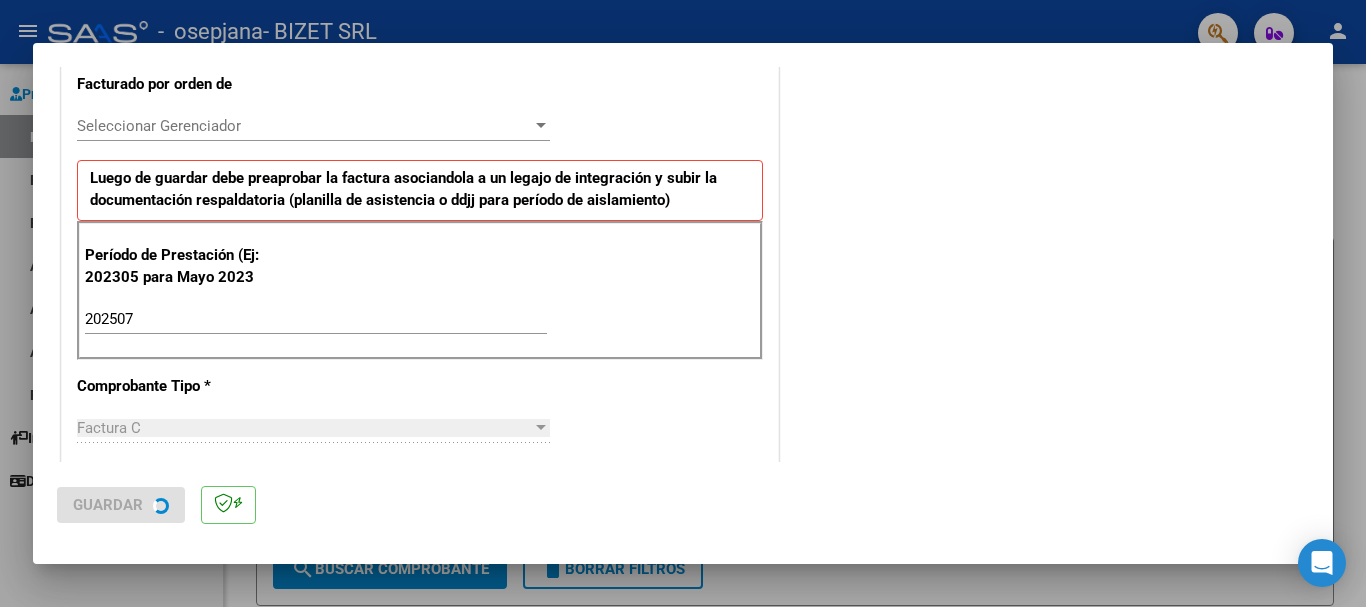 scroll, scrollTop: 0, scrollLeft: 0, axis: both 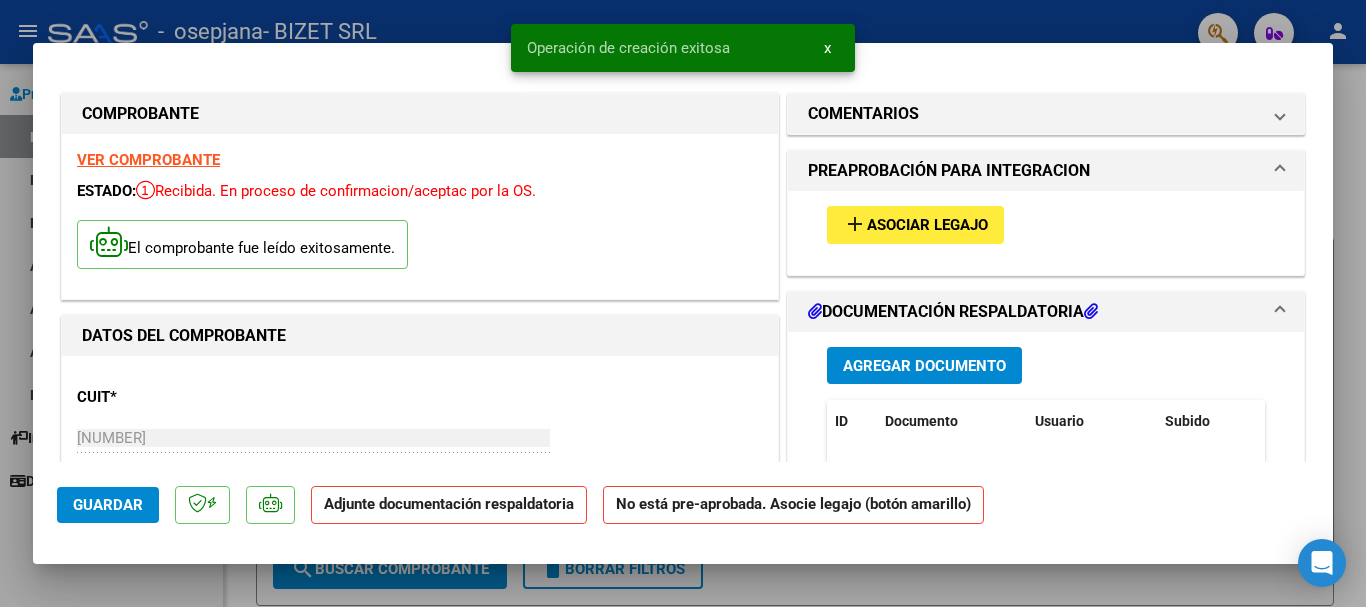 click on "Agregar Documento" at bounding box center (924, 366) 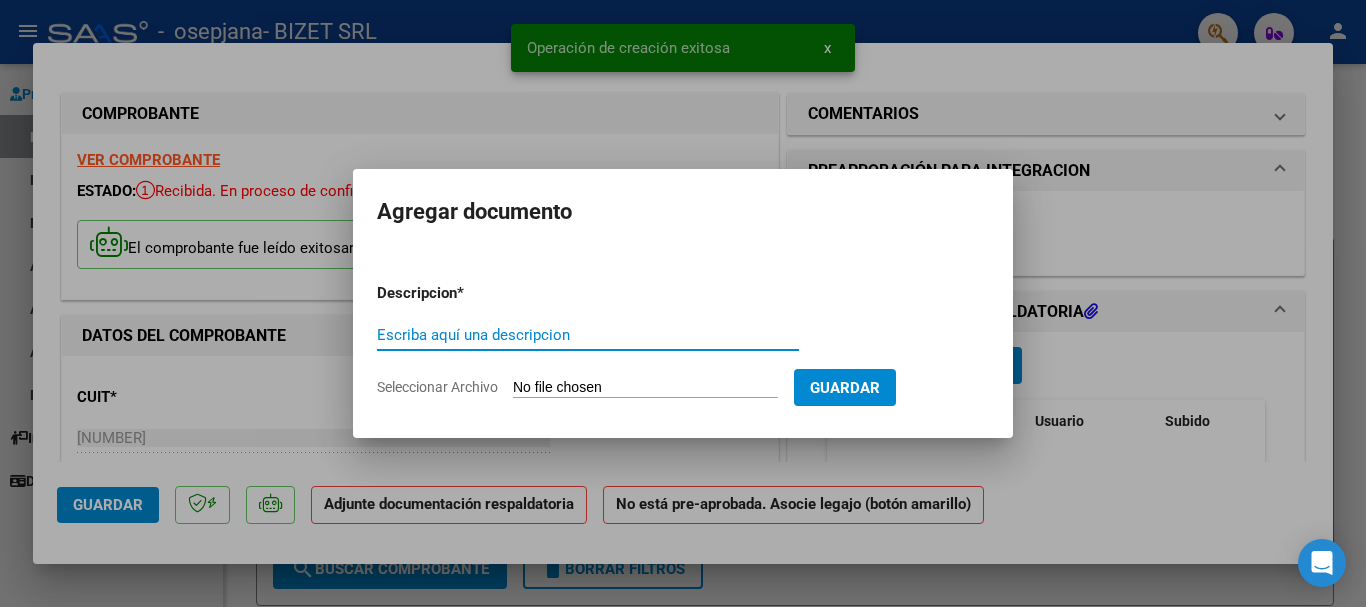 click on "Escriba aquí una descripcion" at bounding box center (588, 335) 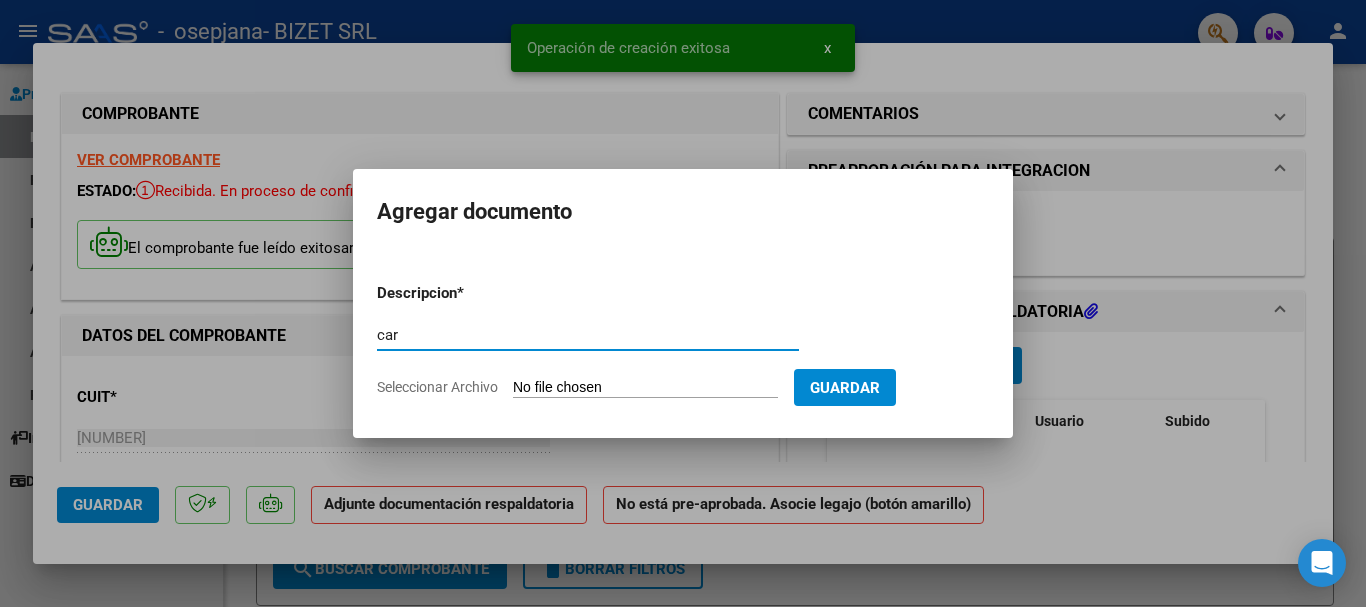 type on "car" 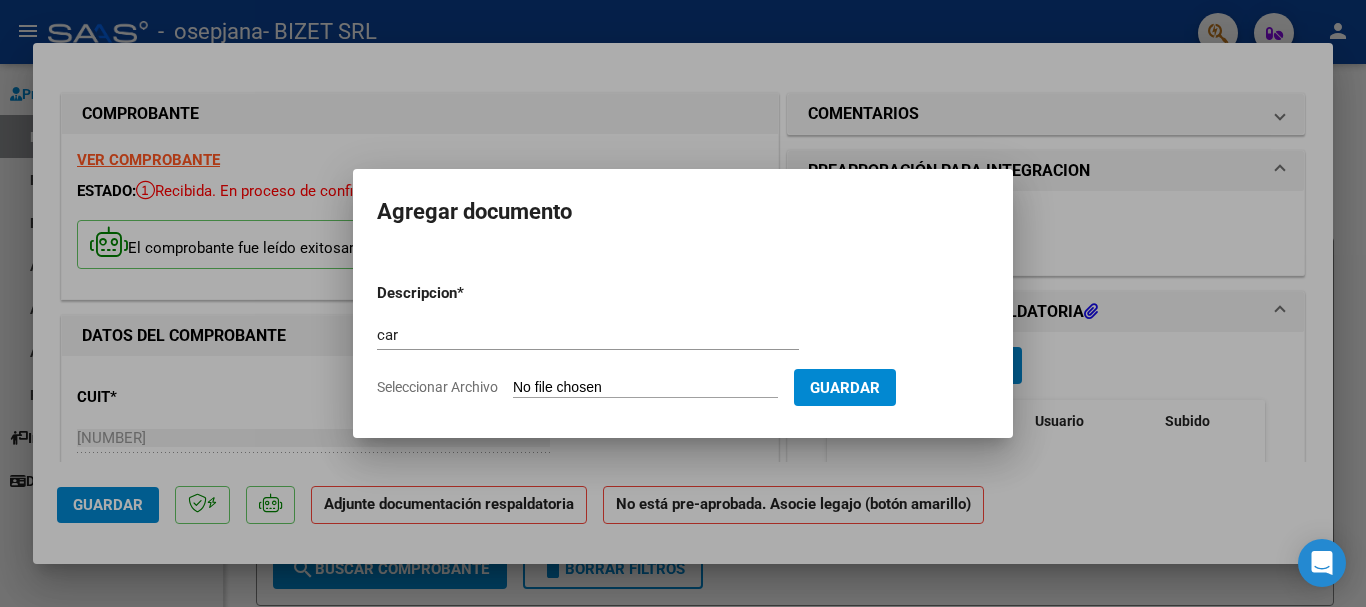 type on "C:\fakepath\C Maone.pdf" 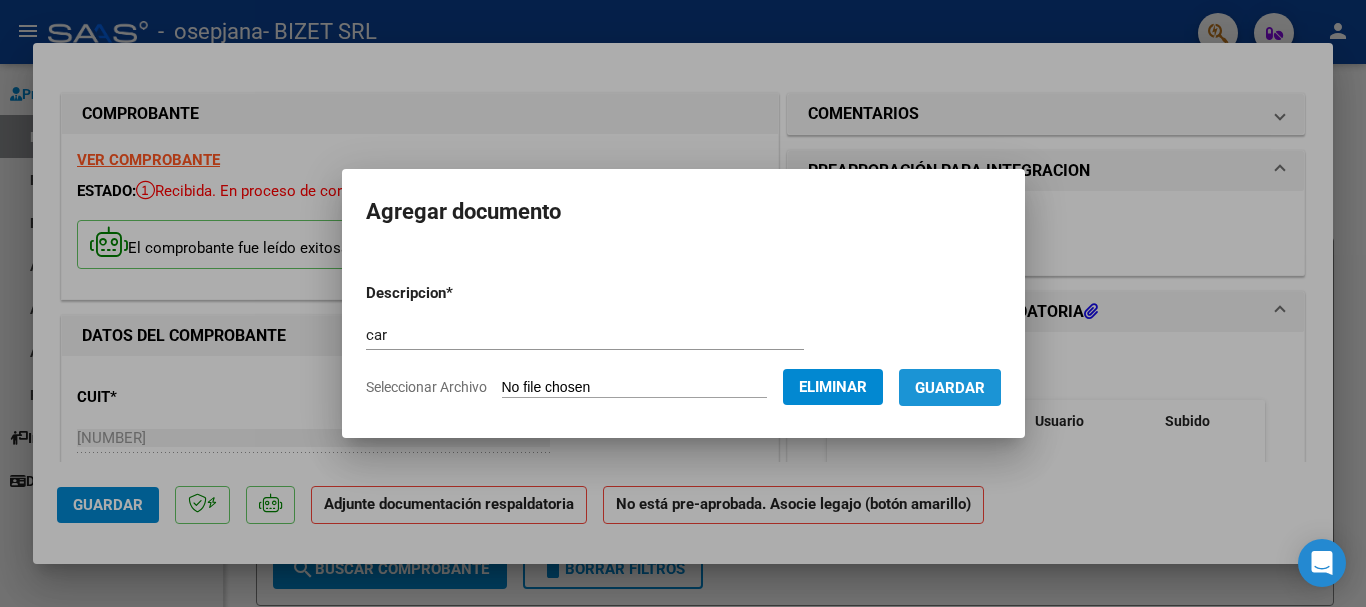 click on "Guardar" at bounding box center [950, 388] 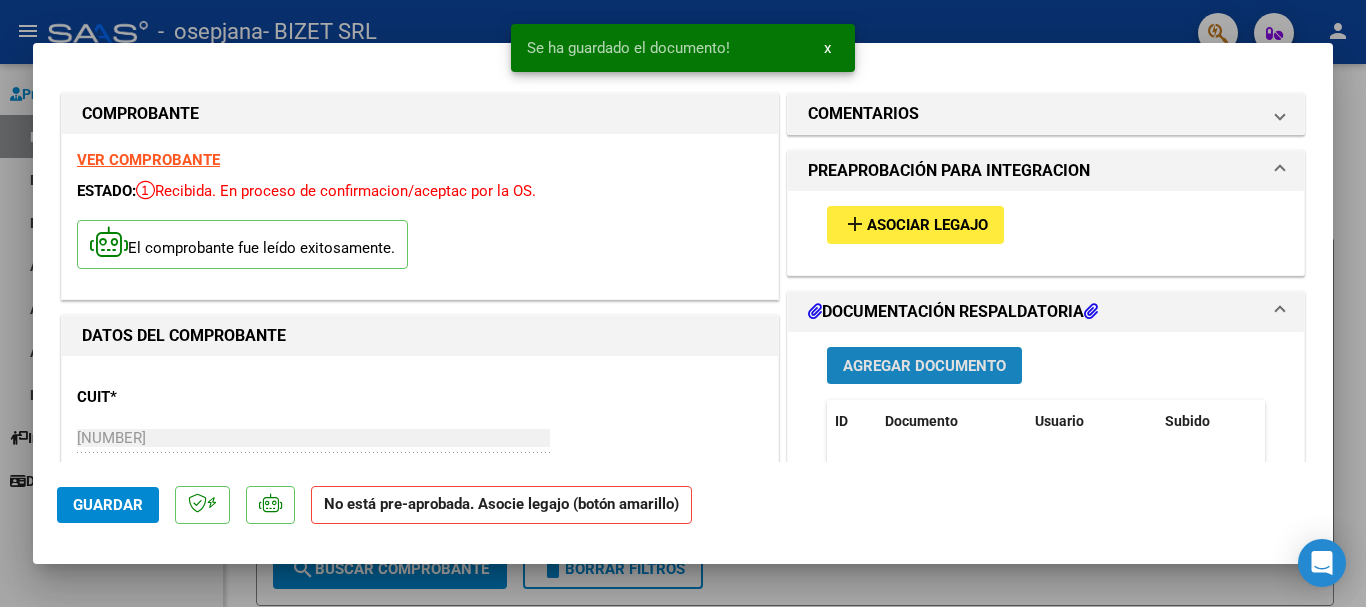 click on "Agregar Documento" at bounding box center (924, 366) 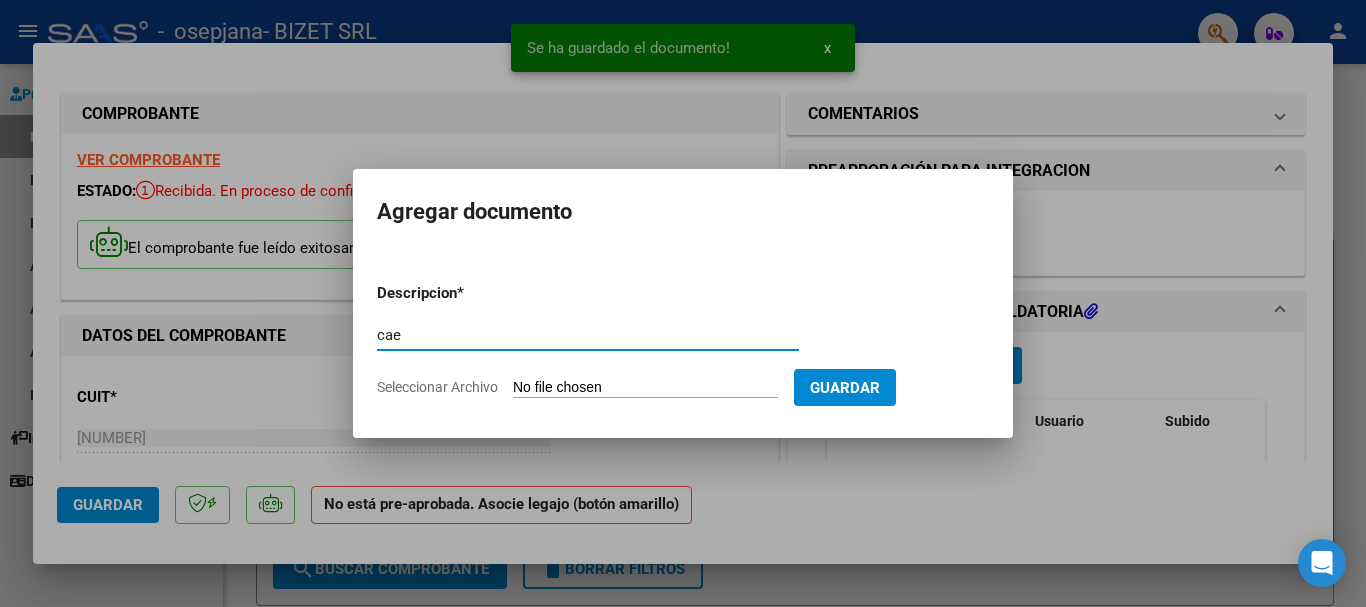 type on "cae" 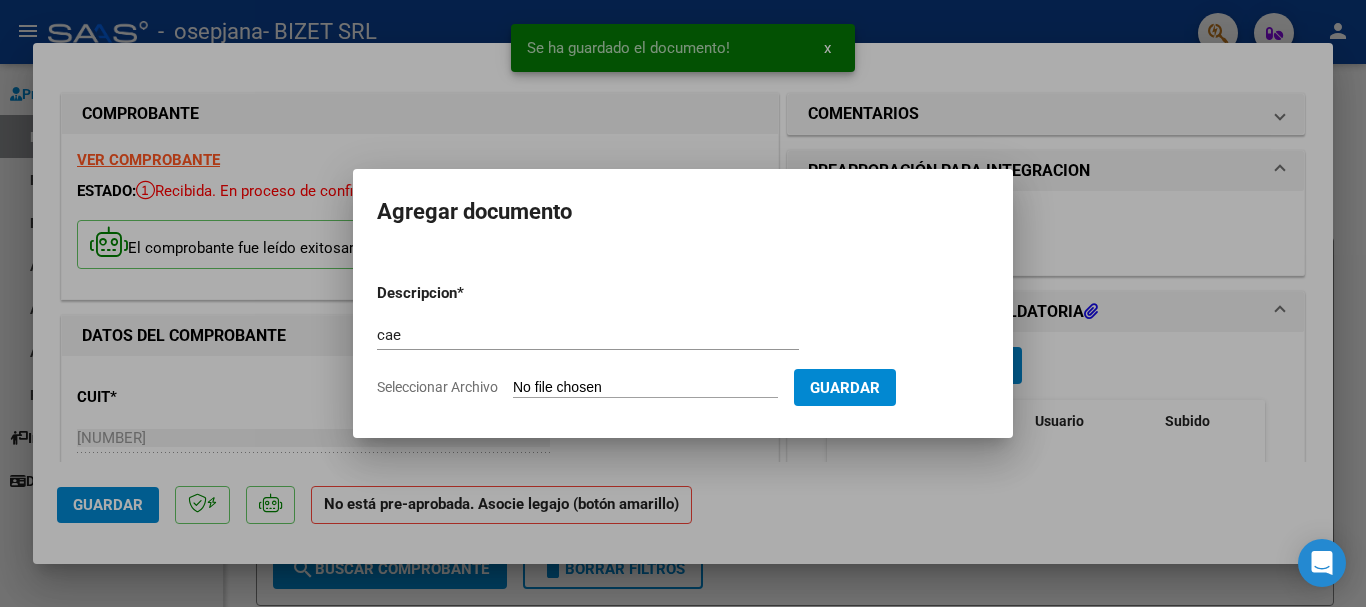 type on "C:\fakepath\Constatación de Comprobantes _ AFIP.pdf" 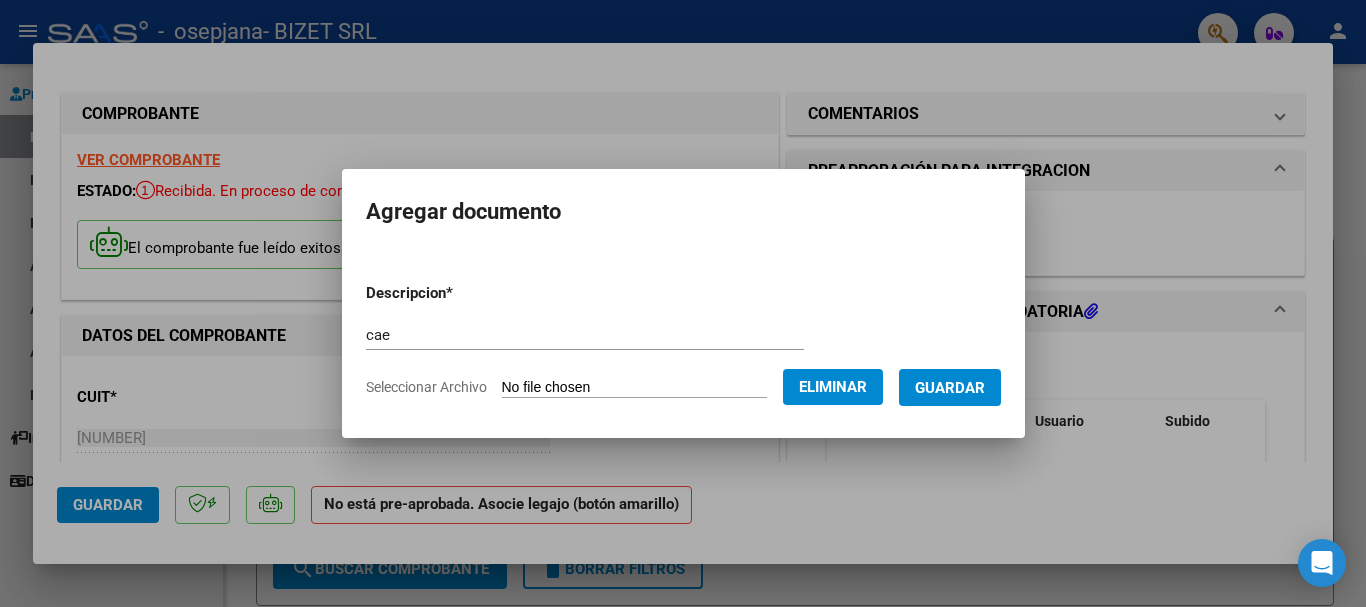 click on "Guardar" at bounding box center [950, 387] 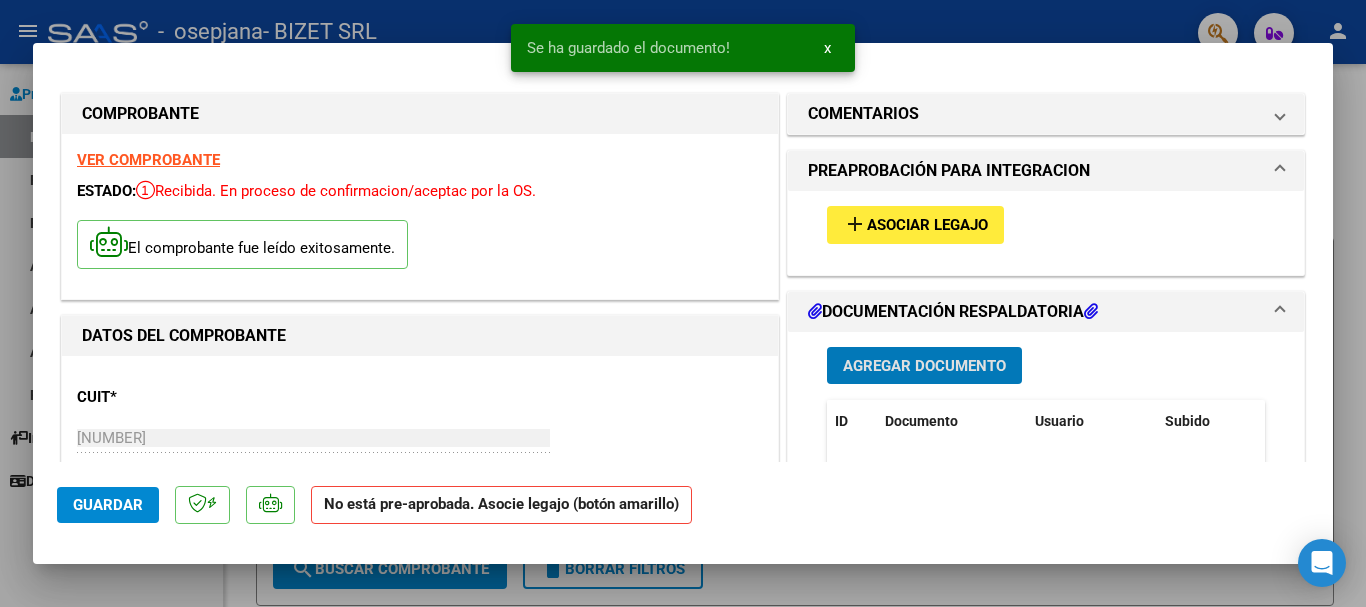 click on "Agregar Documento" at bounding box center [924, 366] 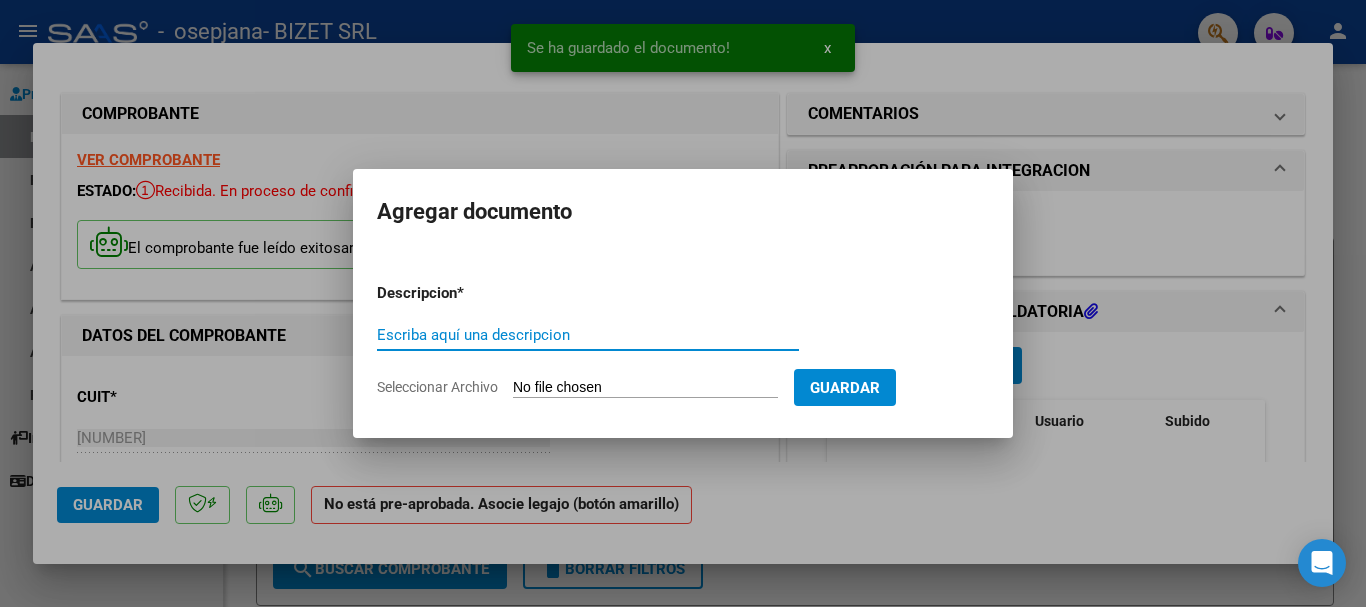 click on "Escriba aquí una descripcion" at bounding box center [588, 335] 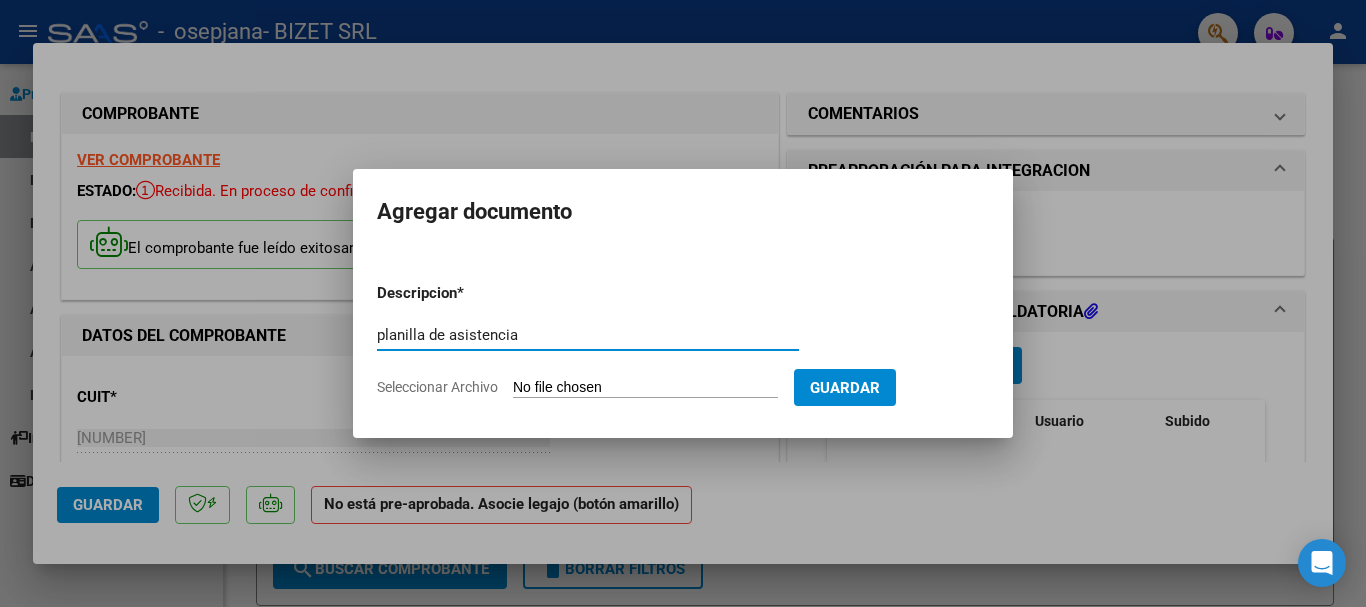 type on "planilla de asistencia" 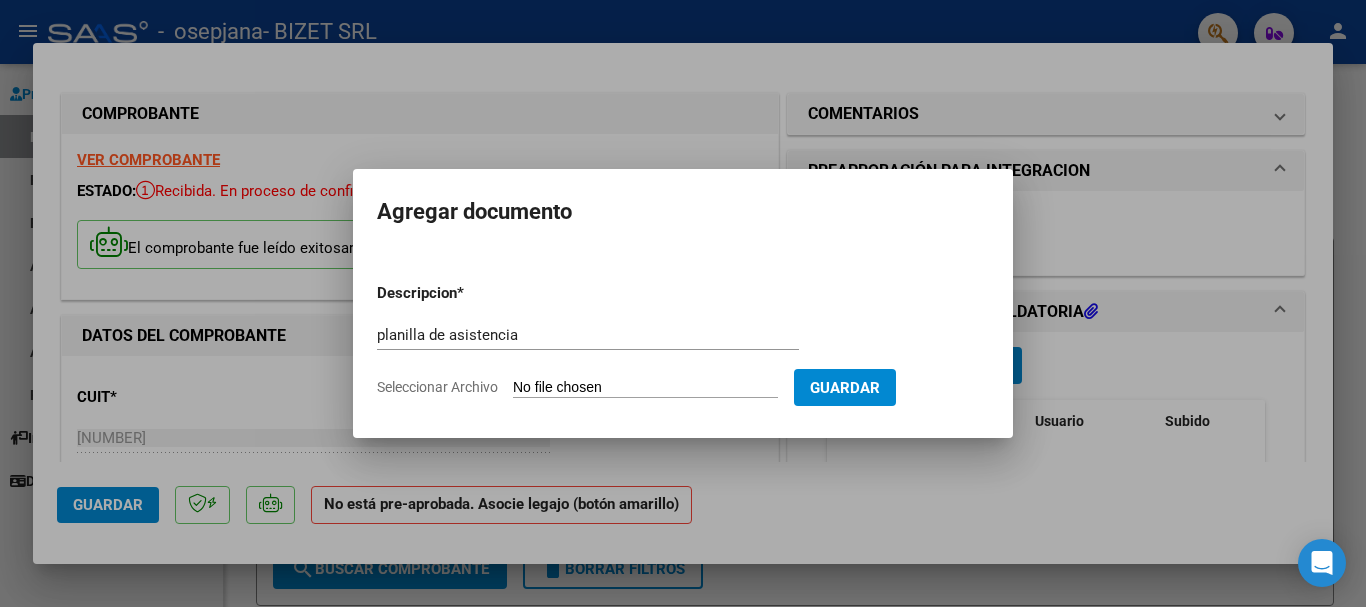 type on "C:\fakepath\P Maone 07.pdf" 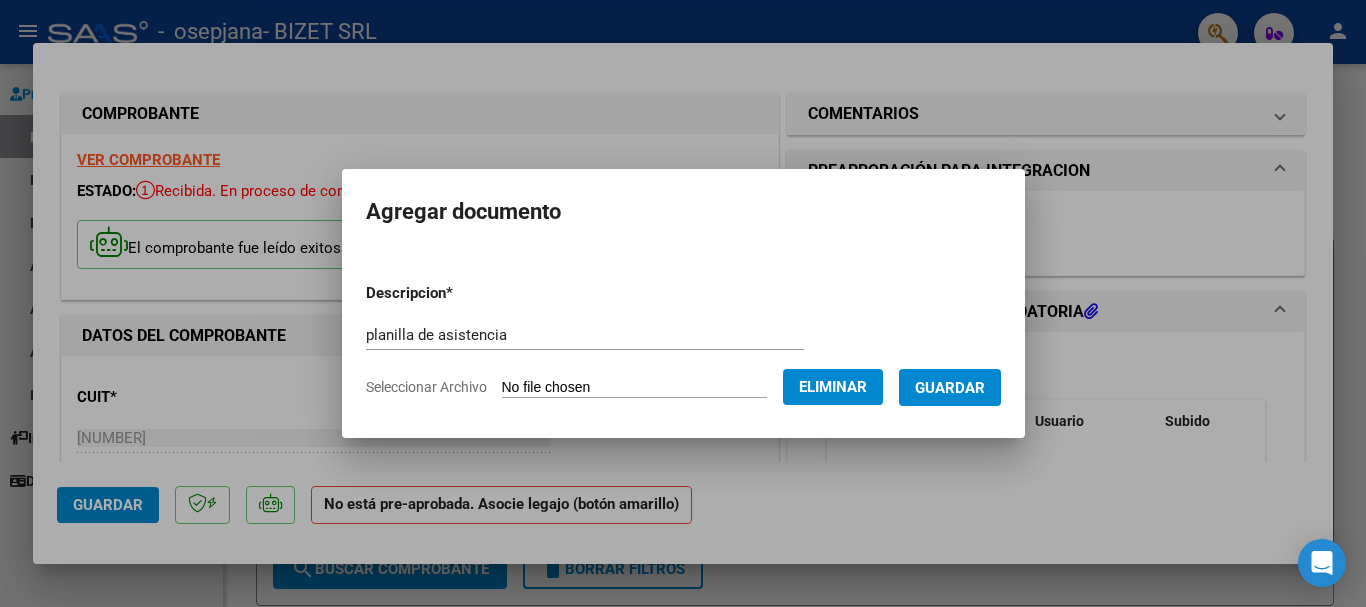 click on "Guardar" at bounding box center [950, 388] 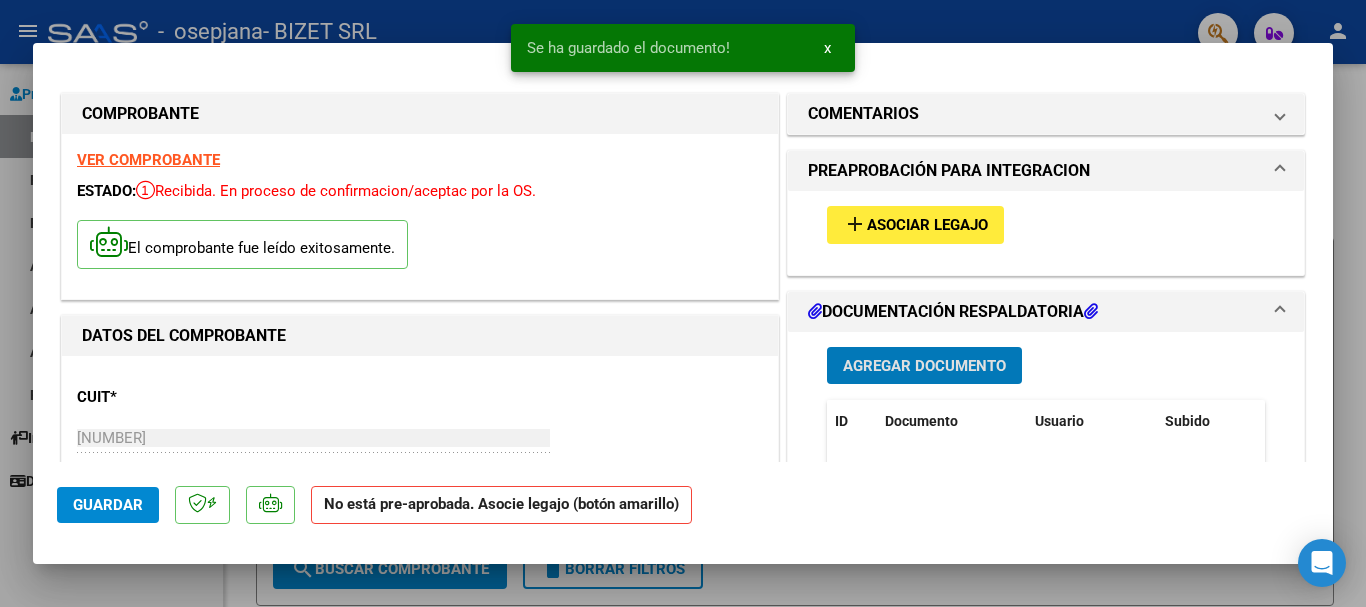 click on "Agregar Documento" at bounding box center [924, 366] 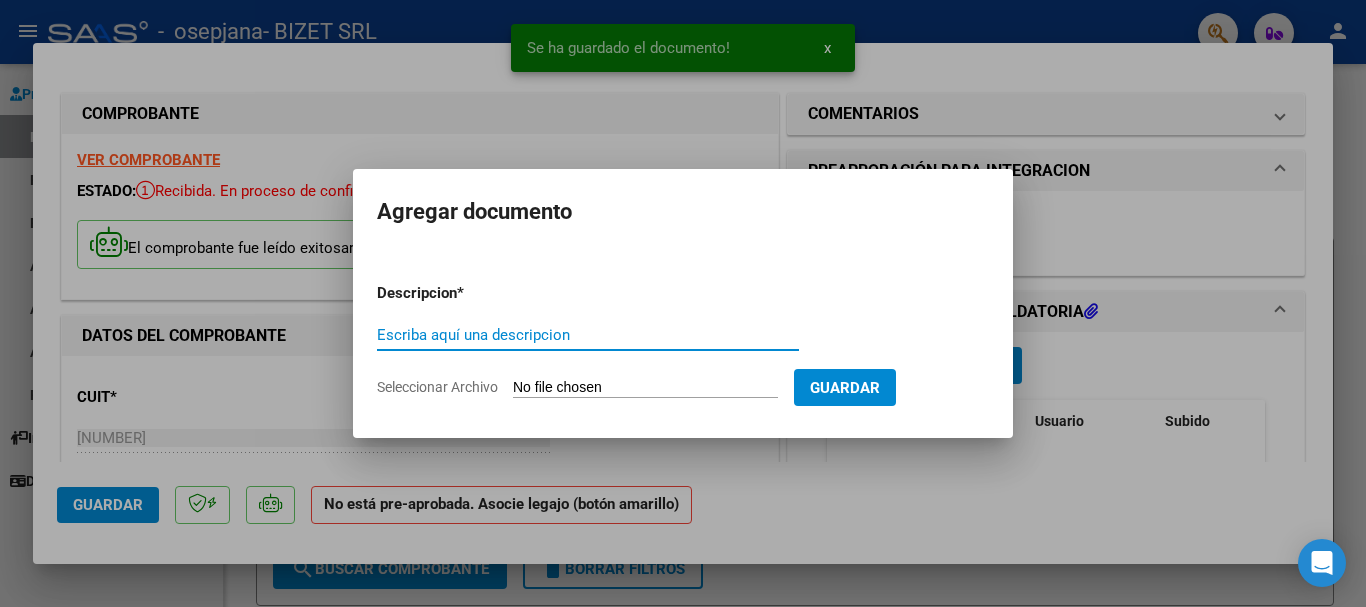 click on "Escriba aquí una descripcion" at bounding box center [588, 335] 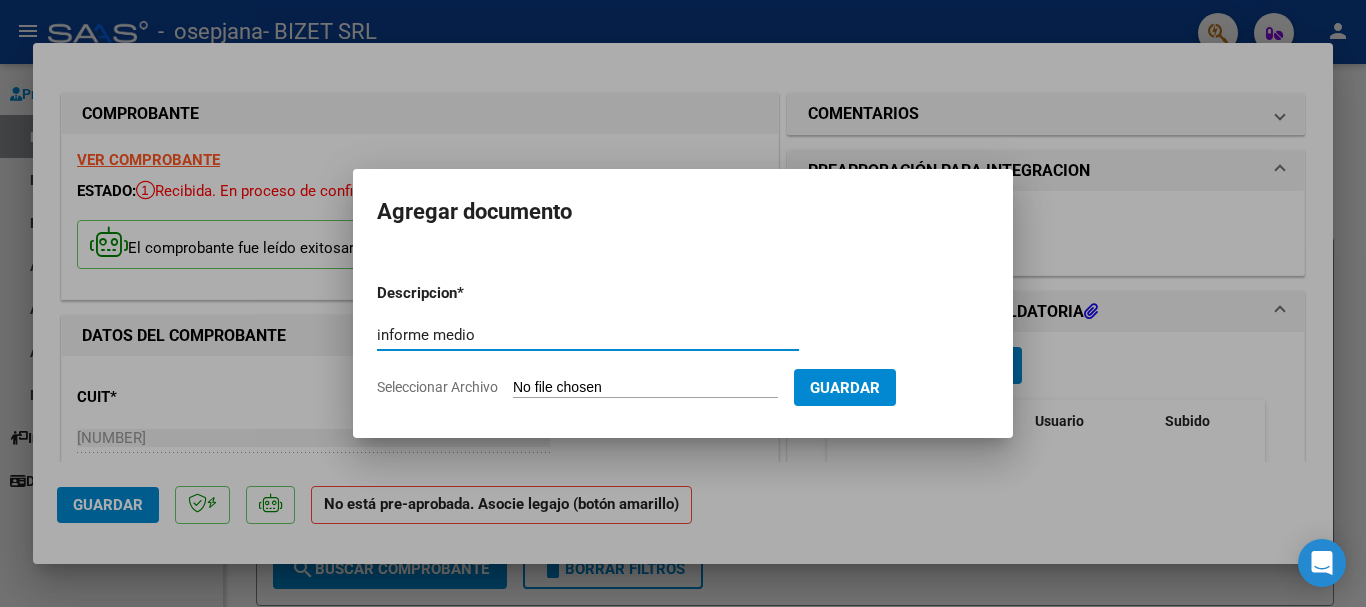 type on "informe medio" 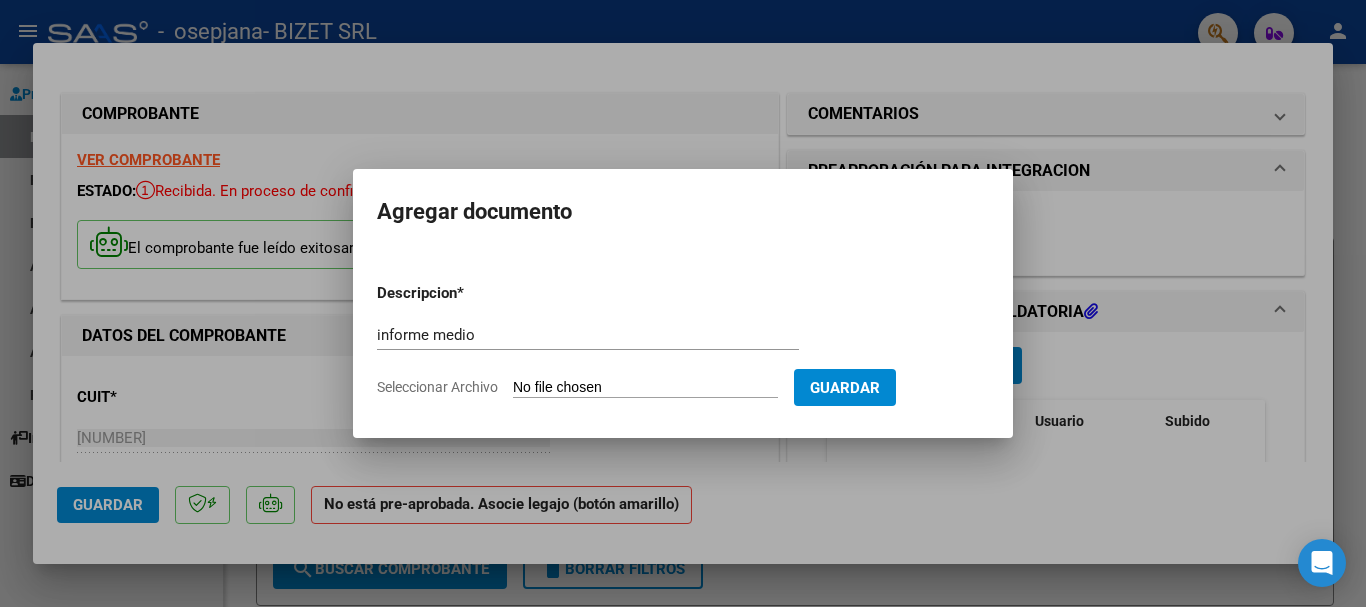 type on "C:\fakepath\MAONE.docx" 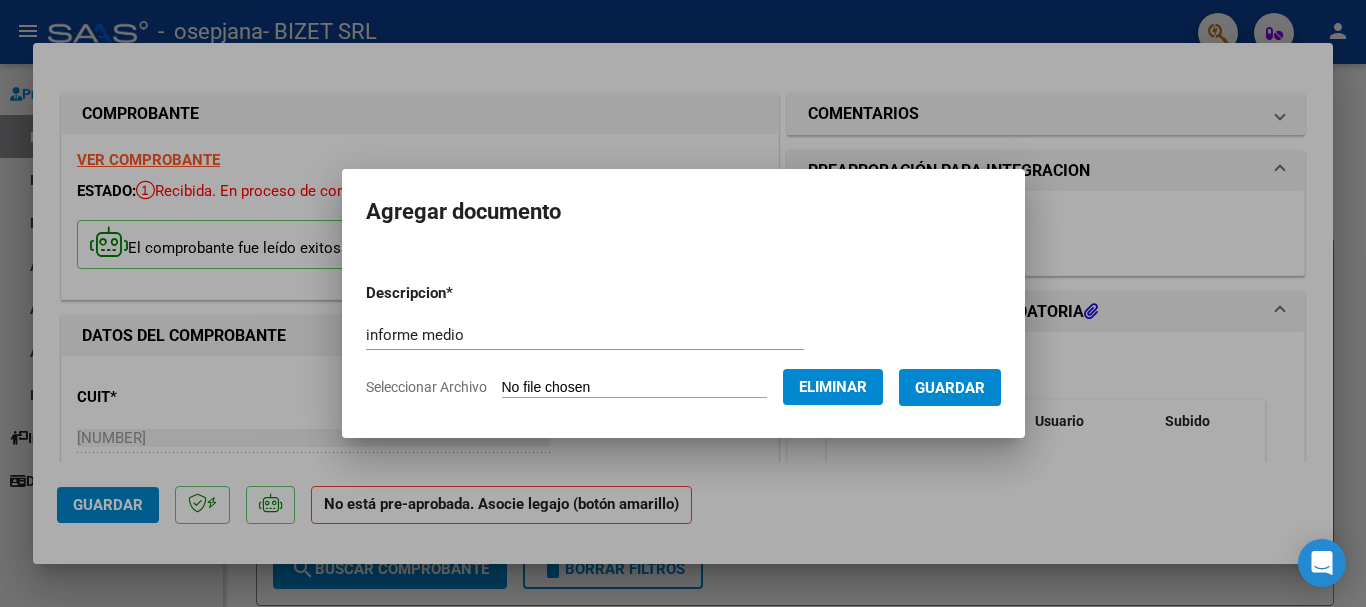 click on "Guardar" at bounding box center [950, 388] 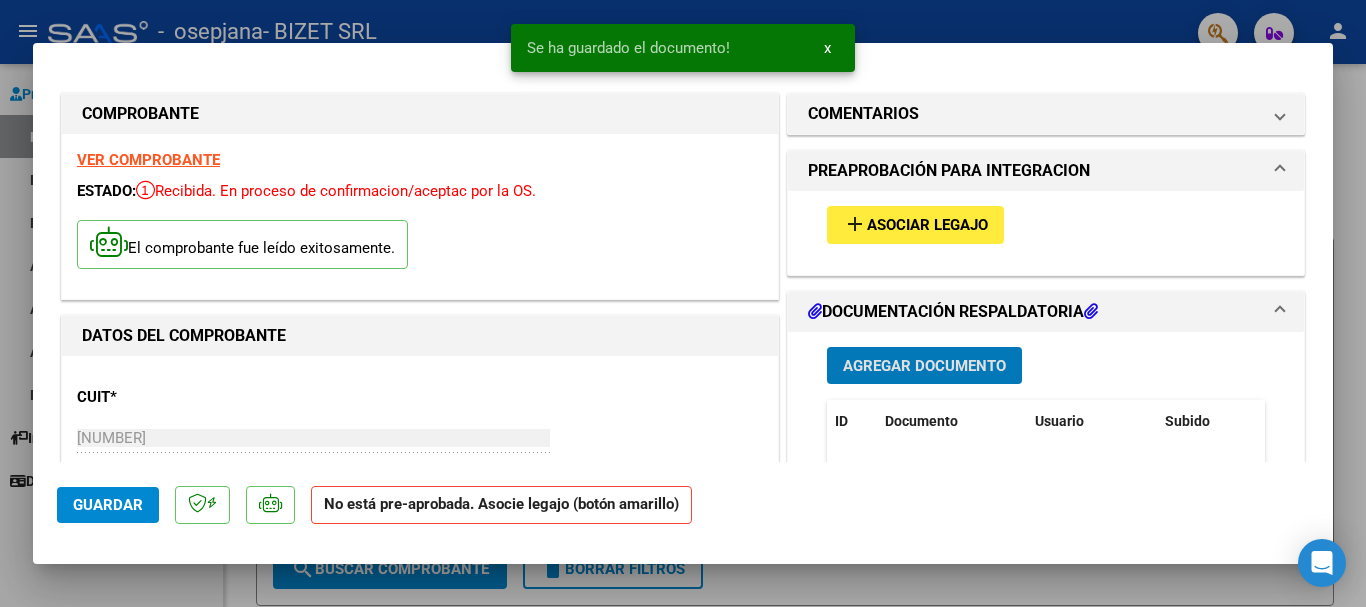 click on "Asociar Legajo" at bounding box center (927, 226) 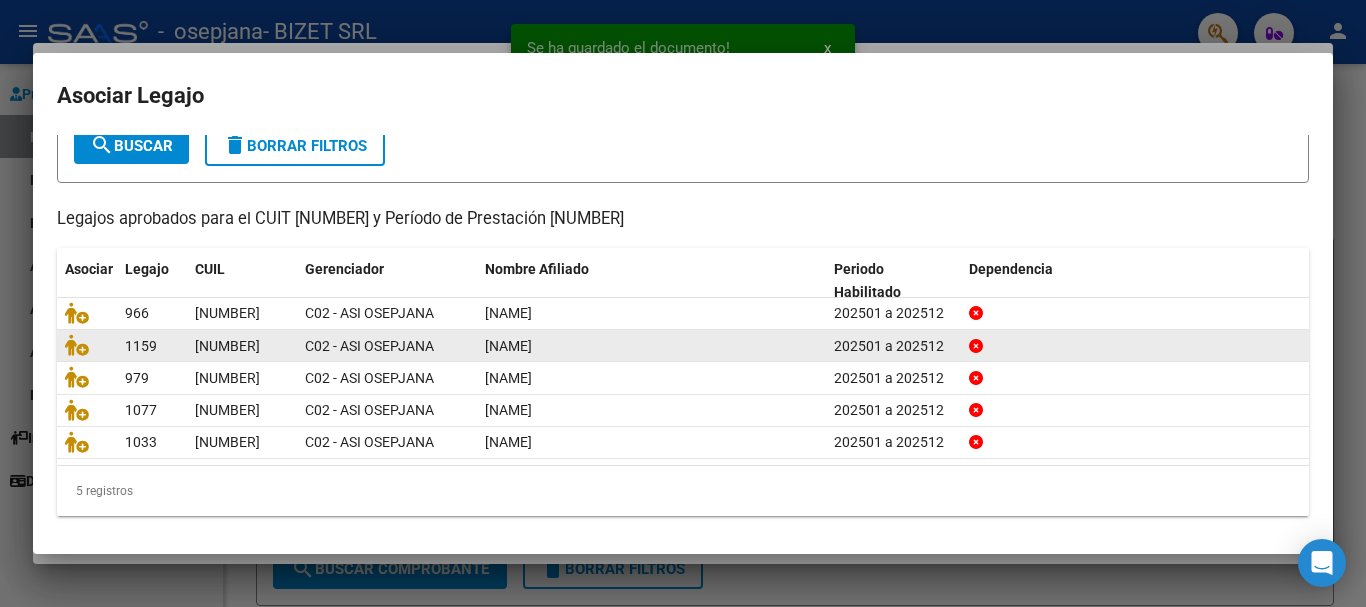 scroll, scrollTop: 131, scrollLeft: 0, axis: vertical 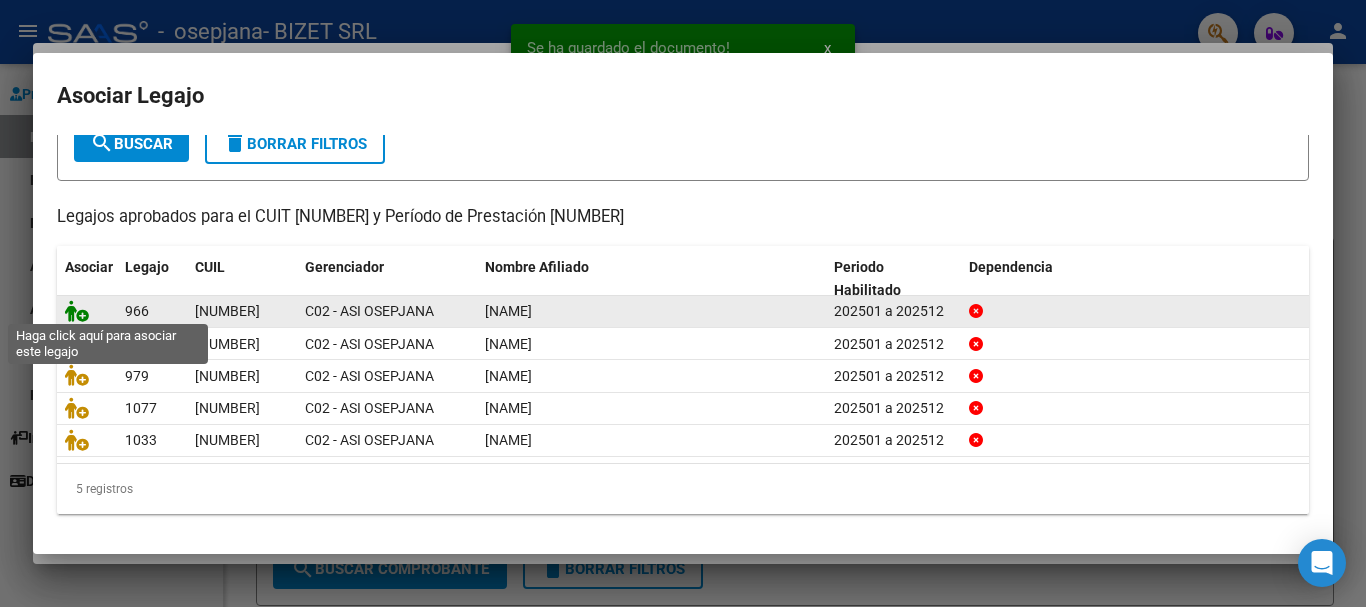click 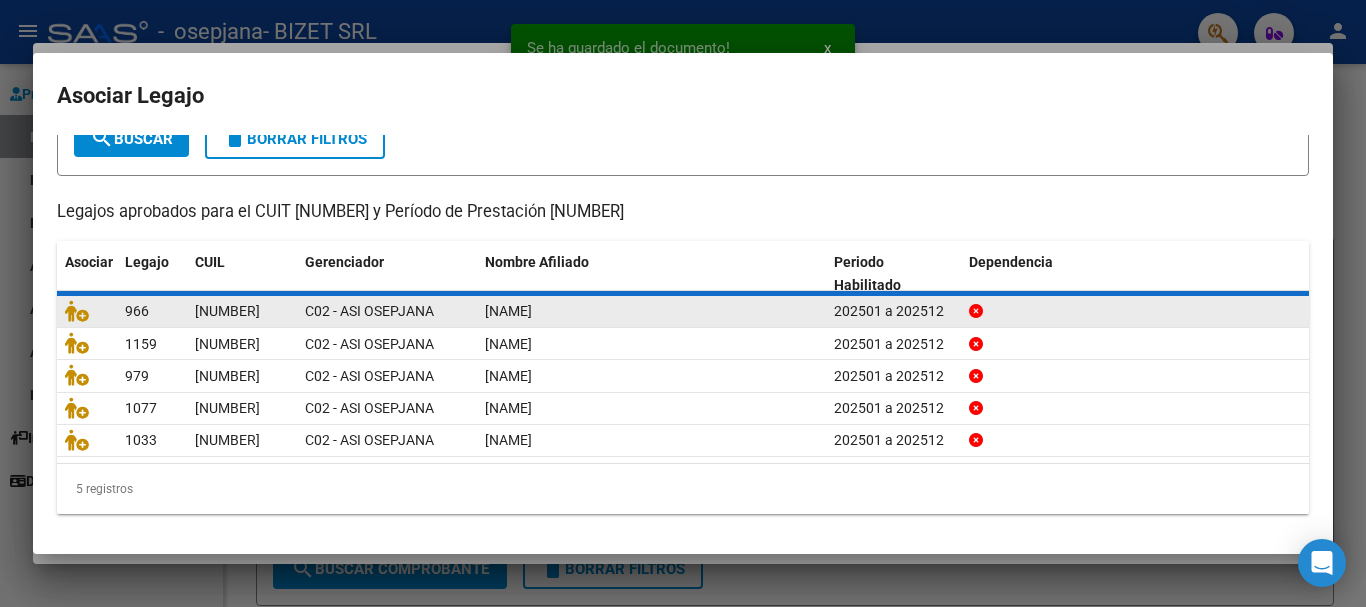 scroll, scrollTop: 144, scrollLeft: 0, axis: vertical 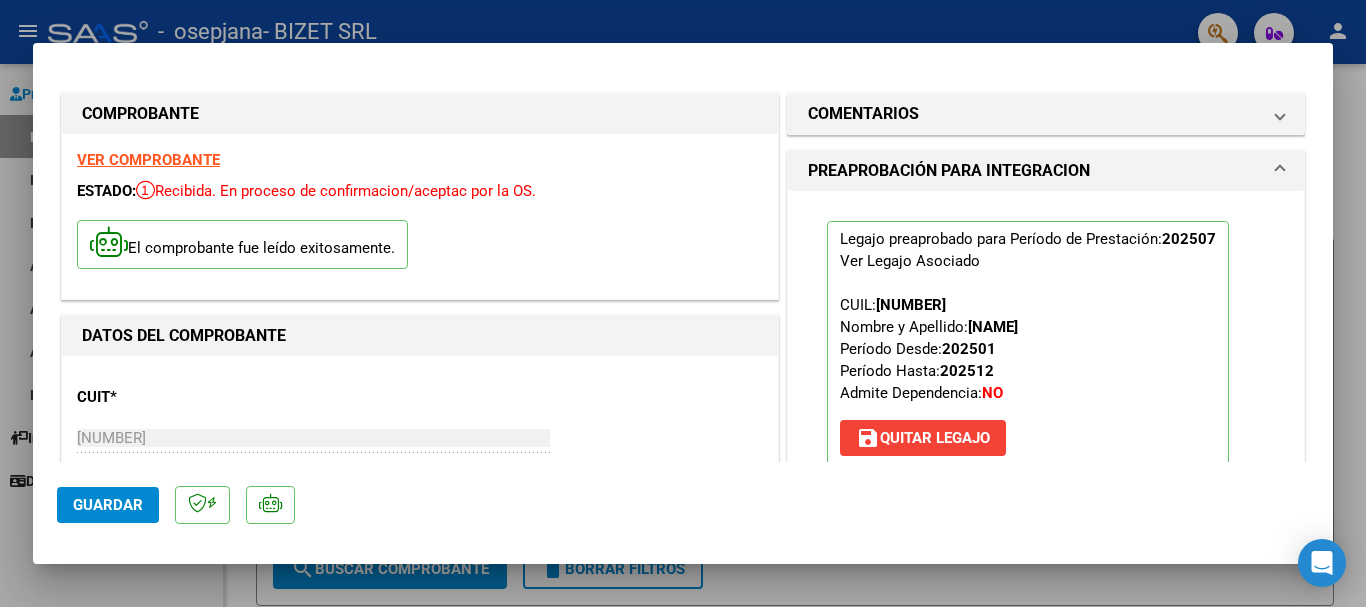 click on "Guardar" 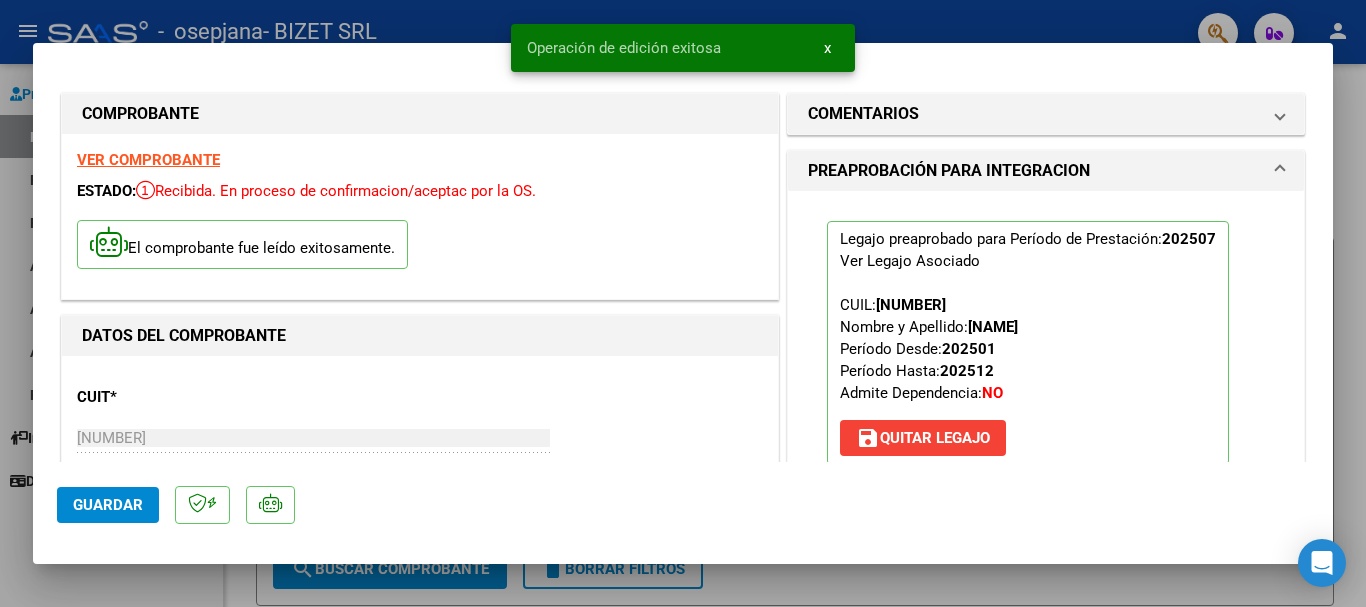 click at bounding box center (683, 303) 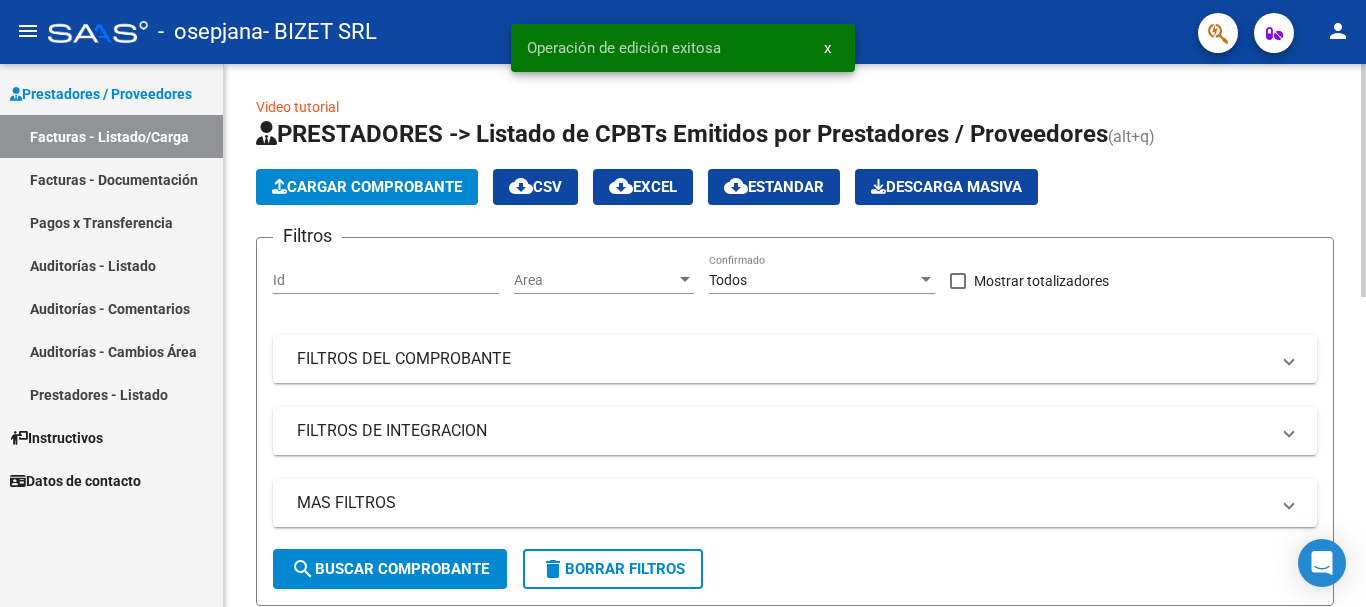 click on "Cargar Comprobante" 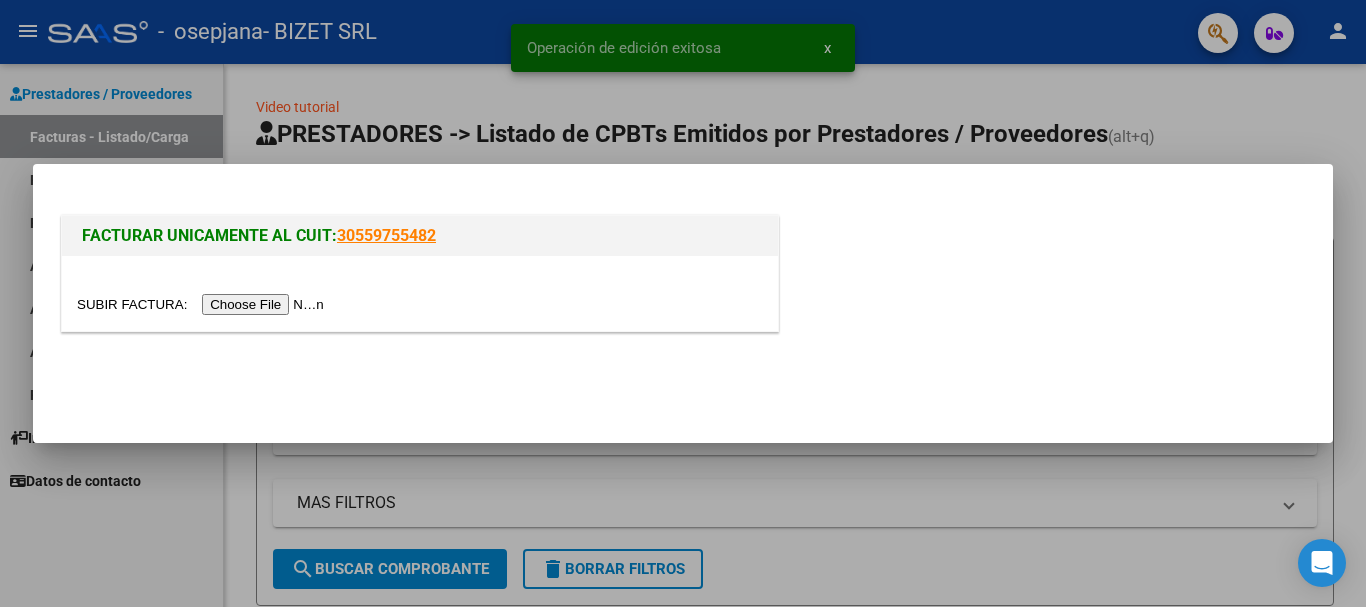click at bounding box center (203, 304) 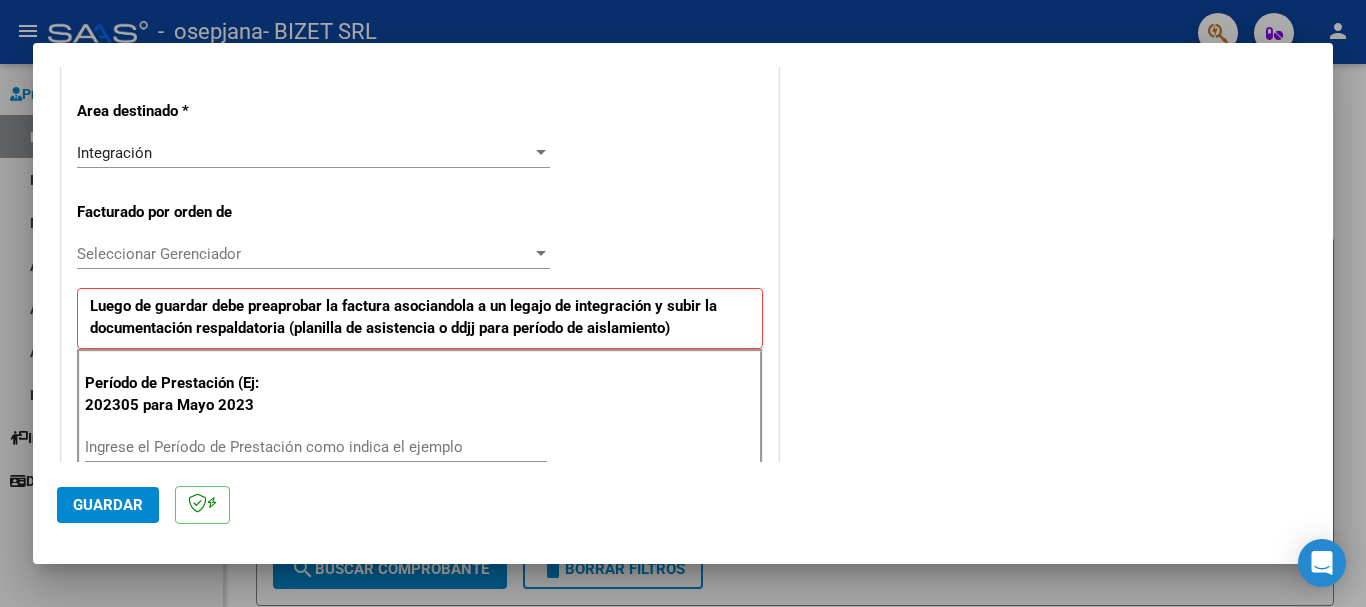 scroll, scrollTop: 500, scrollLeft: 0, axis: vertical 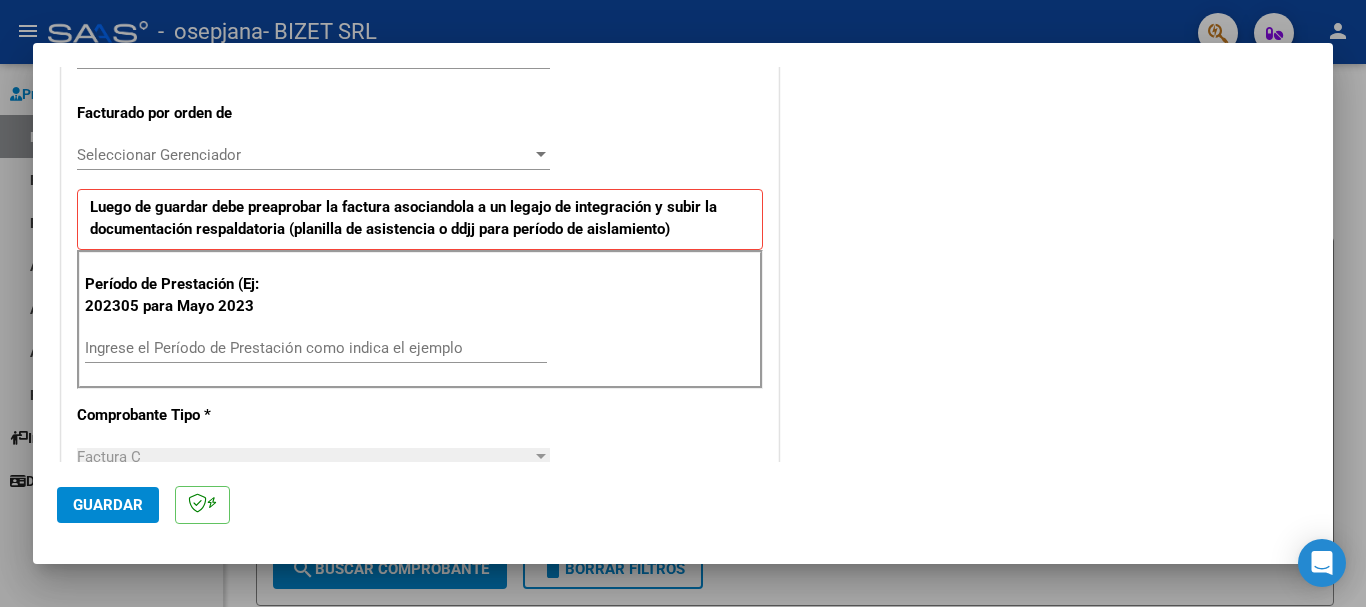 click on "Ingrese el Período de Prestación como indica el ejemplo" at bounding box center (316, 348) 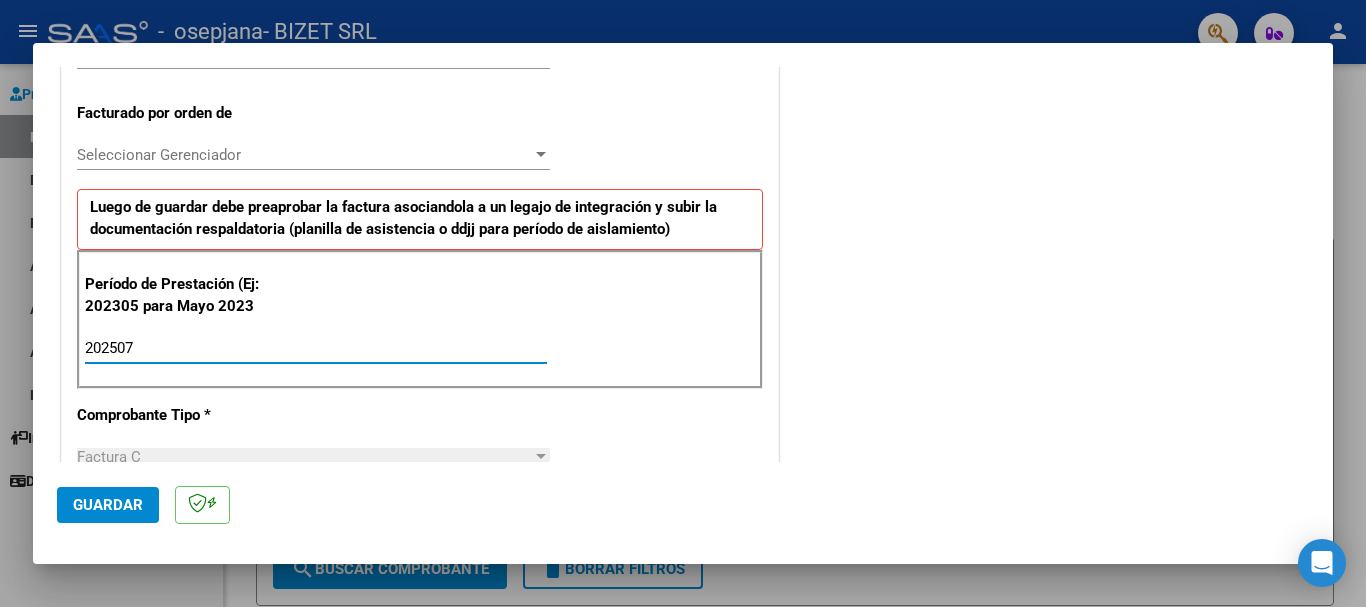 type on "202507" 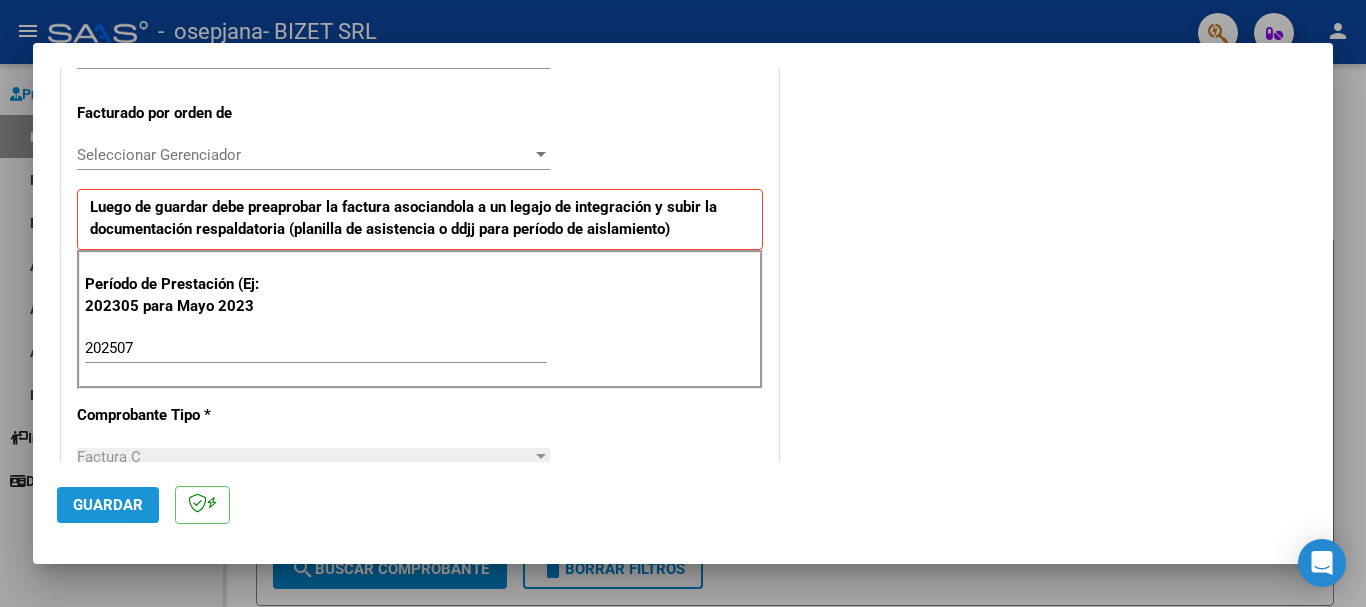 click on "Guardar" 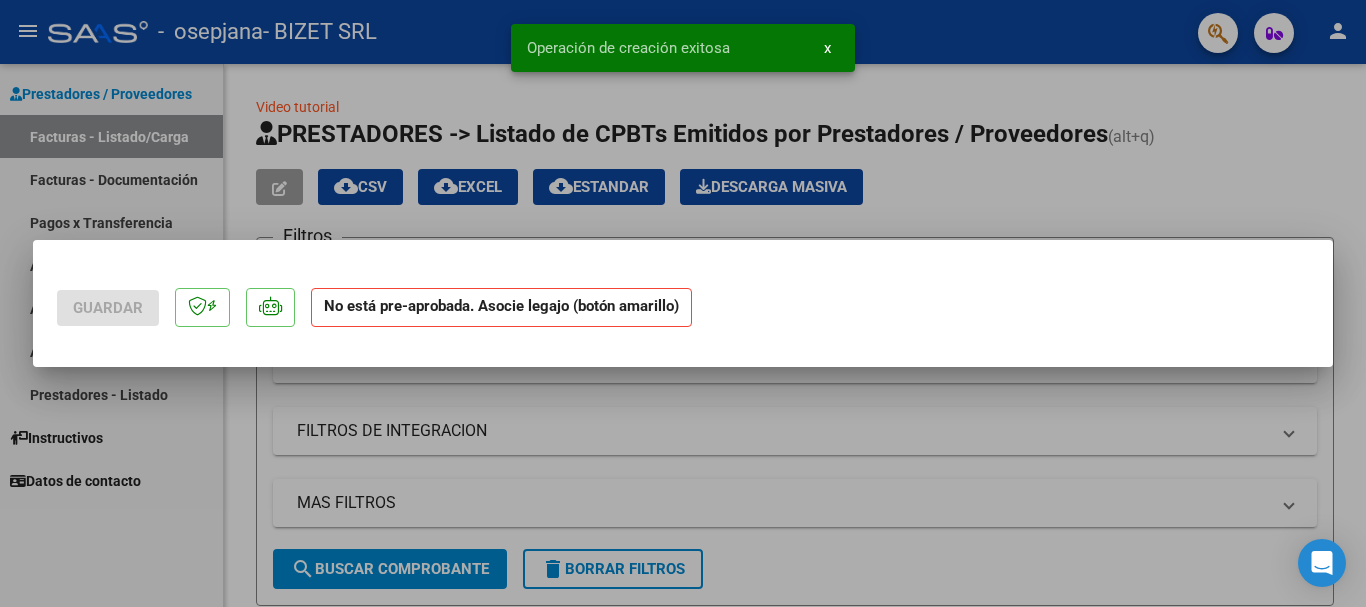 scroll, scrollTop: 0, scrollLeft: 0, axis: both 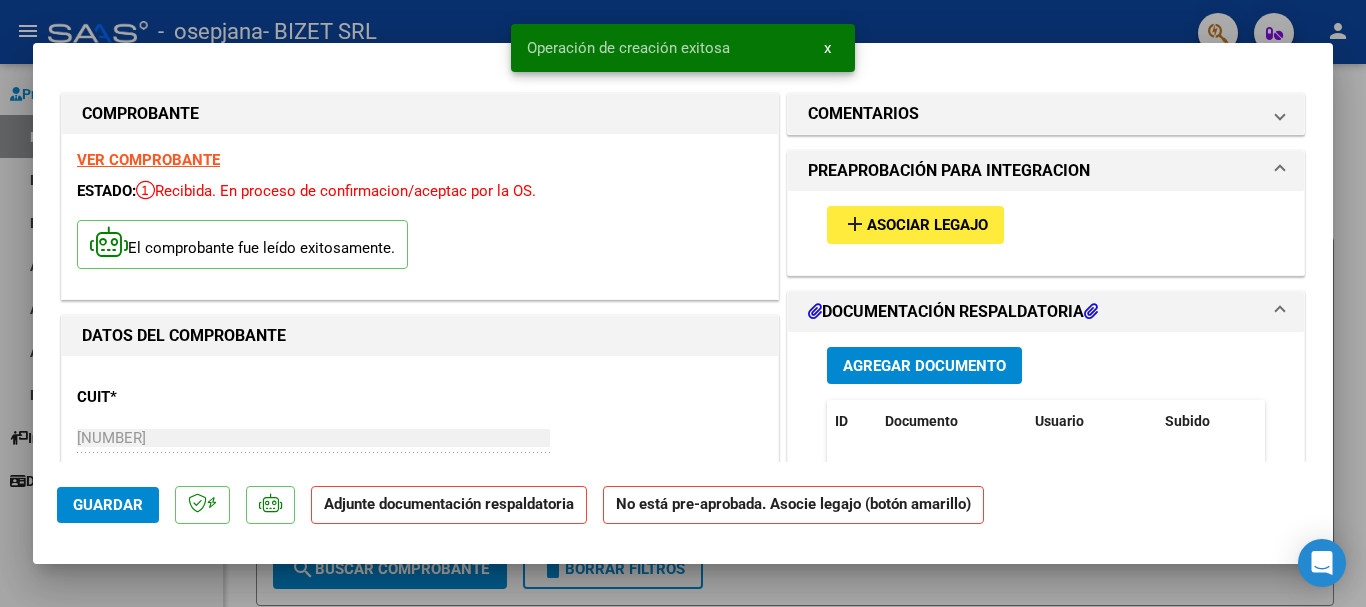 click on "Agregar Documento" at bounding box center [924, 366] 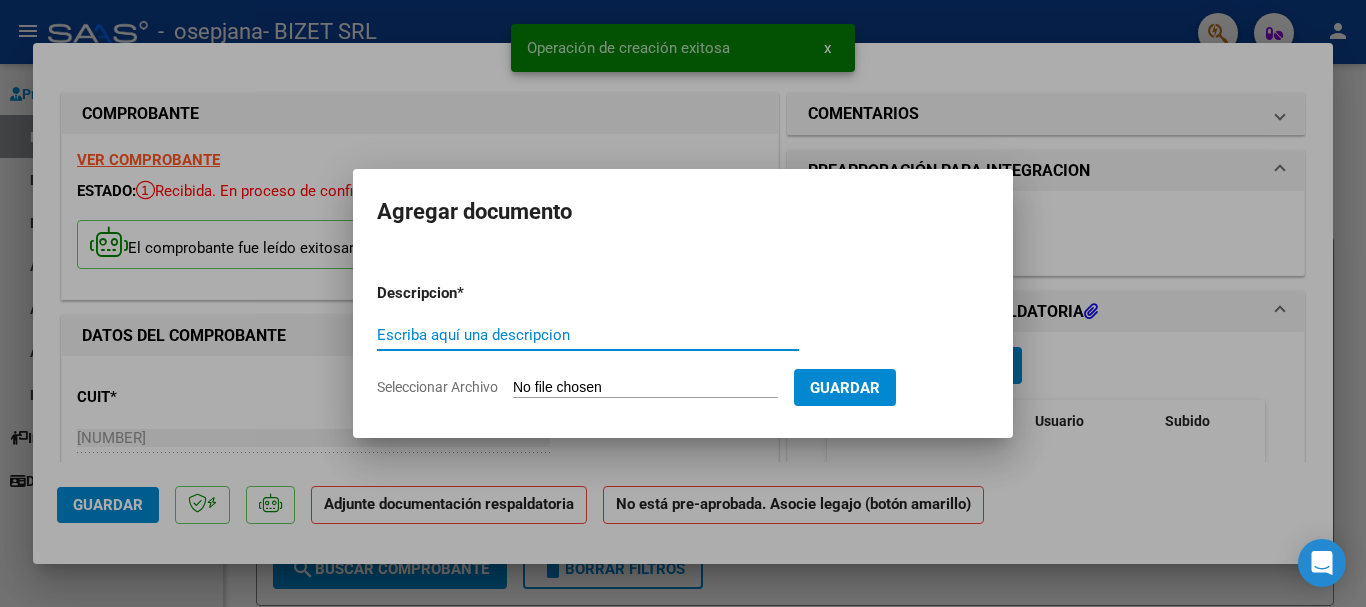 click on "Escriba aquí una descripcion" at bounding box center (588, 335) 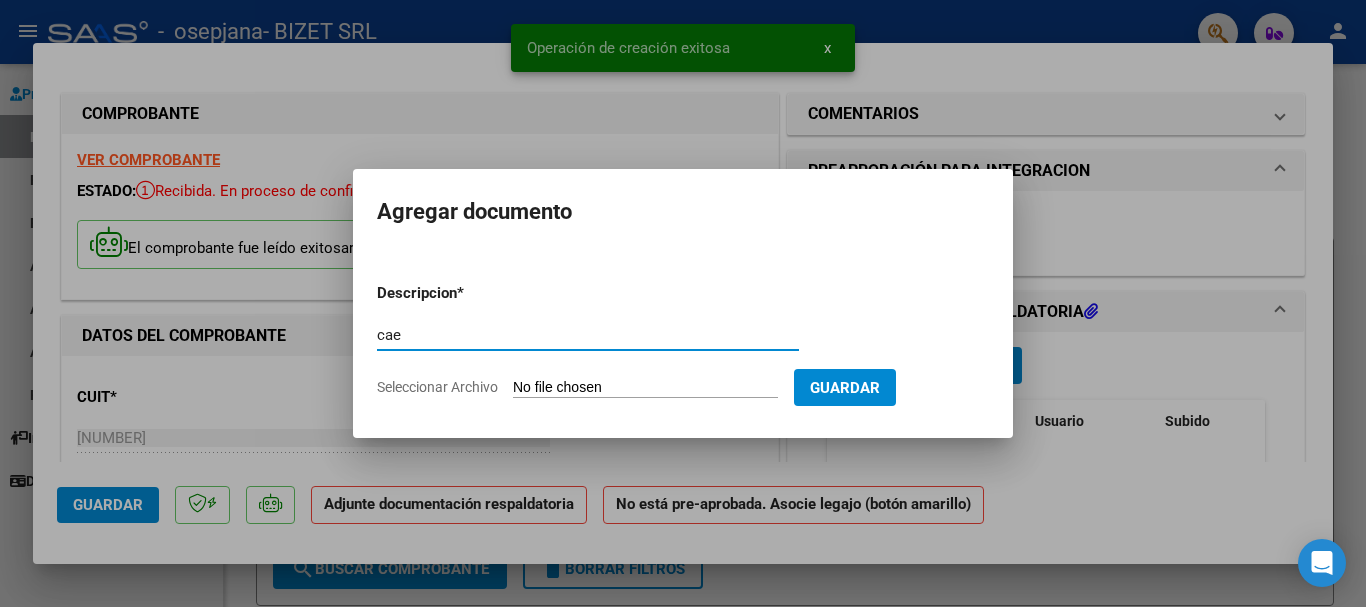 type on "cae" 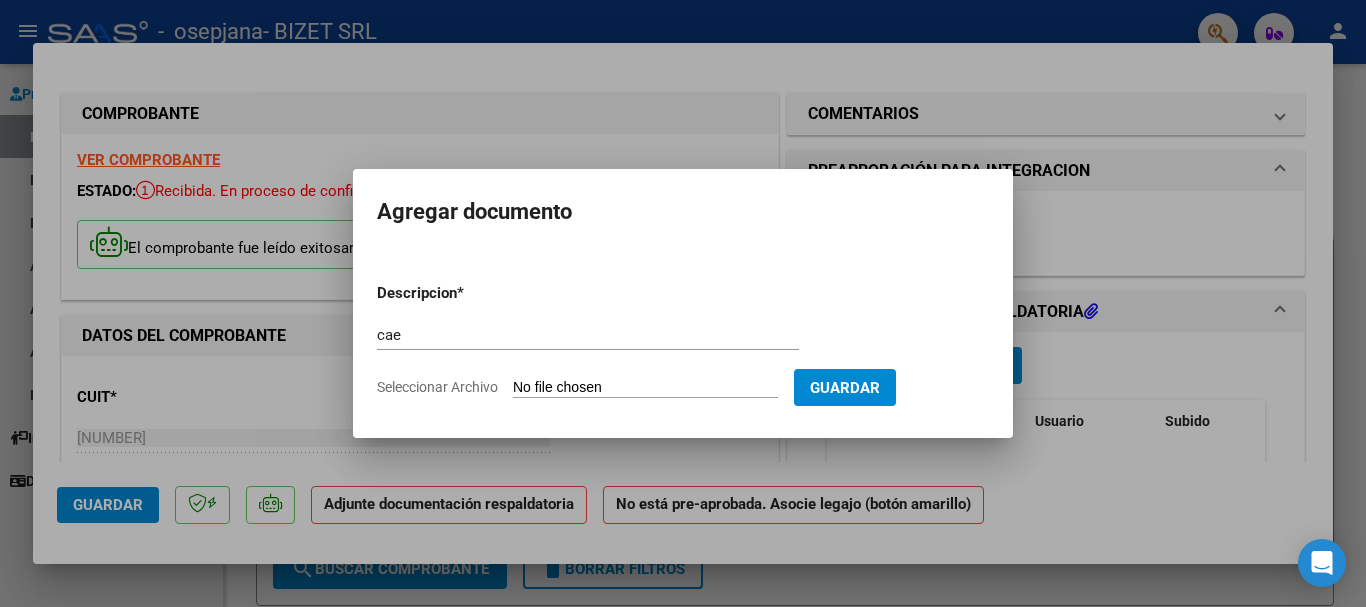type on "C:\fakepath\C vallejo.pdf" 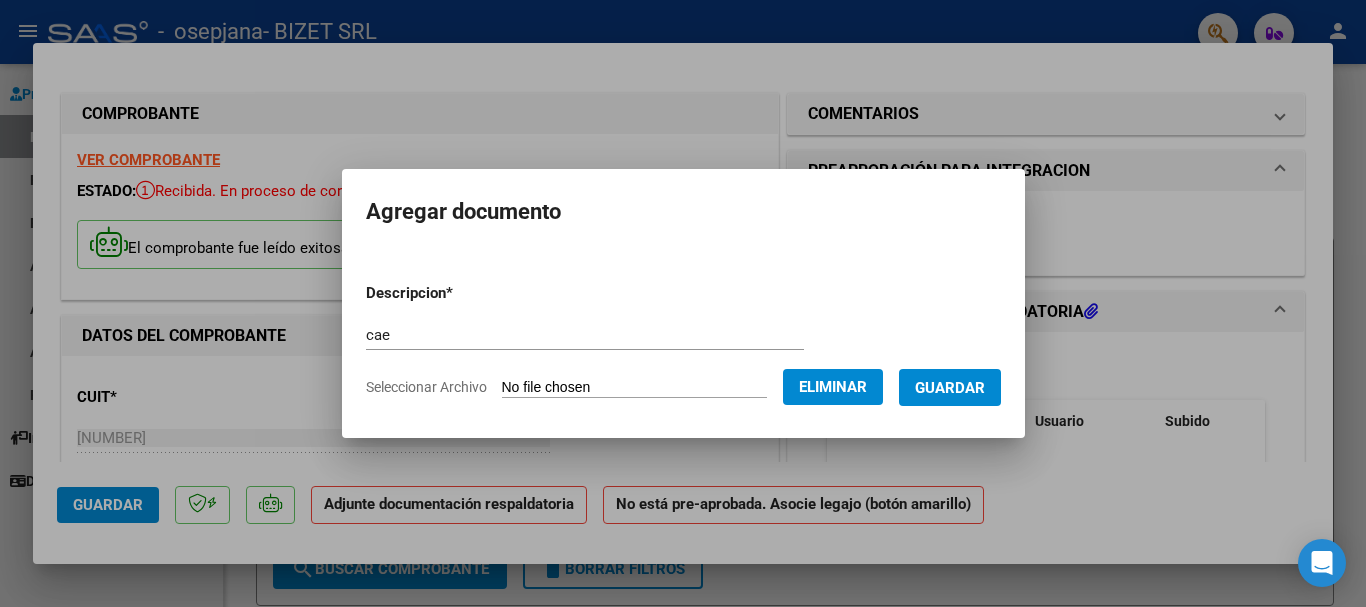 click on "Guardar" at bounding box center [950, 387] 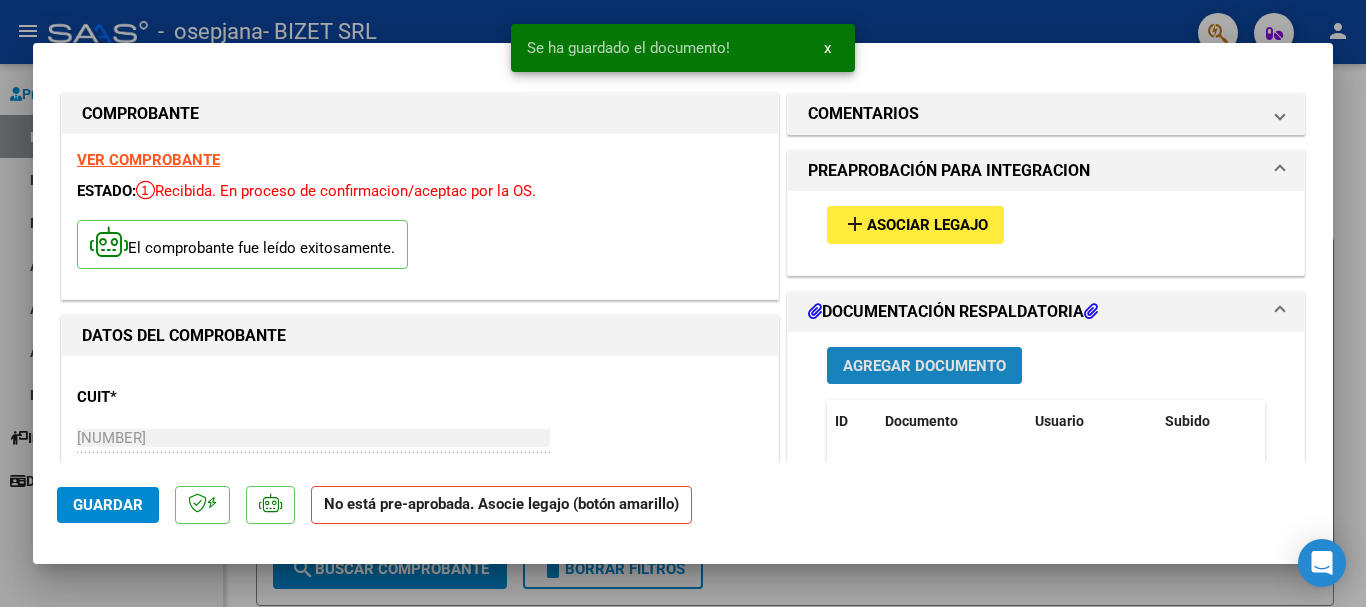 click on "Agregar Documento" at bounding box center [924, 366] 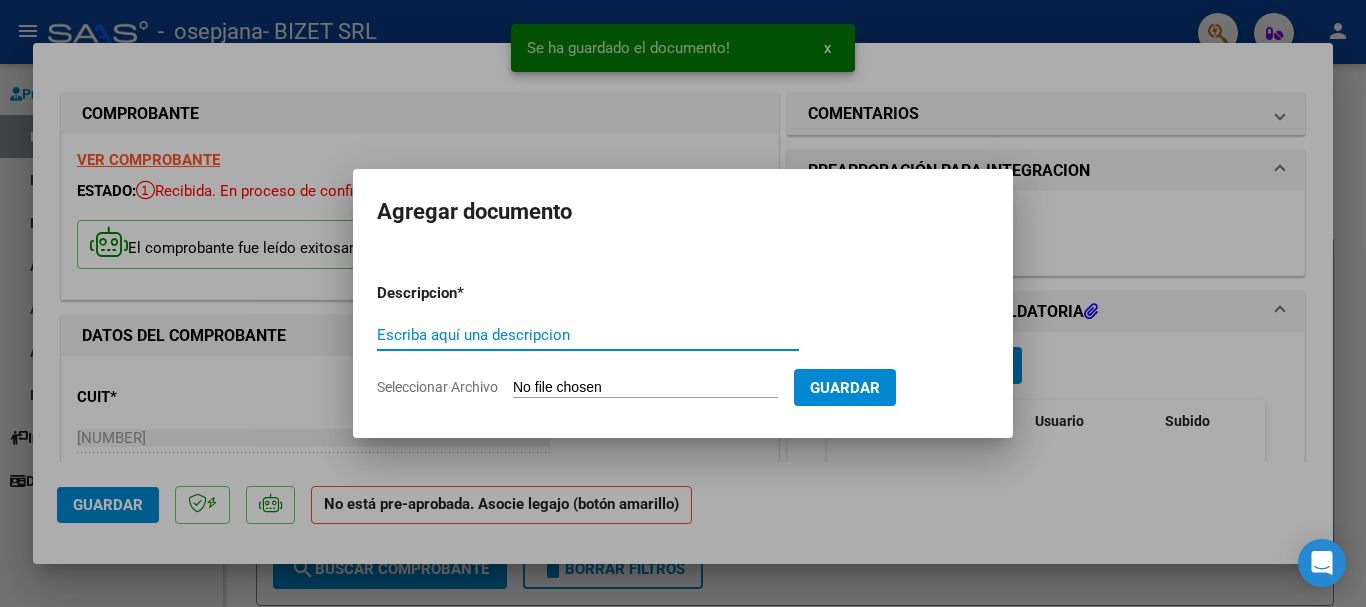 click on "Escriba aquí una descripcion" at bounding box center [588, 335] 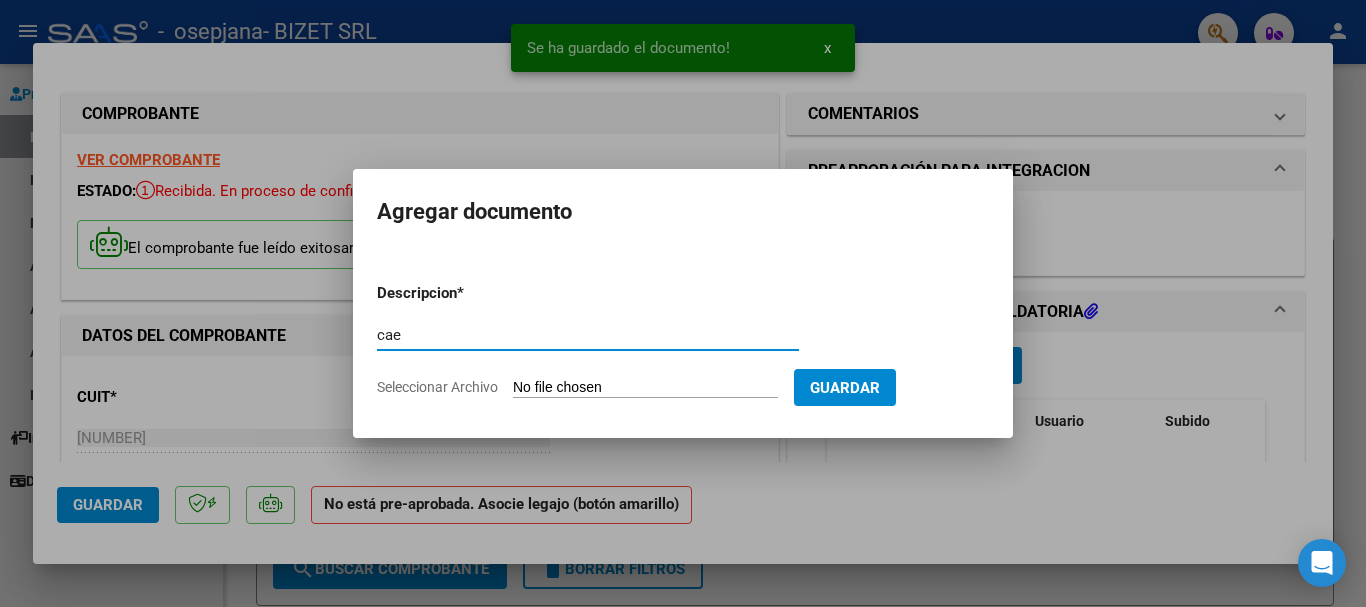 type on "cae" 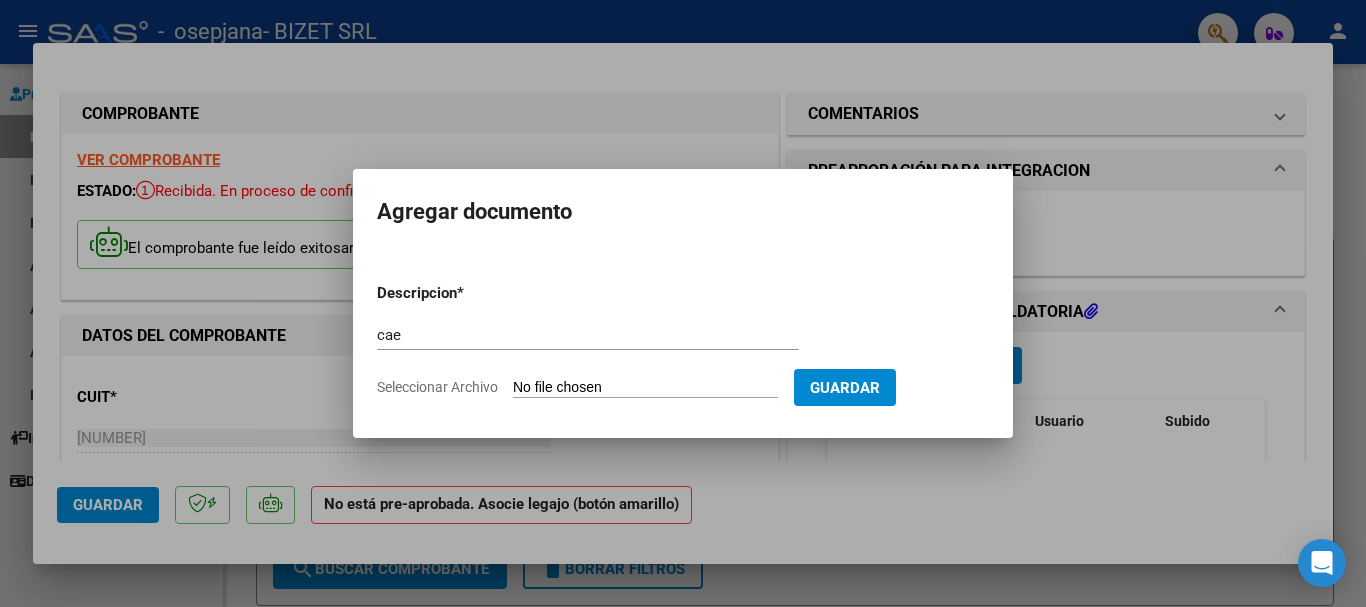 type on "C:\fakepath\Constatación de Comprobantes _ AFIP.pdf" 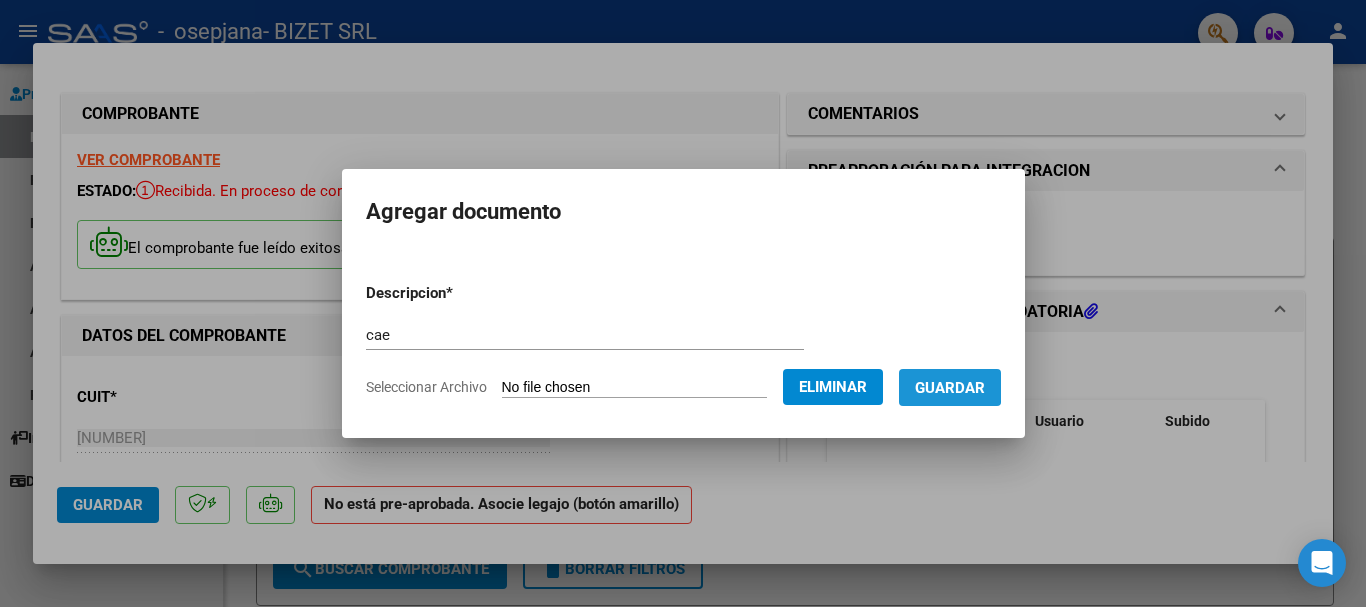 click on "Guardar" at bounding box center (950, 388) 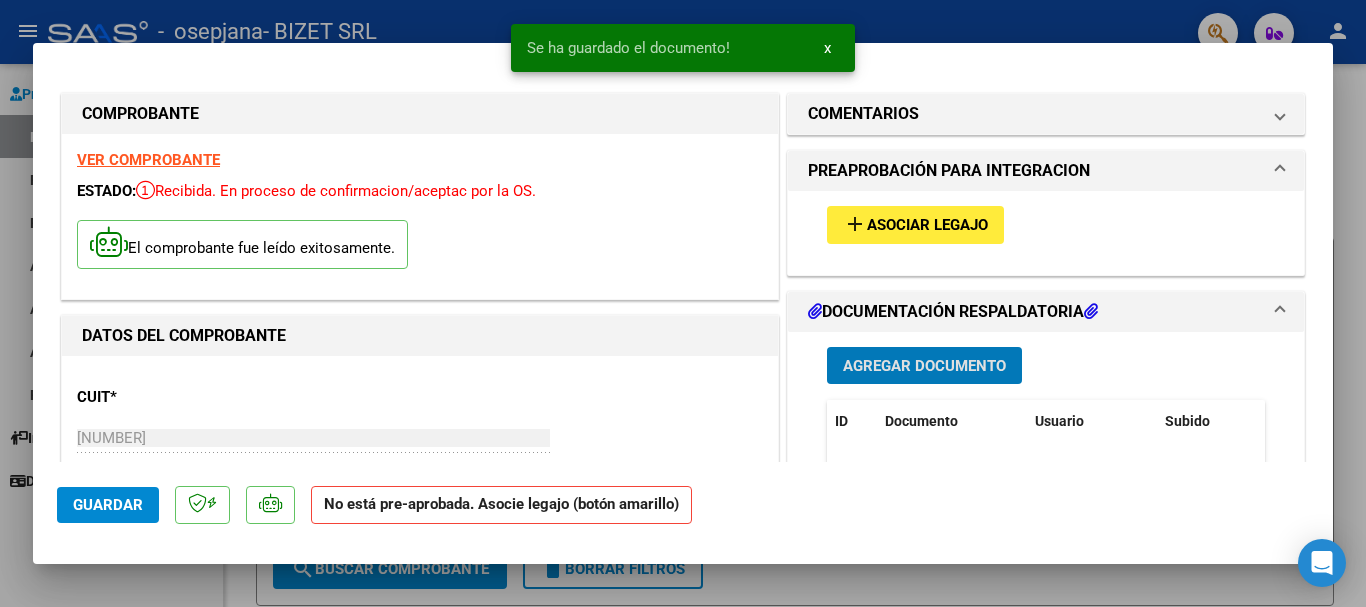 click on "Agregar Documento" at bounding box center [924, 366] 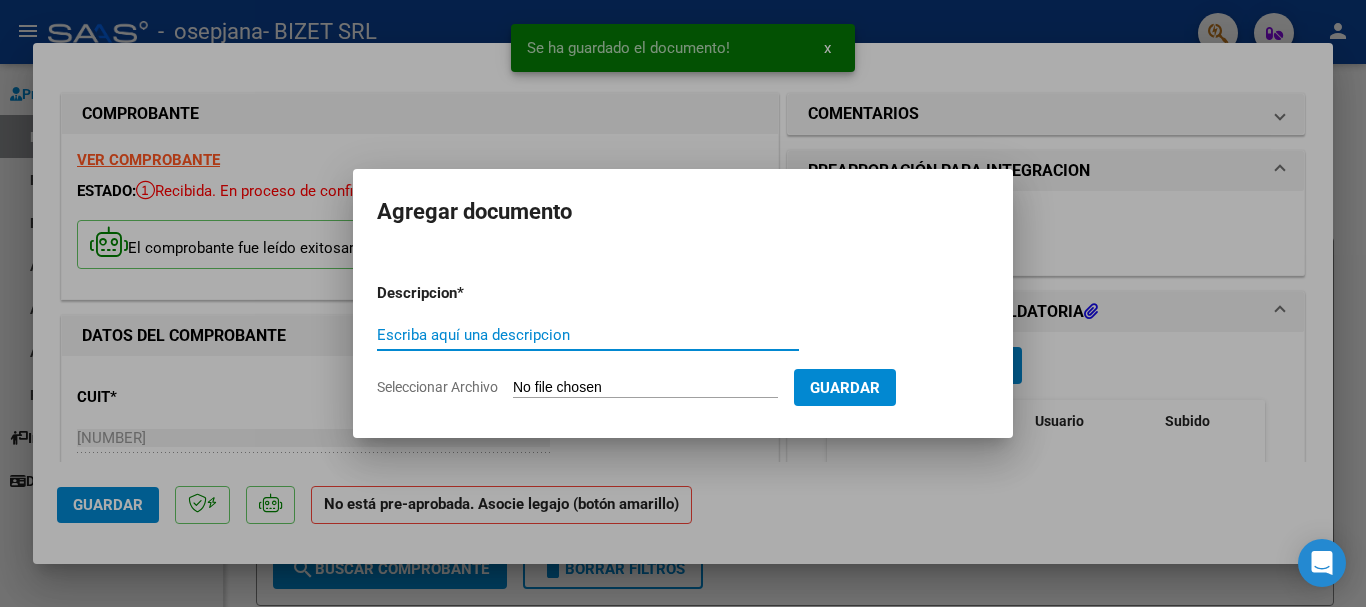 click on "Escriba aquí una descripcion" at bounding box center (588, 335) 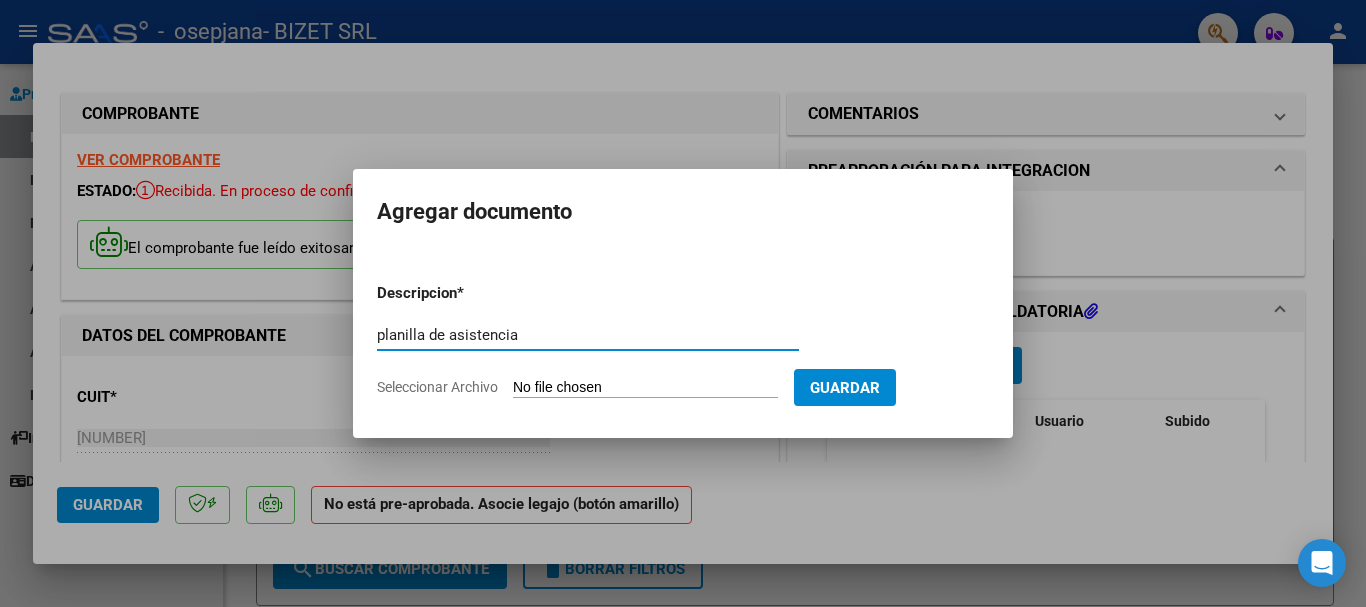 type on "planilla de asistencia" 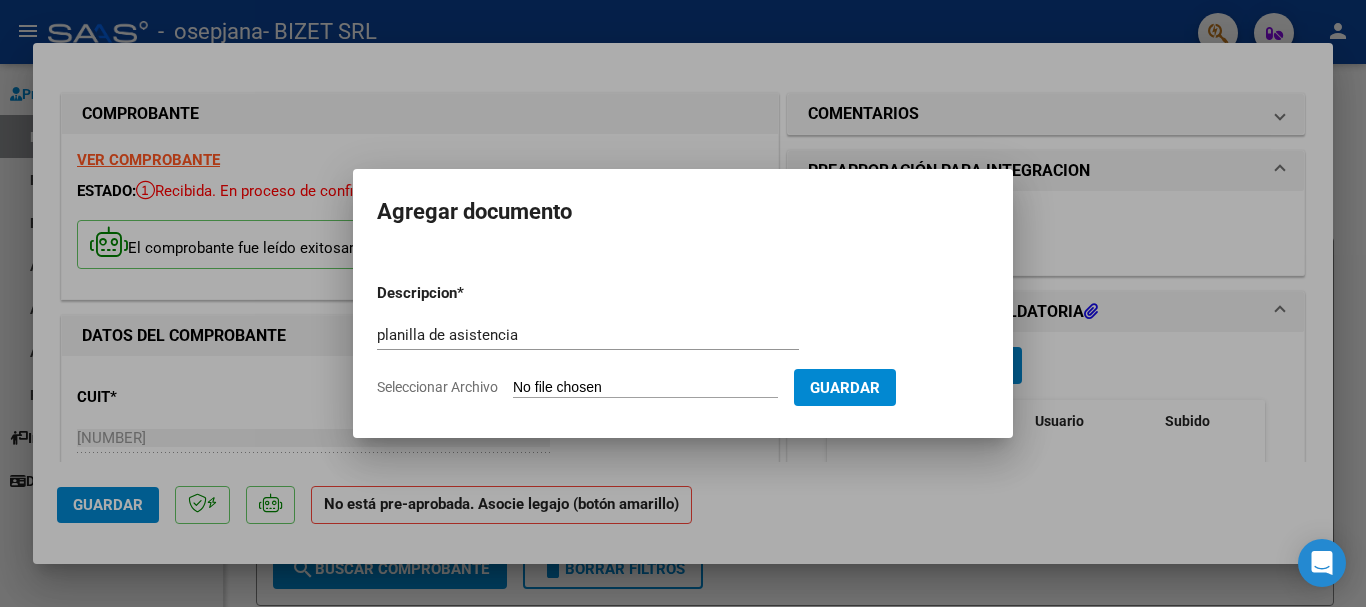 click on "Seleccionar Archivo" at bounding box center [645, 388] 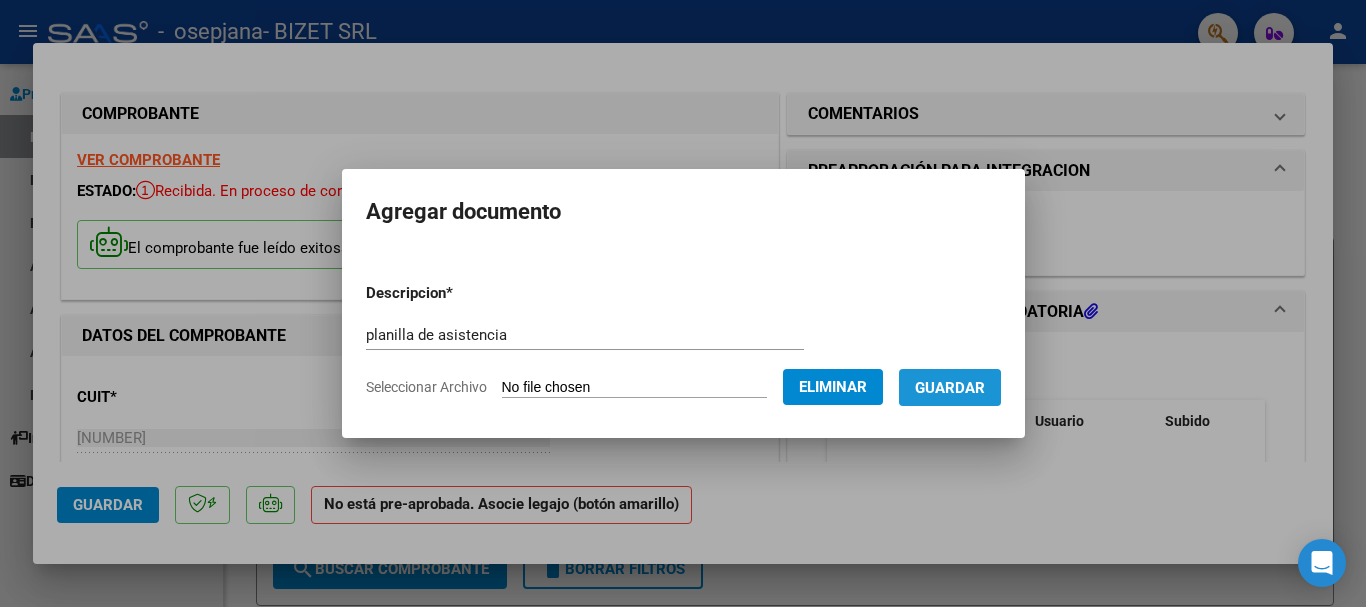 click on "Guardar" at bounding box center [950, 388] 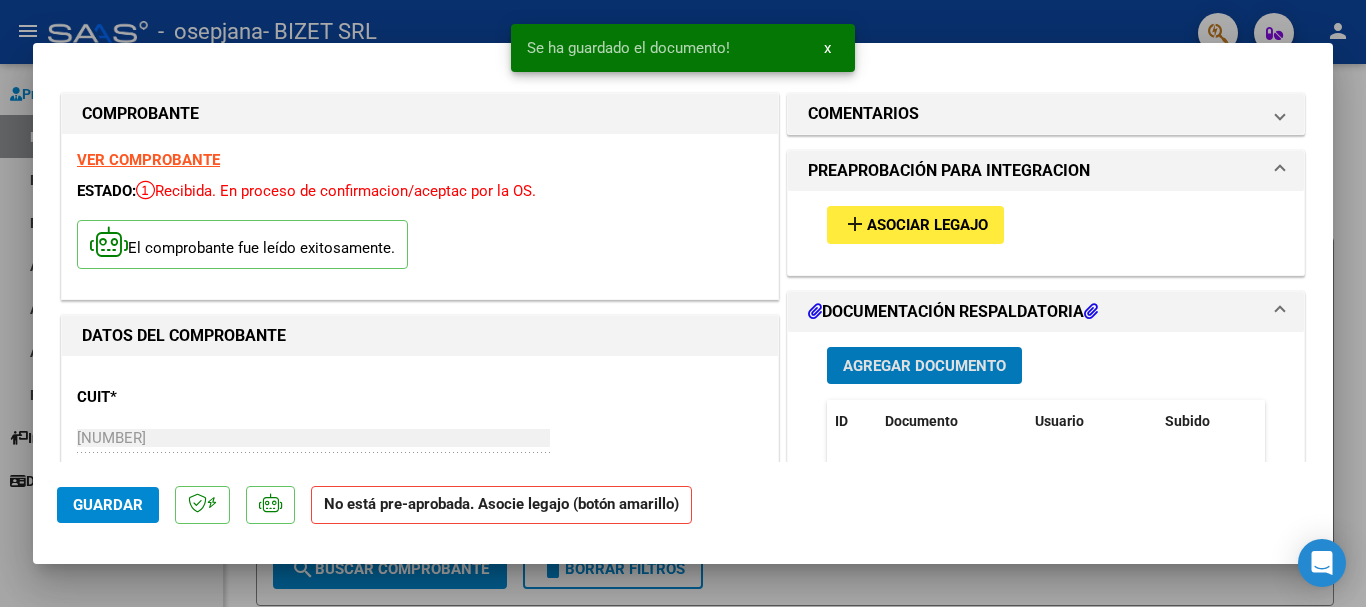 click on "Agregar Documento" at bounding box center (924, 366) 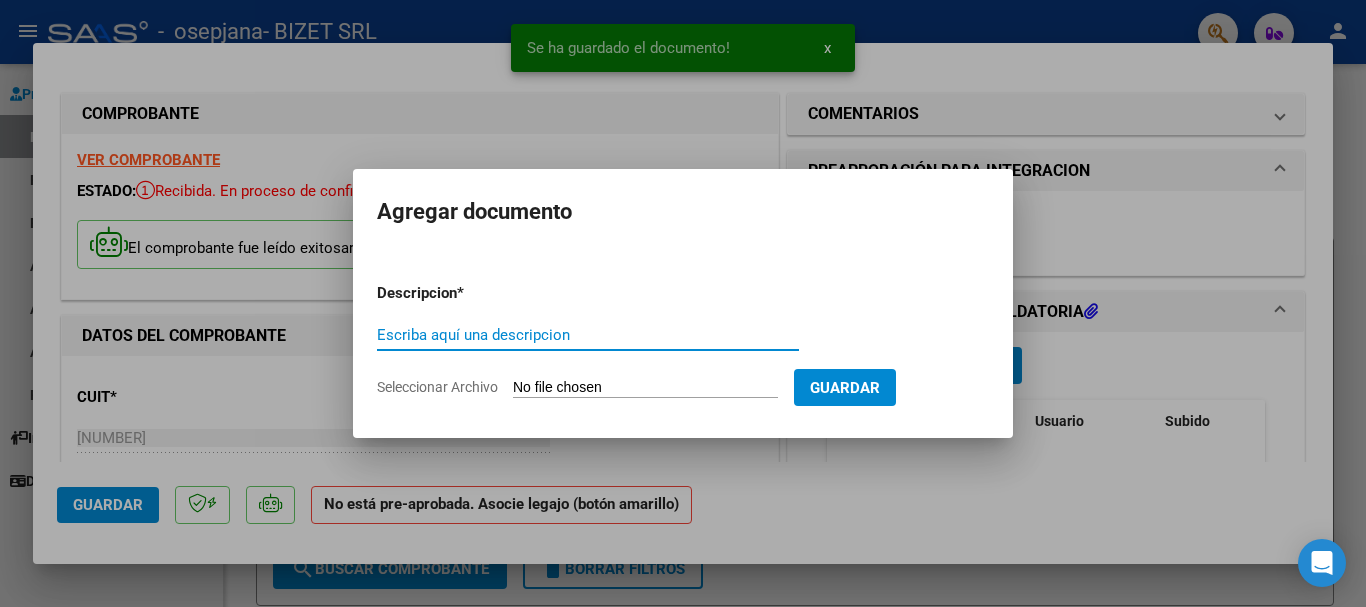 click on "Escriba aquí una descripcion" at bounding box center [588, 335] 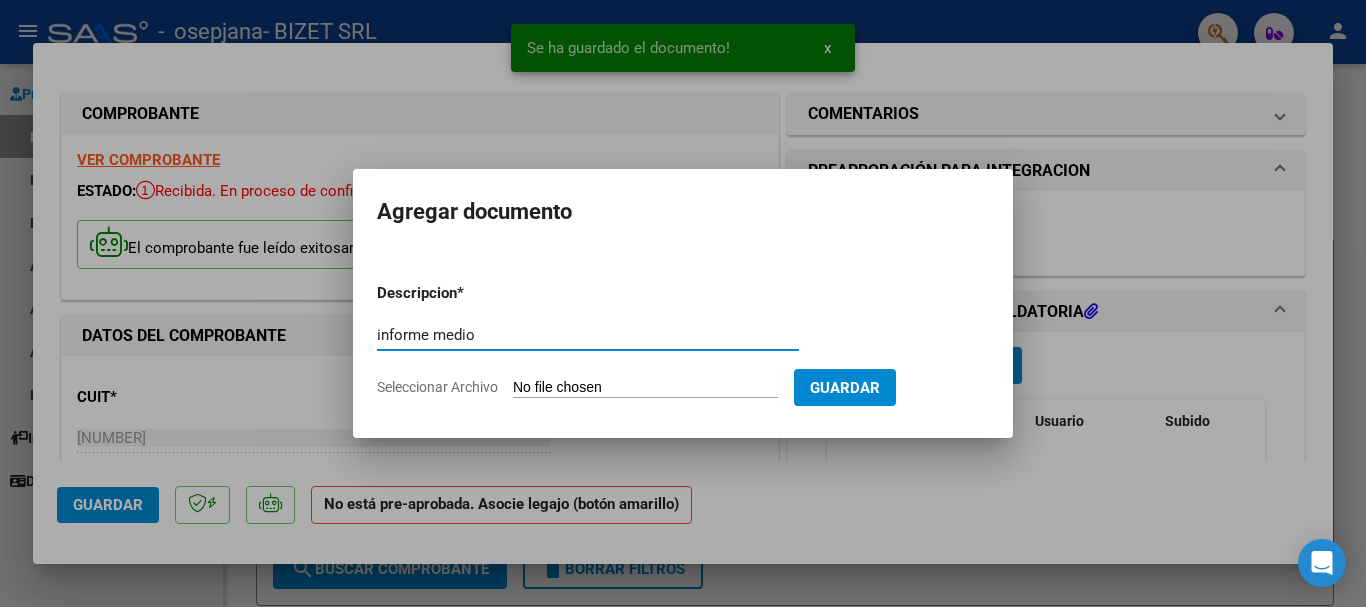 type on "informe medio" 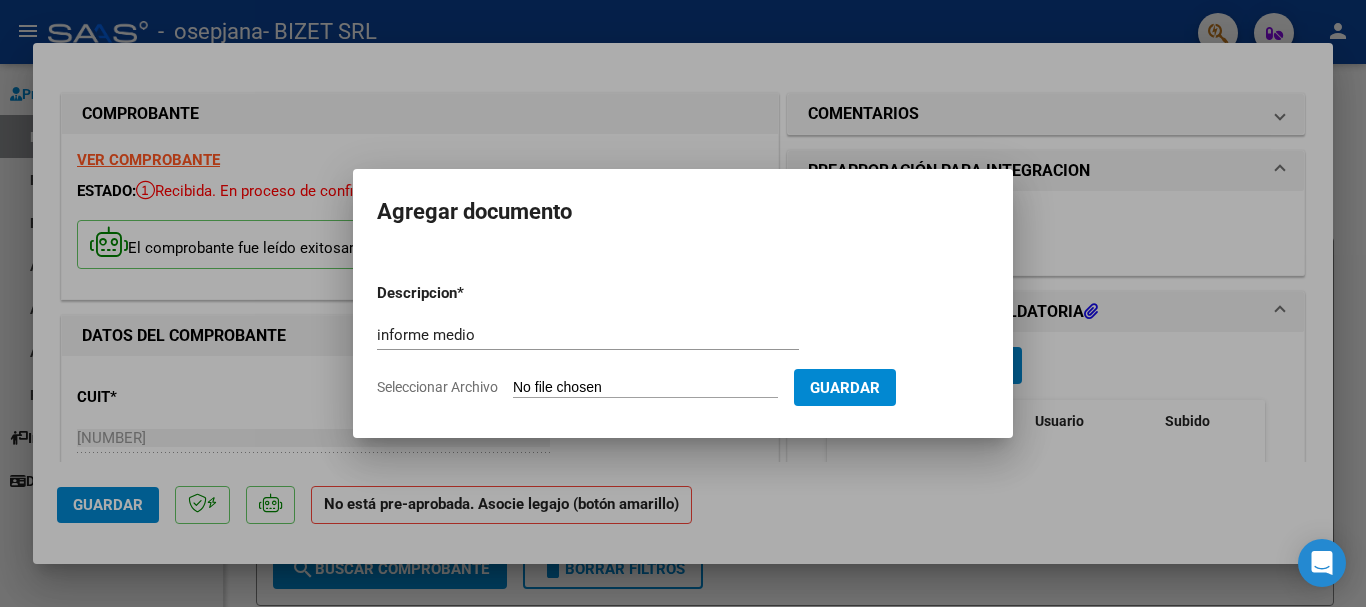 type on "C:\fakepath\VALLEJO MILO 2025 c.docx" 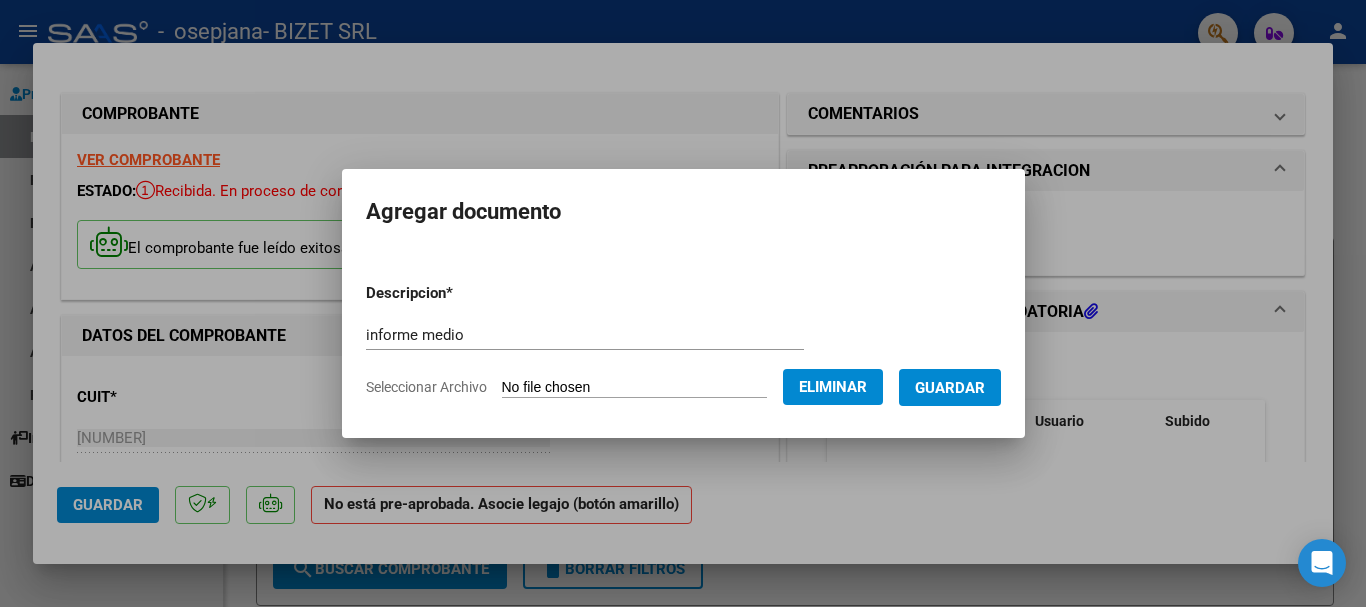 click at bounding box center (683, 303) 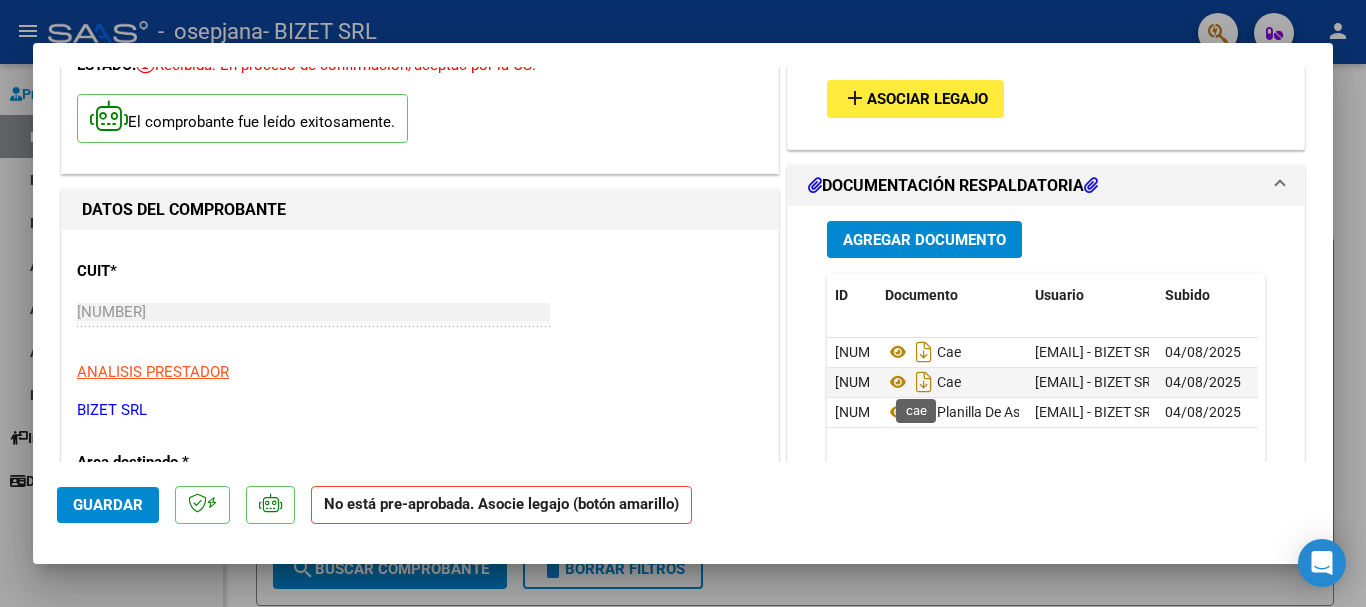 scroll, scrollTop: 200, scrollLeft: 0, axis: vertical 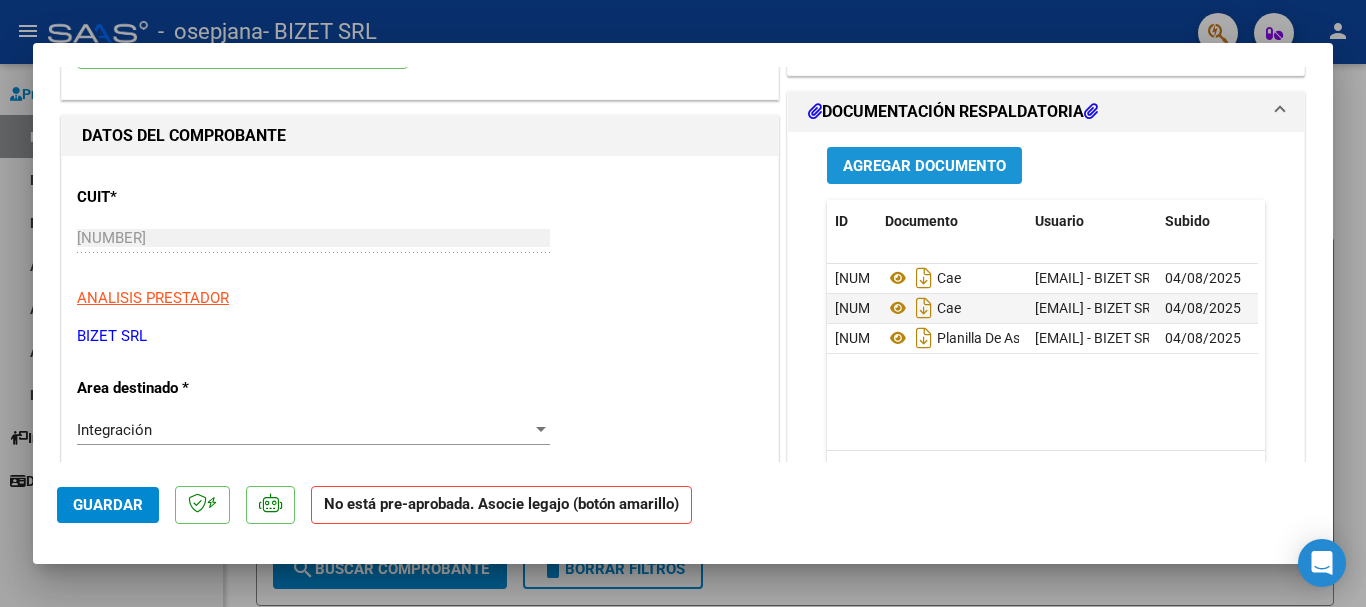 click on "Agregar Documento" at bounding box center [924, 166] 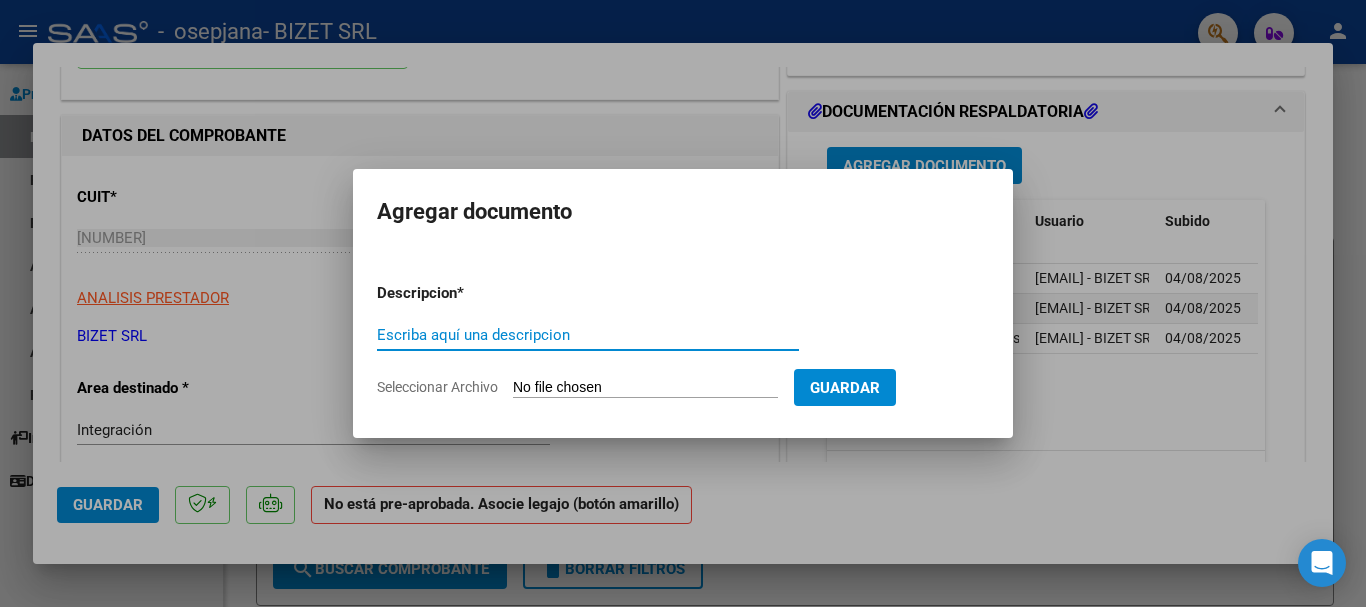 click on "Escriba aquí una descripcion" at bounding box center (588, 335) 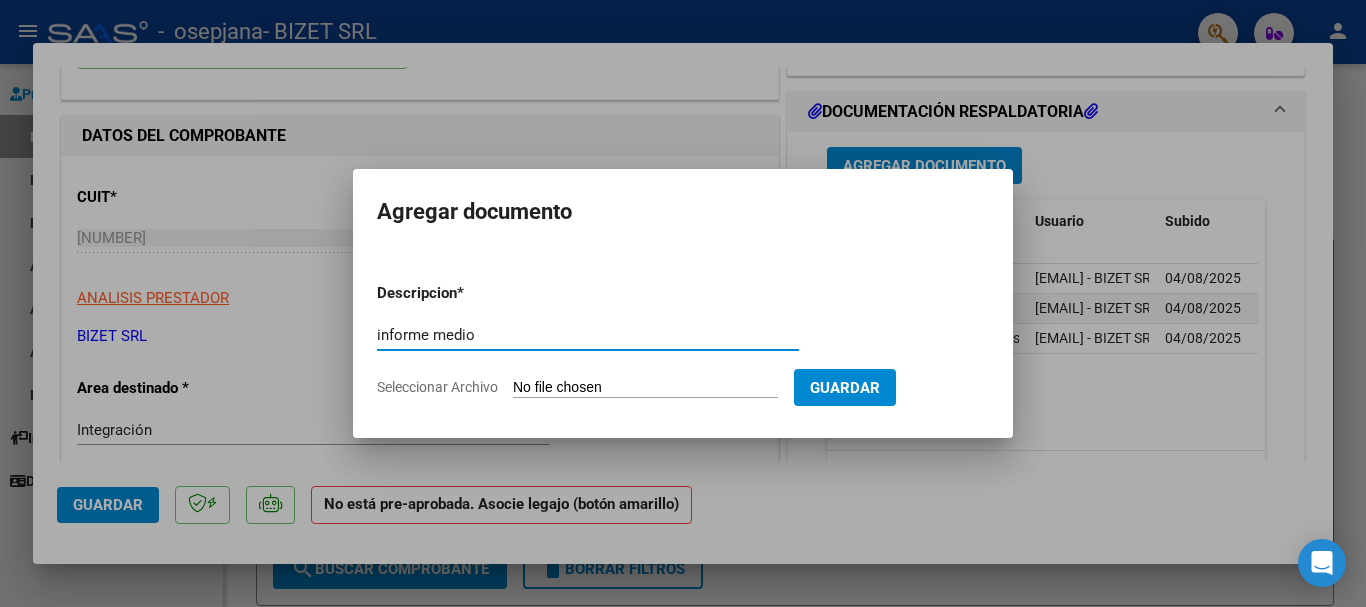 type on "informe medio" 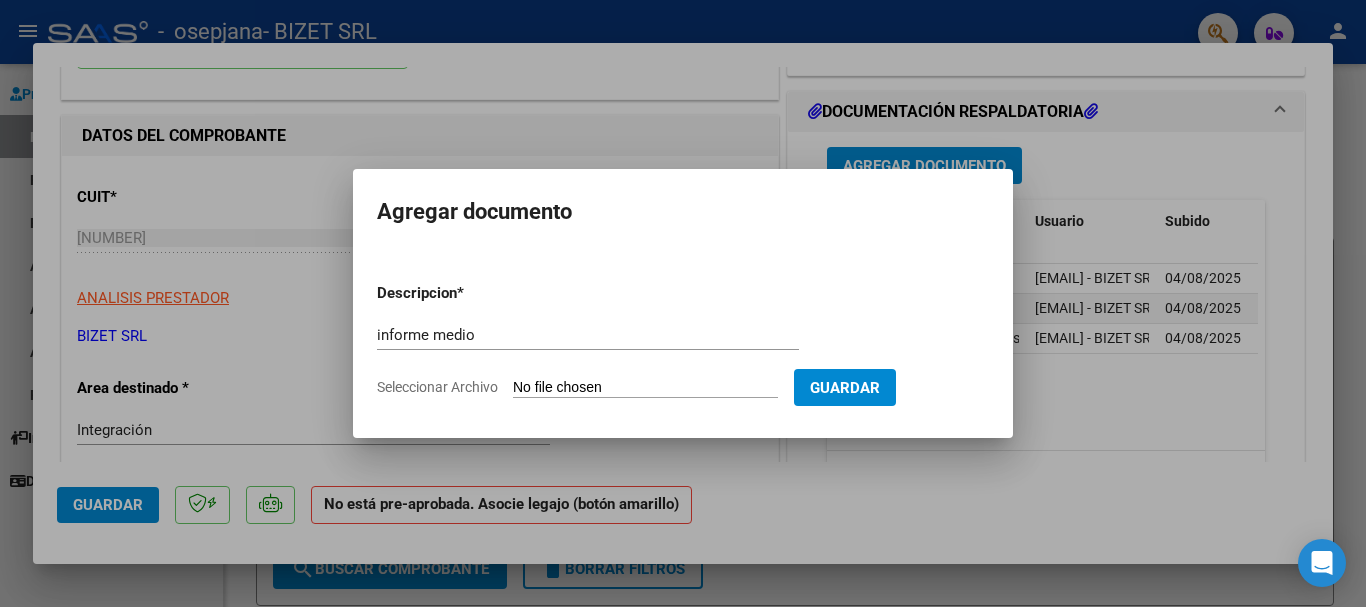 type on "C:\fakepath\VALLEJO MILO 2025 c.docx" 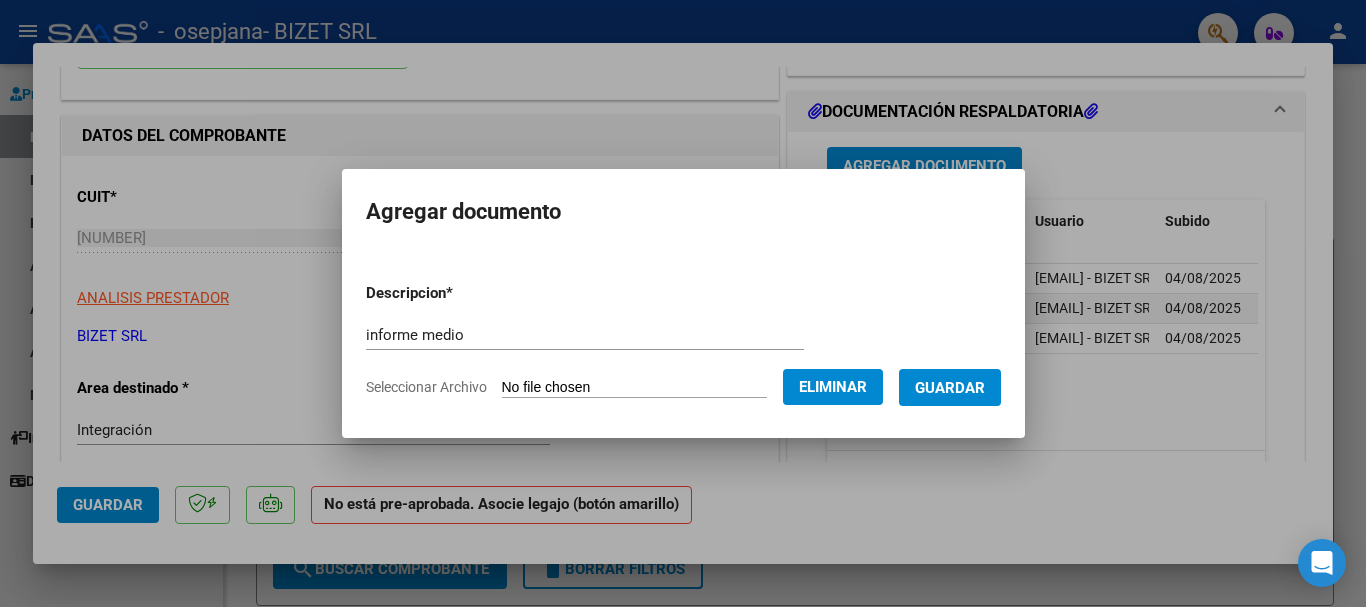 click on "Guardar" at bounding box center [950, 388] 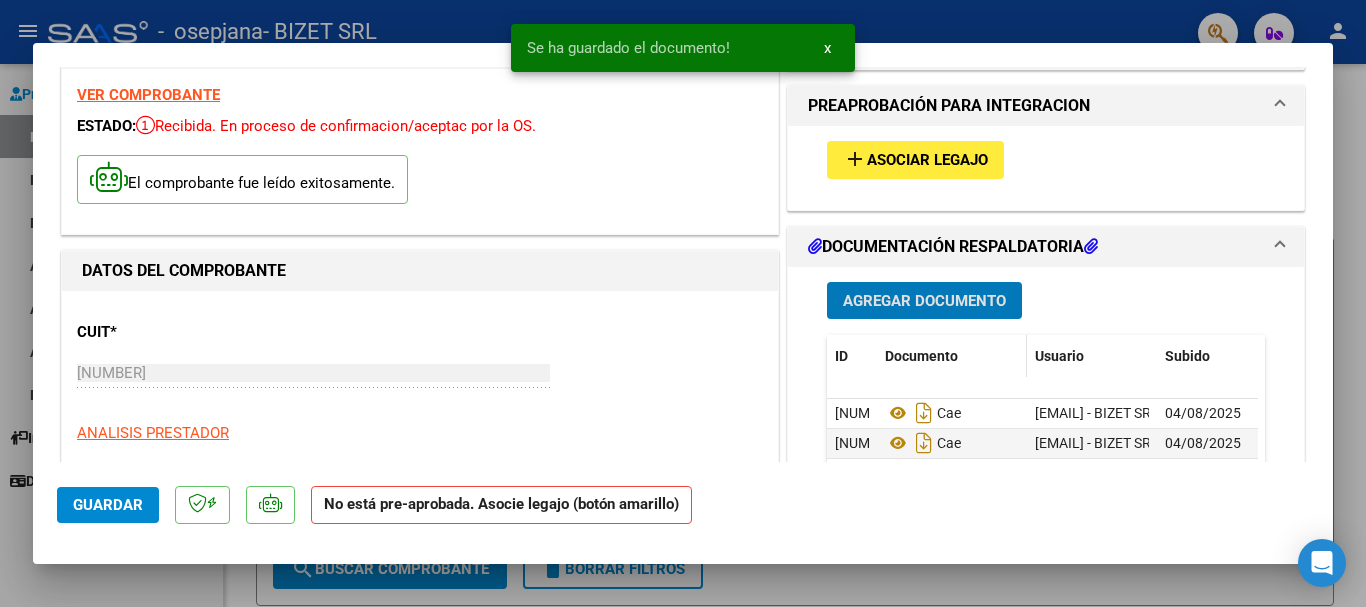 scroll, scrollTop: 0, scrollLeft: 0, axis: both 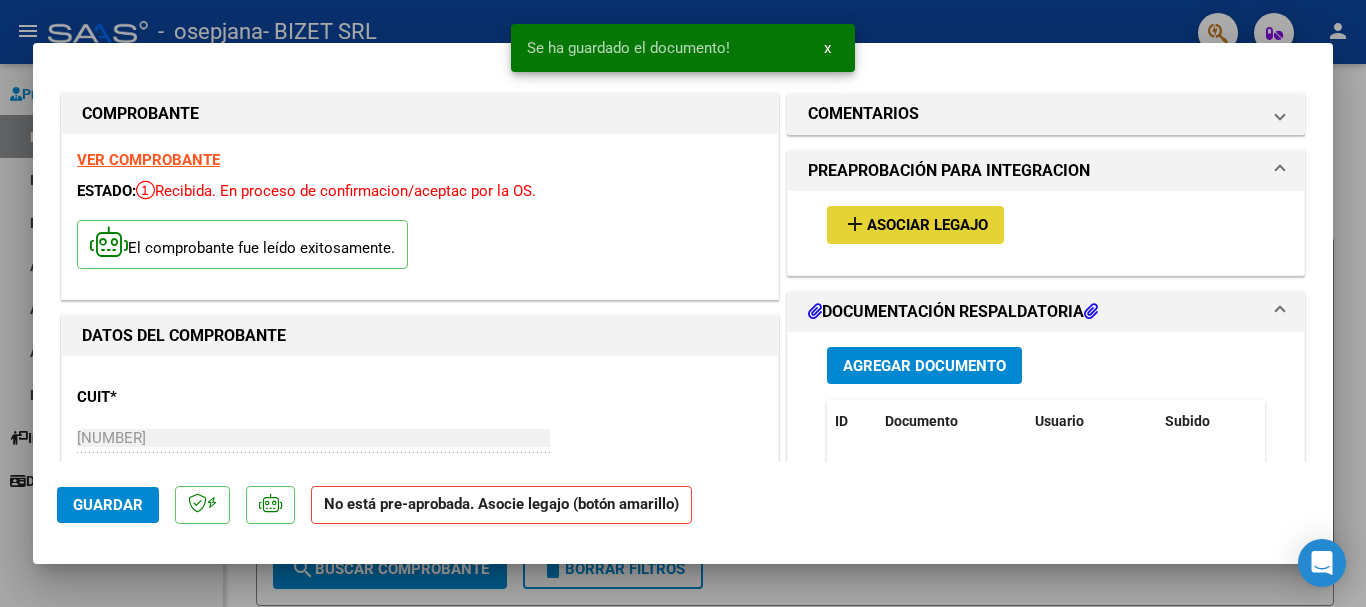 click on "Asociar Legajo" at bounding box center (927, 226) 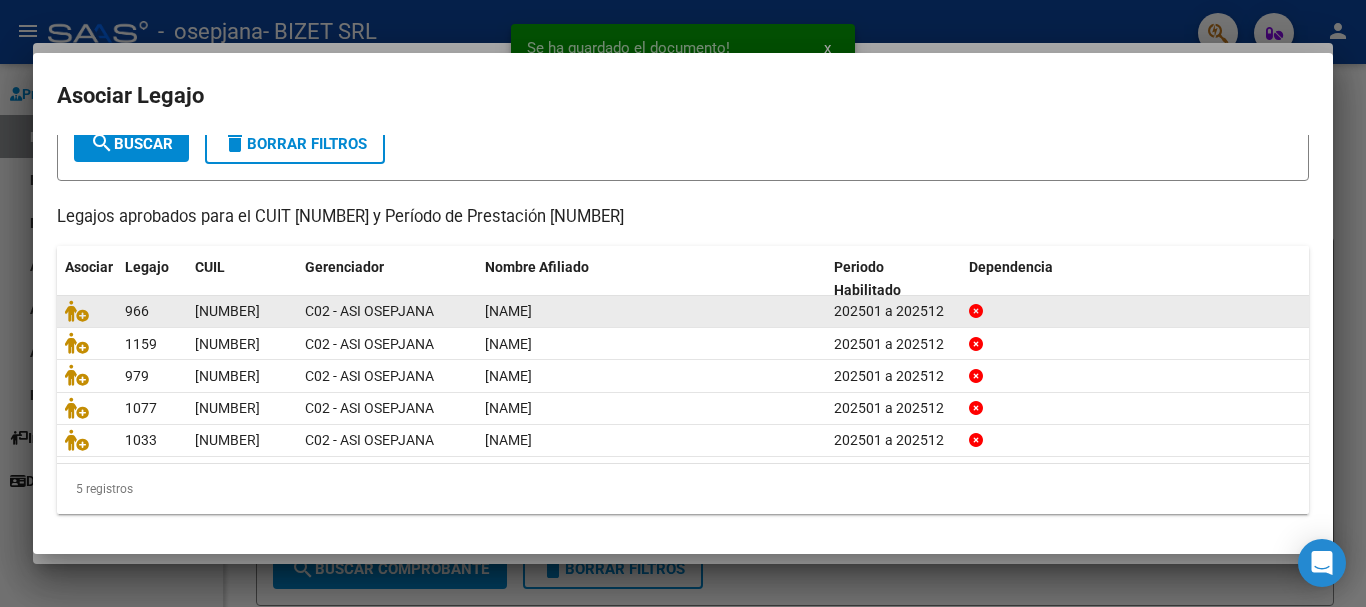 scroll, scrollTop: 131, scrollLeft: 0, axis: vertical 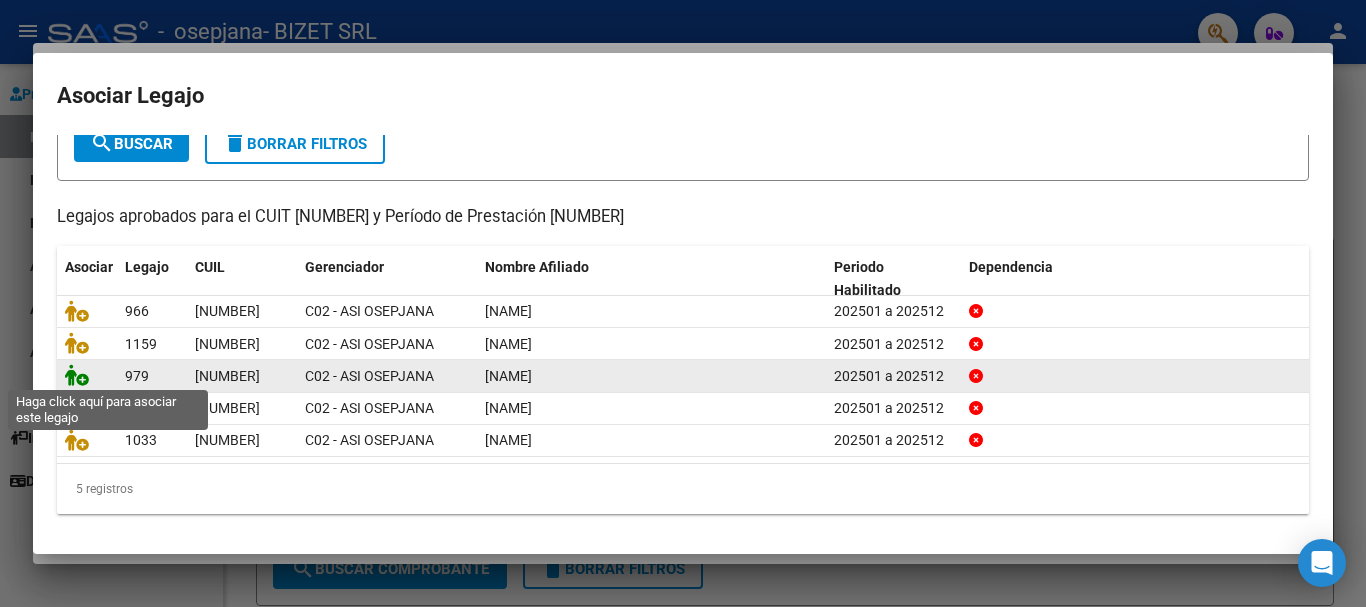 click 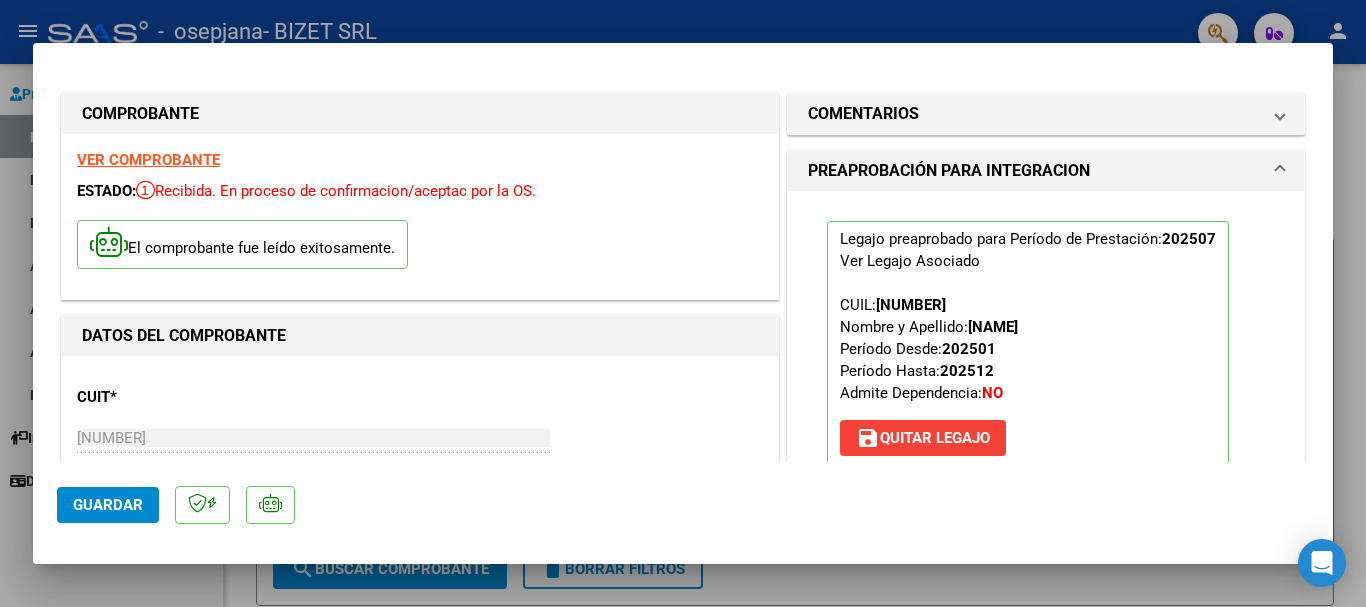 scroll, scrollTop: 400, scrollLeft: 0, axis: vertical 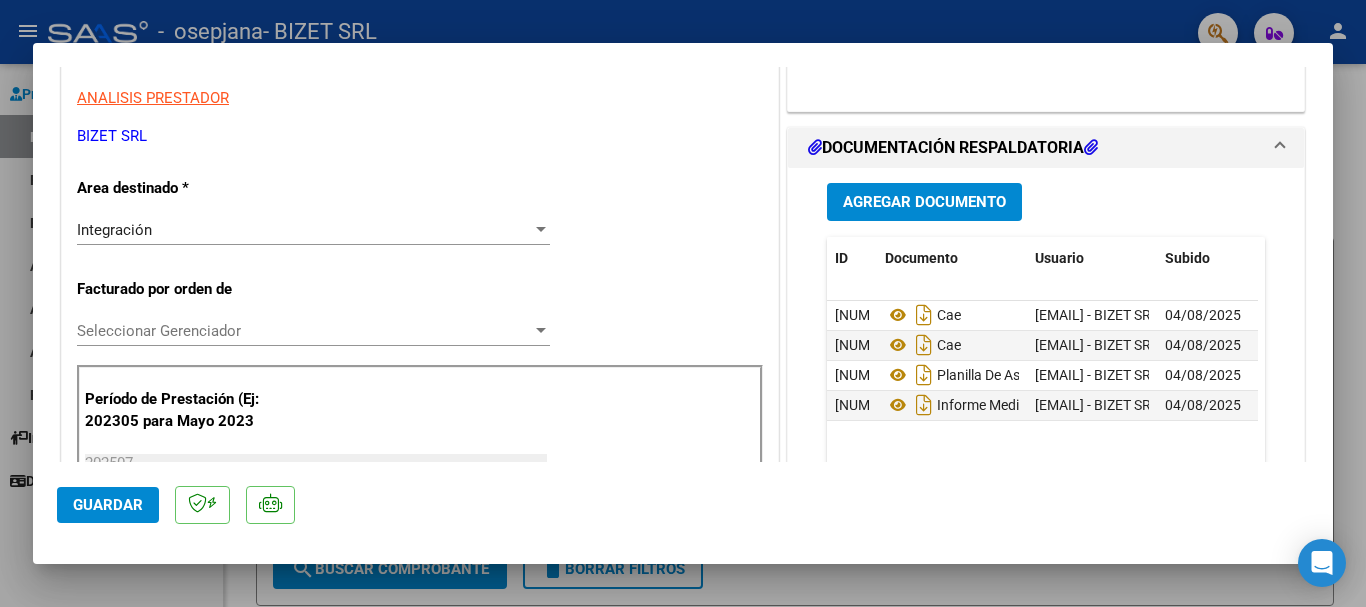 click on "Guardar" 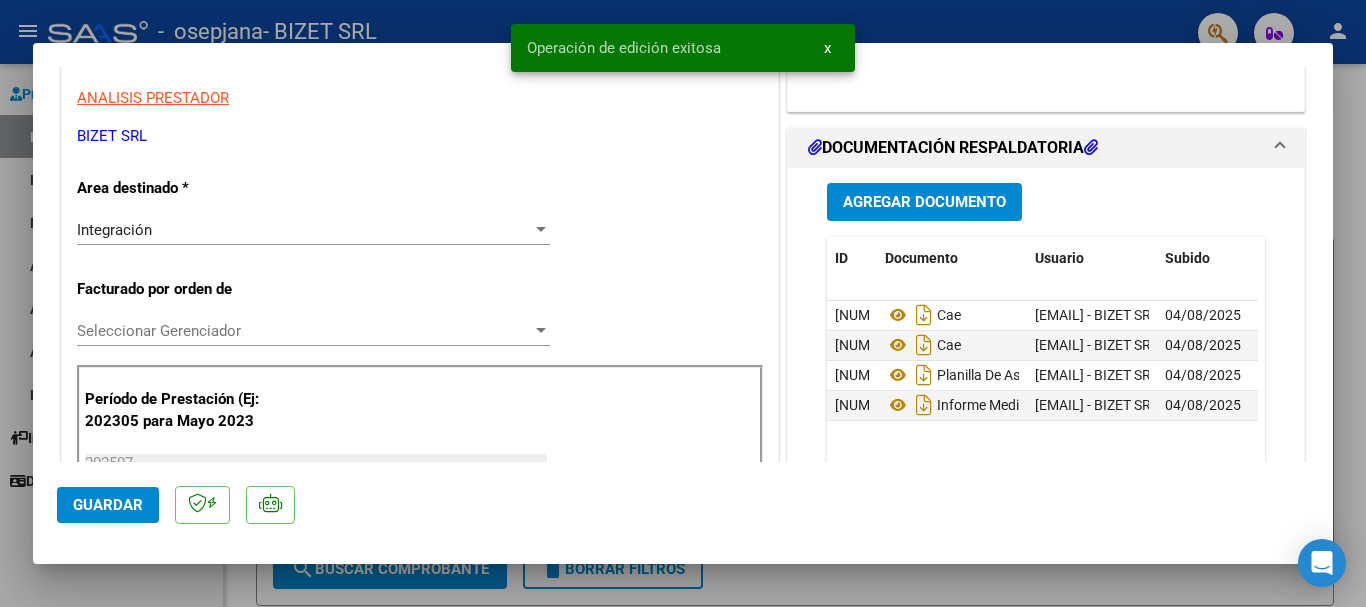 click on "Guardar" 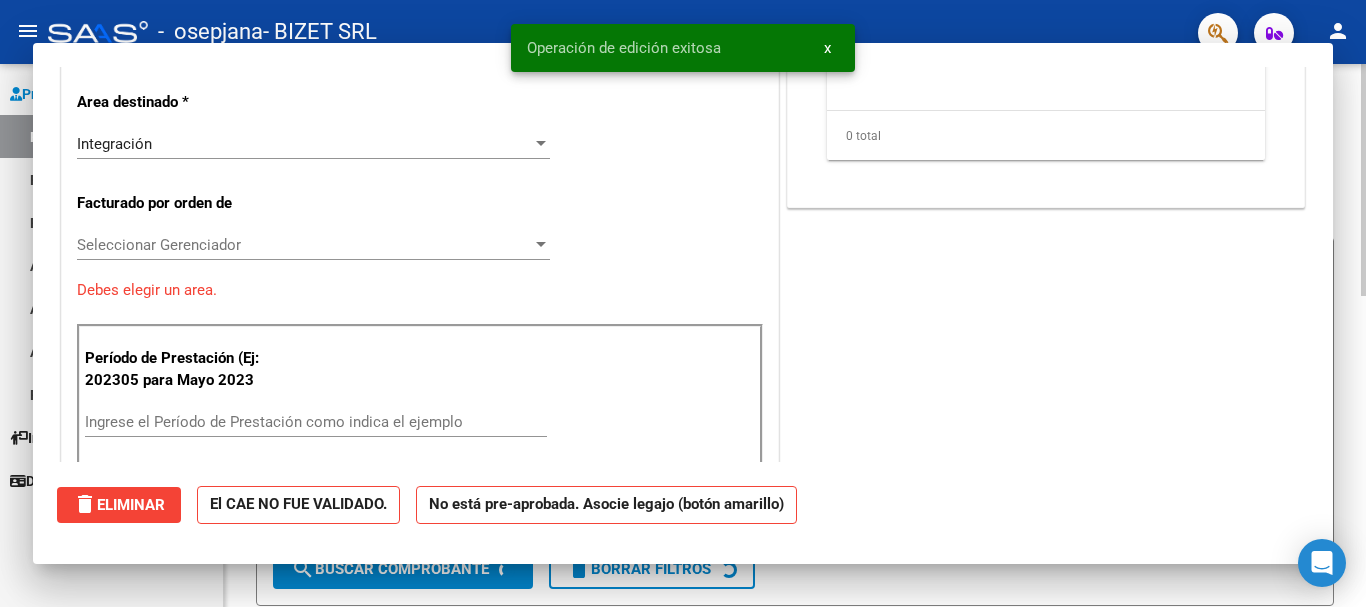 scroll, scrollTop: 0, scrollLeft: 0, axis: both 